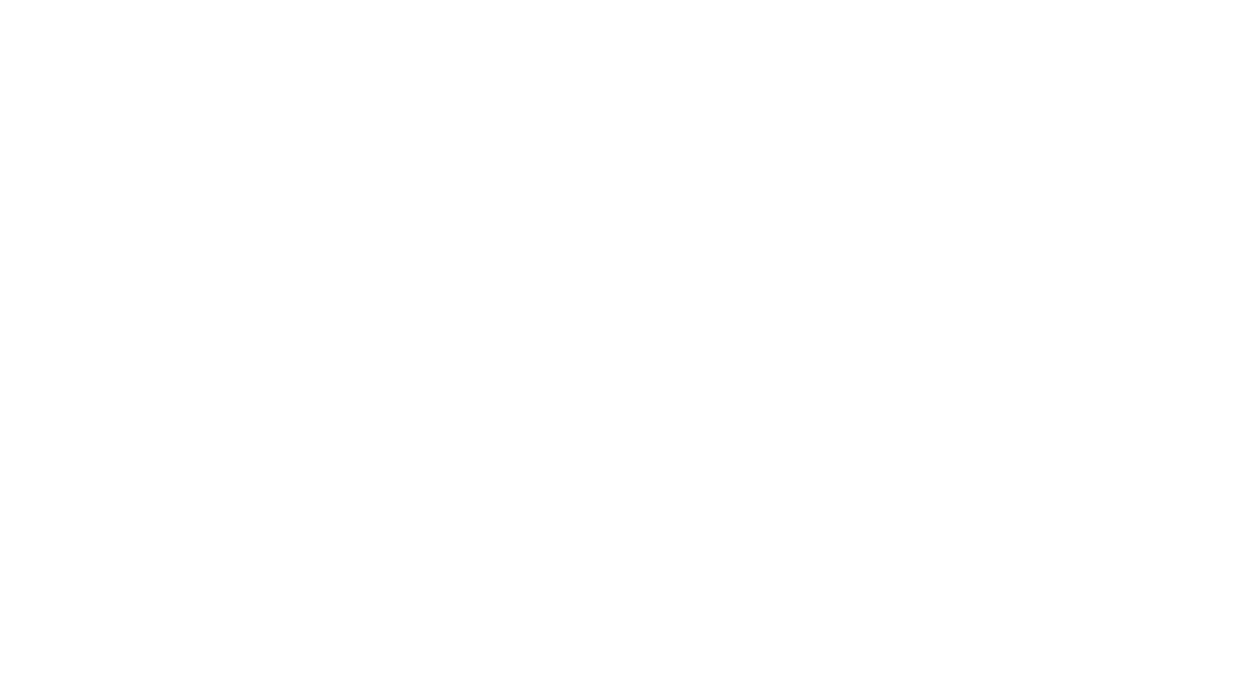 scroll, scrollTop: 0, scrollLeft: 0, axis: both 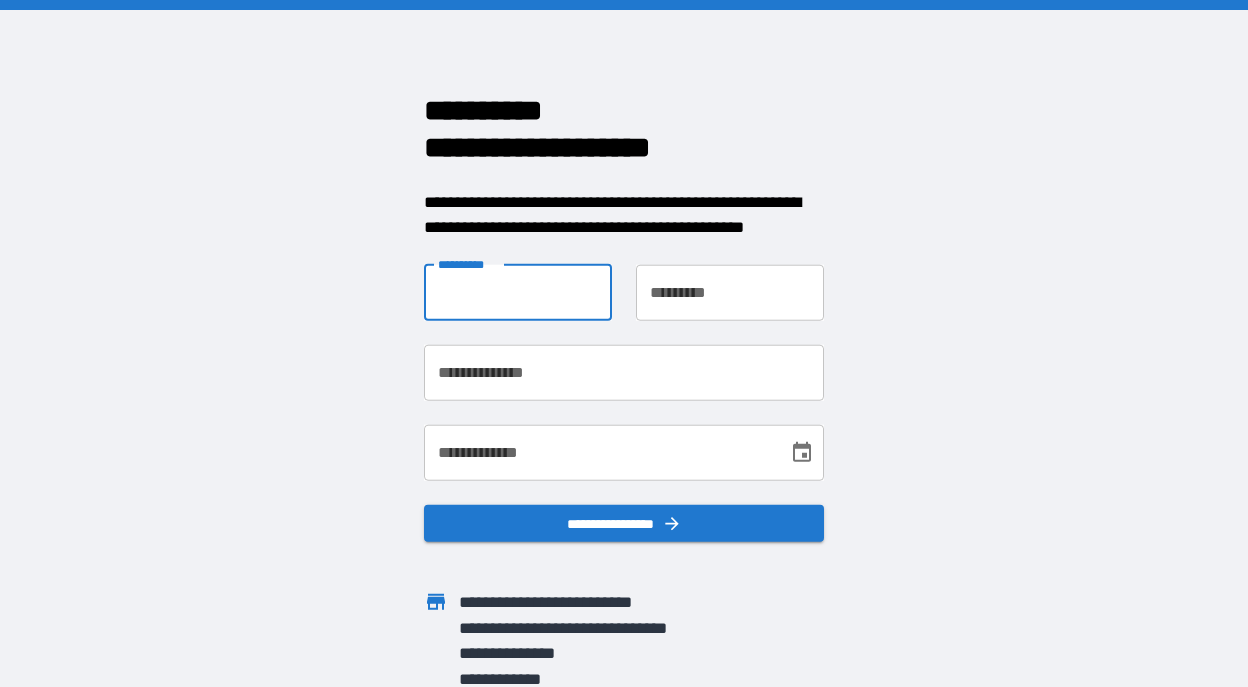 click on "**********" at bounding box center (518, 292) 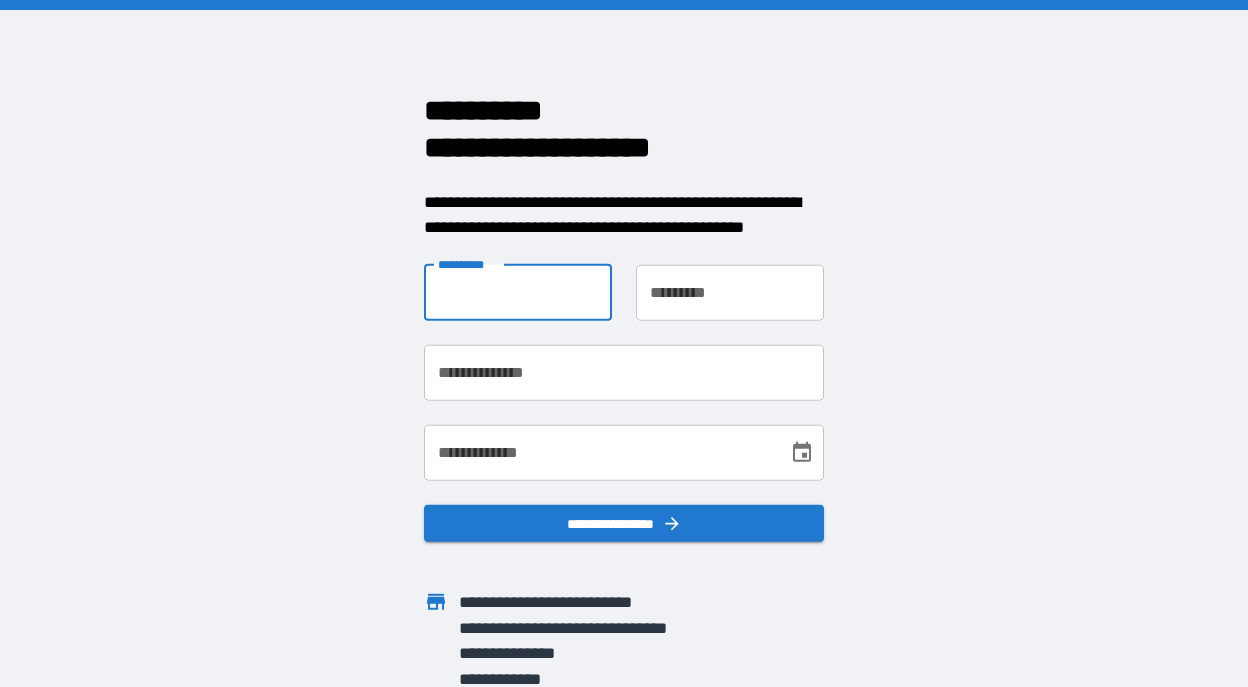 click on "**********" at bounding box center [624, 343] 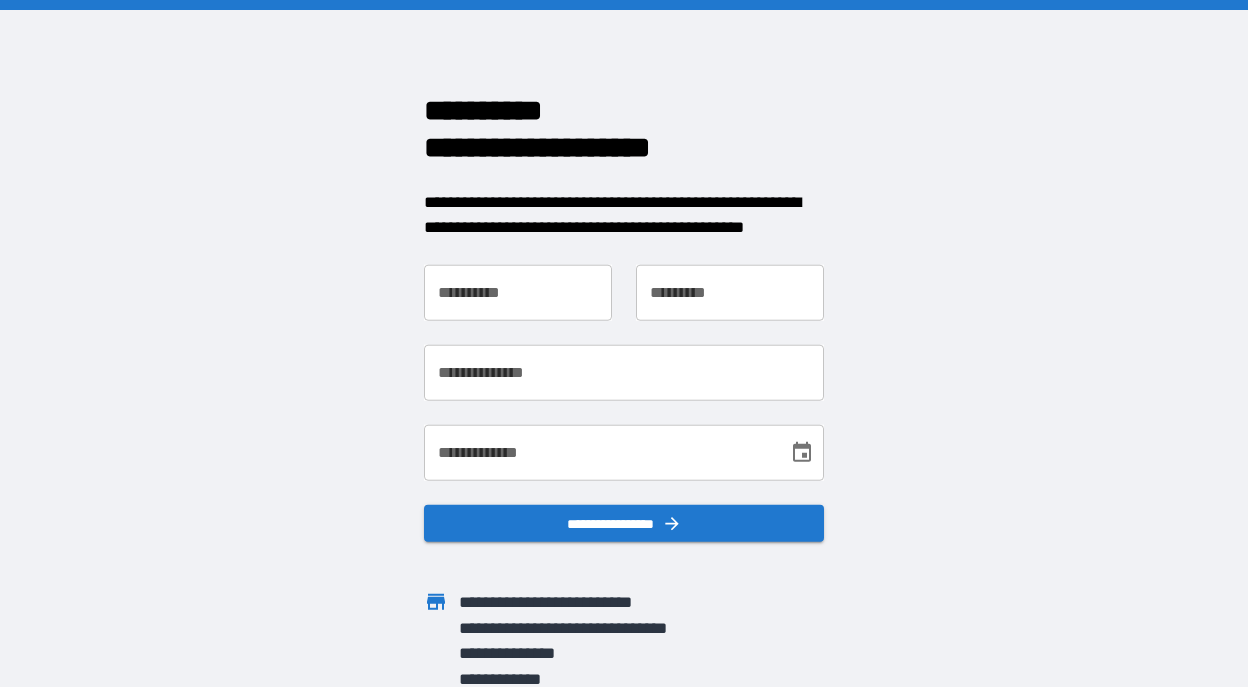 scroll, scrollTop: 5, scrollLeft: 0, axis: vertical 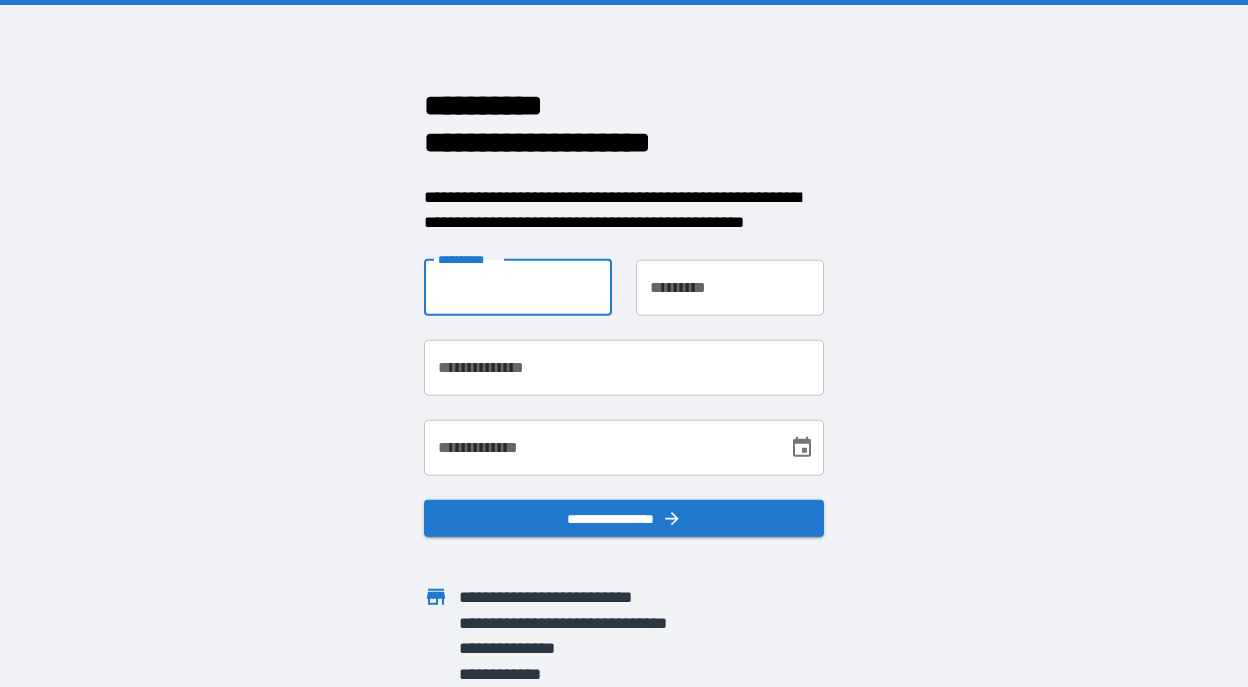 click on "**********" at bounding box center (518, 287) 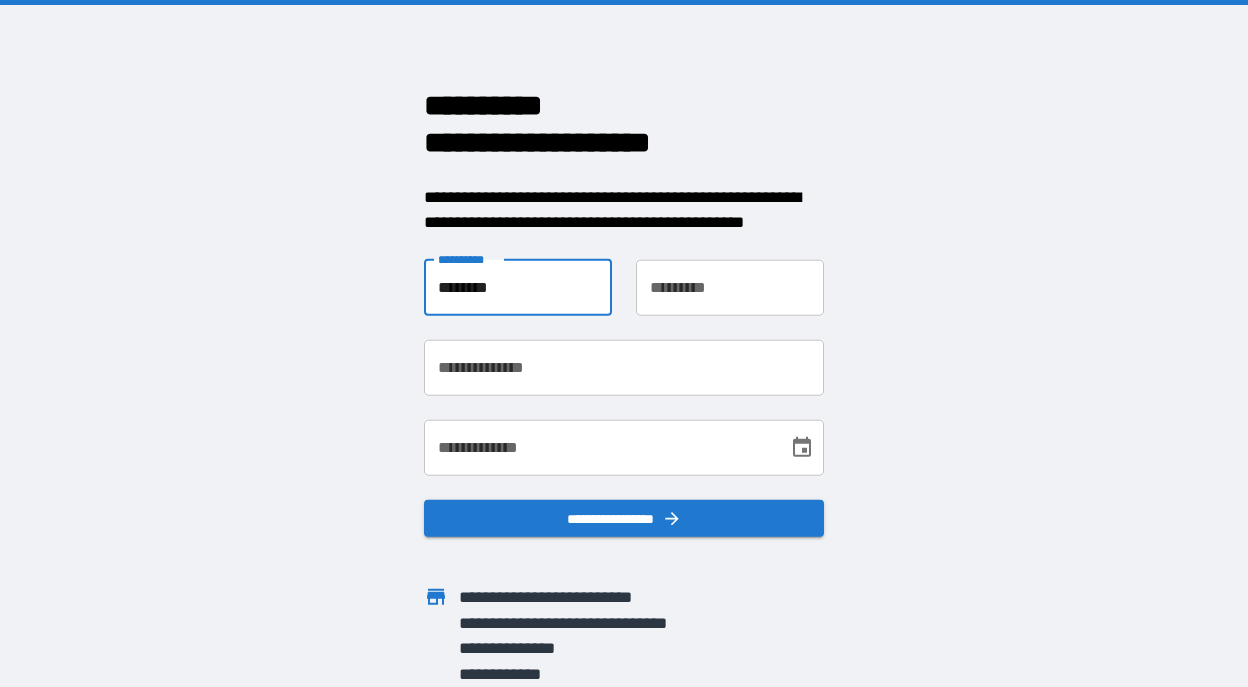 type on "*******" 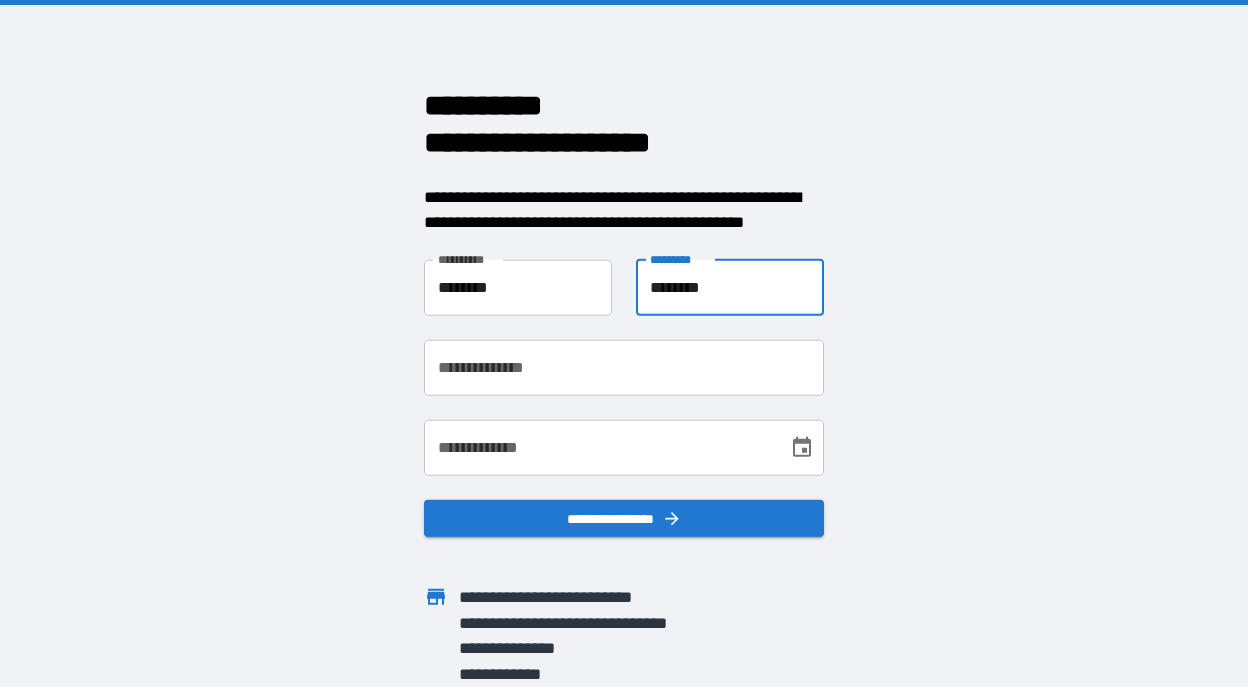 type on "********" 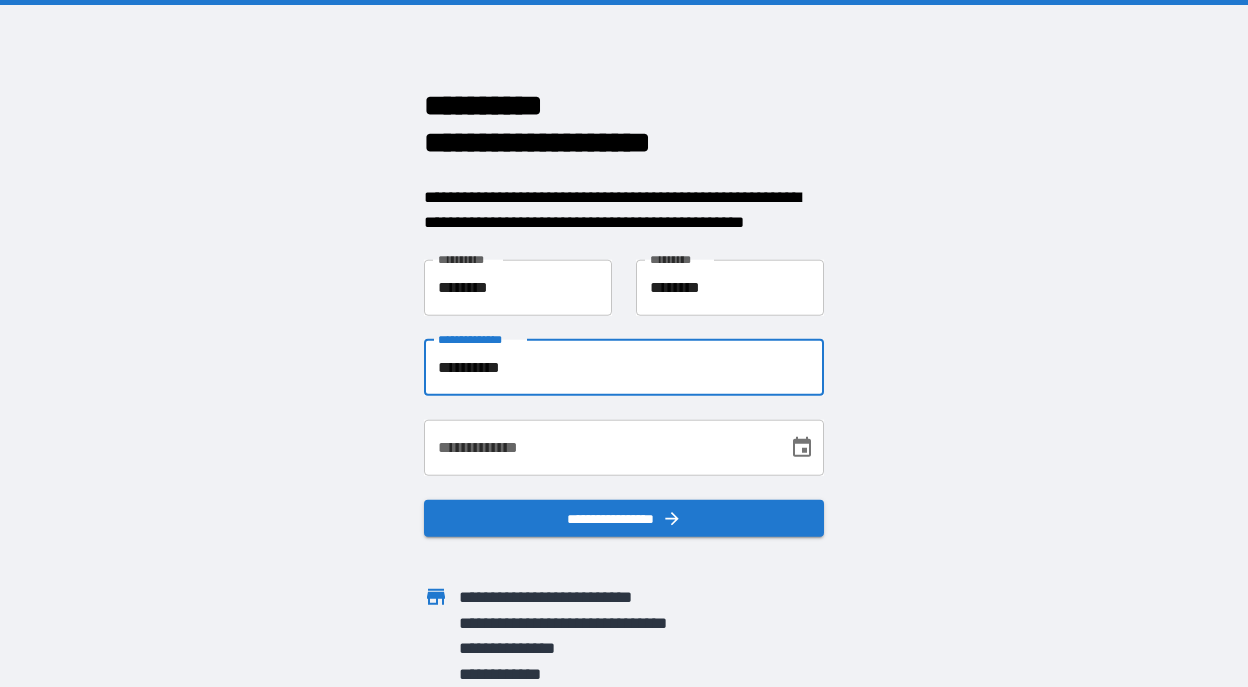 type on "**********" 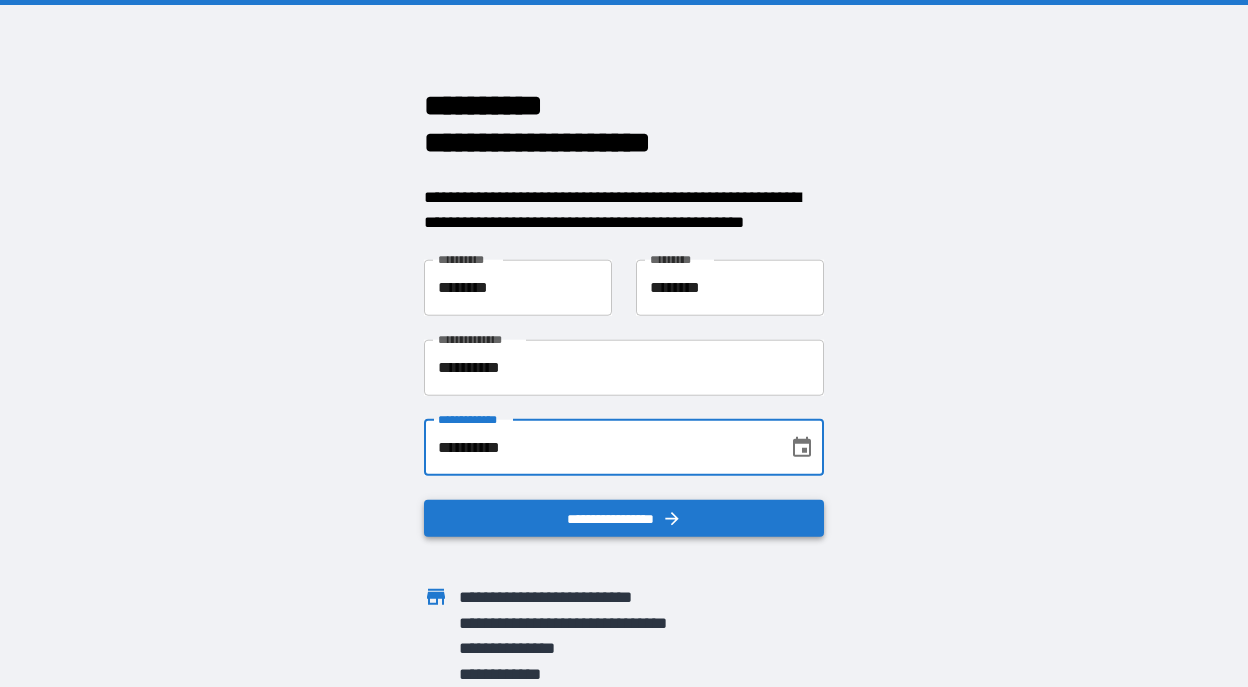 type on "**********" 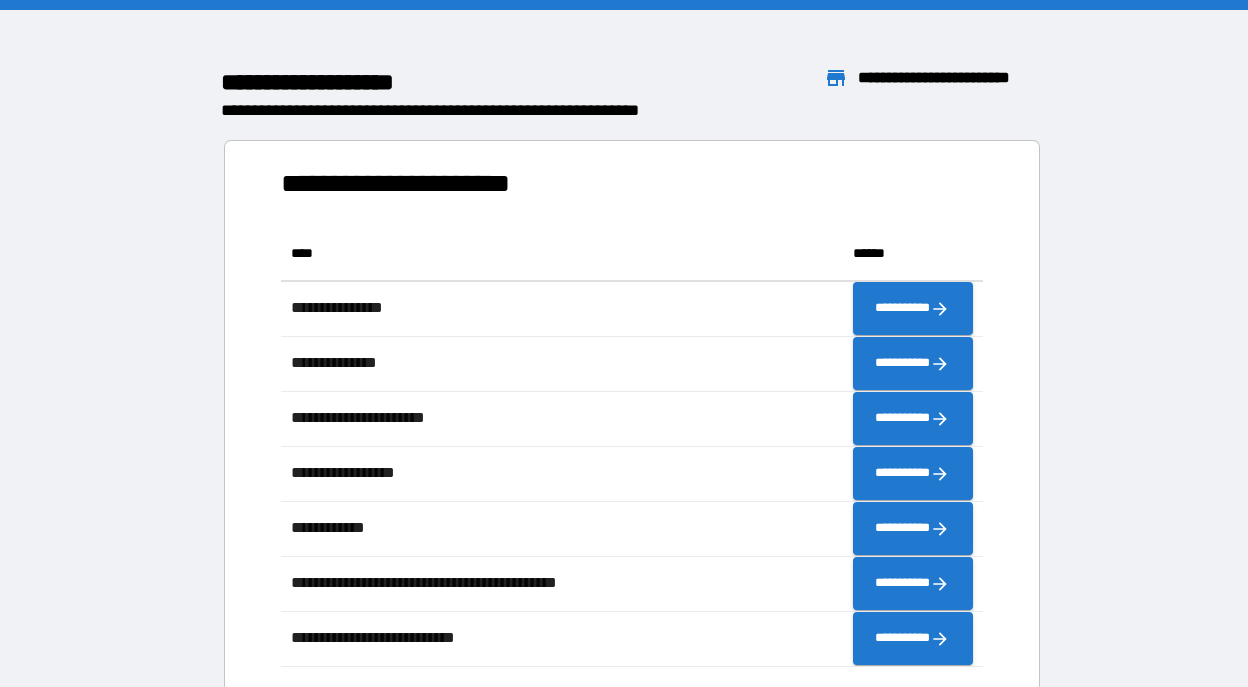 scroll, scrollTop: 1, scrollLeft: 1, axis: both 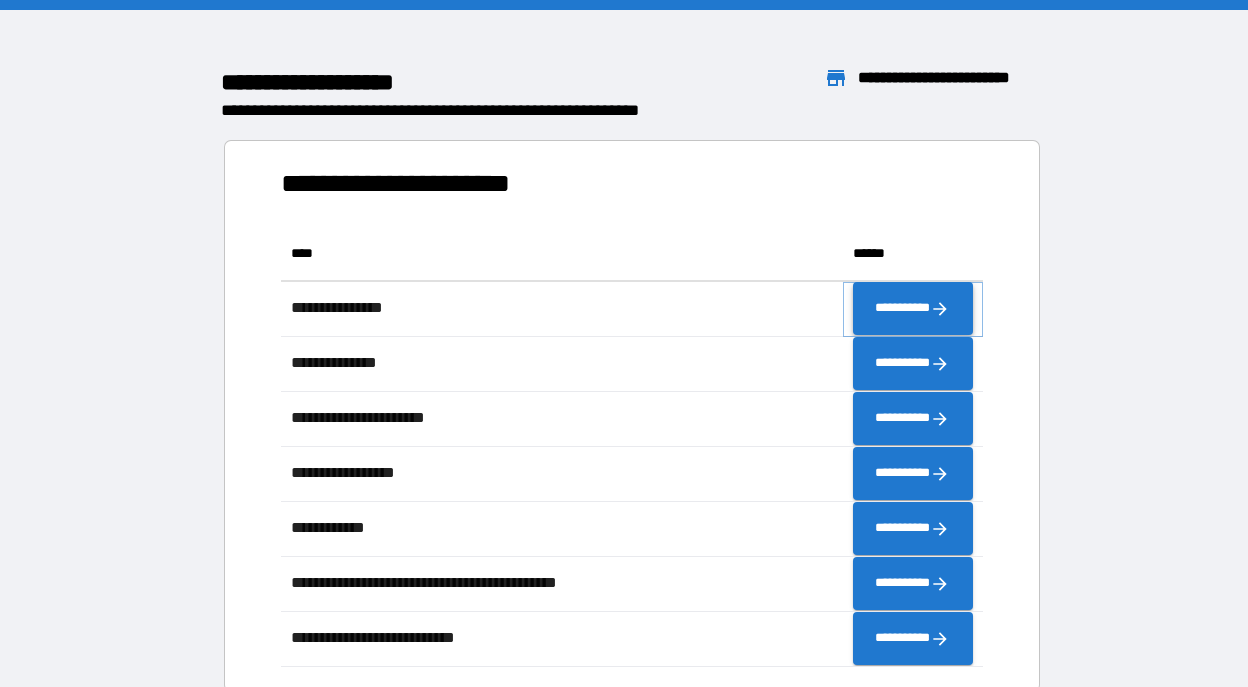 click on "**********" at bounding box center [913, 309] 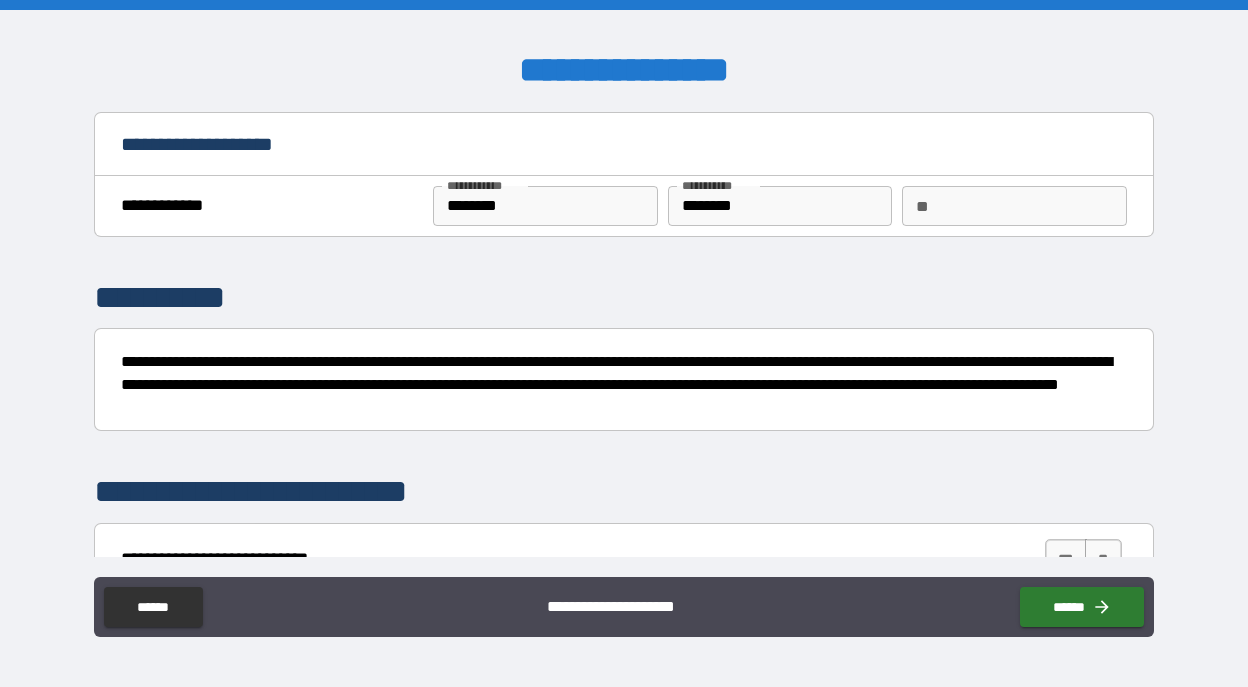 click on "**" at bounding box center (1014, 206) 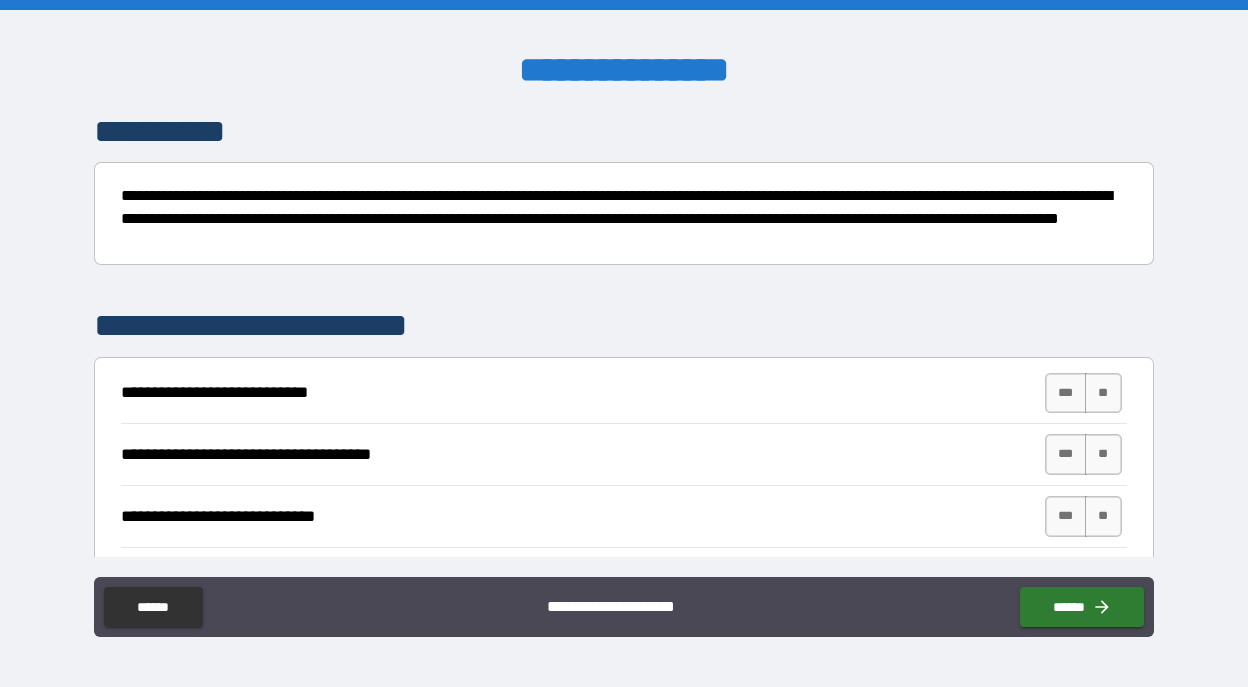 scroll, scrollTop: 165, scrollLeft: 0, axis: vertical 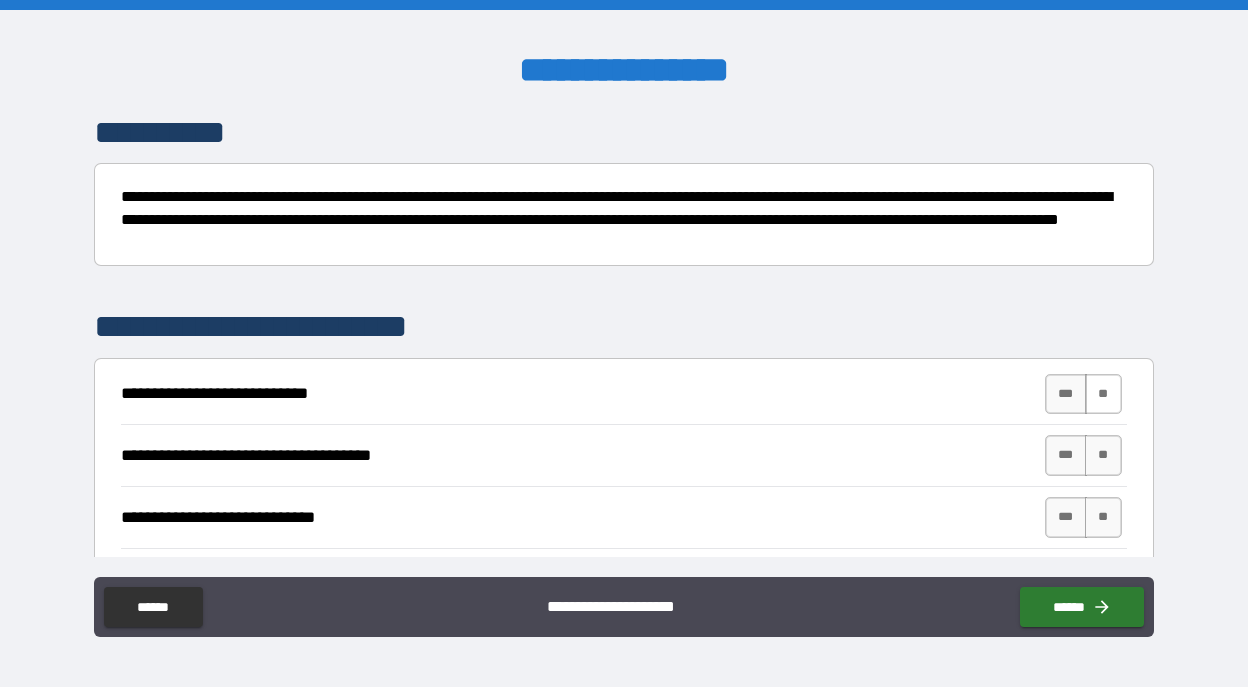 type on "******" 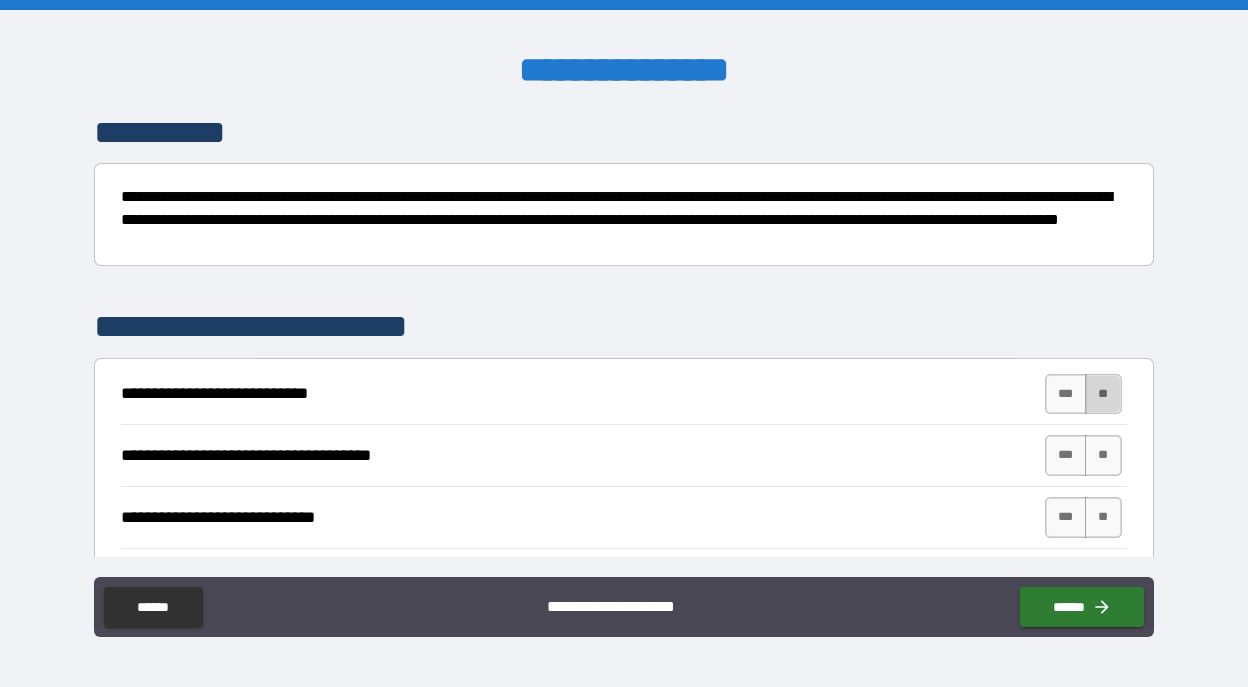 click on "**" at bounding box center [1103, 394] 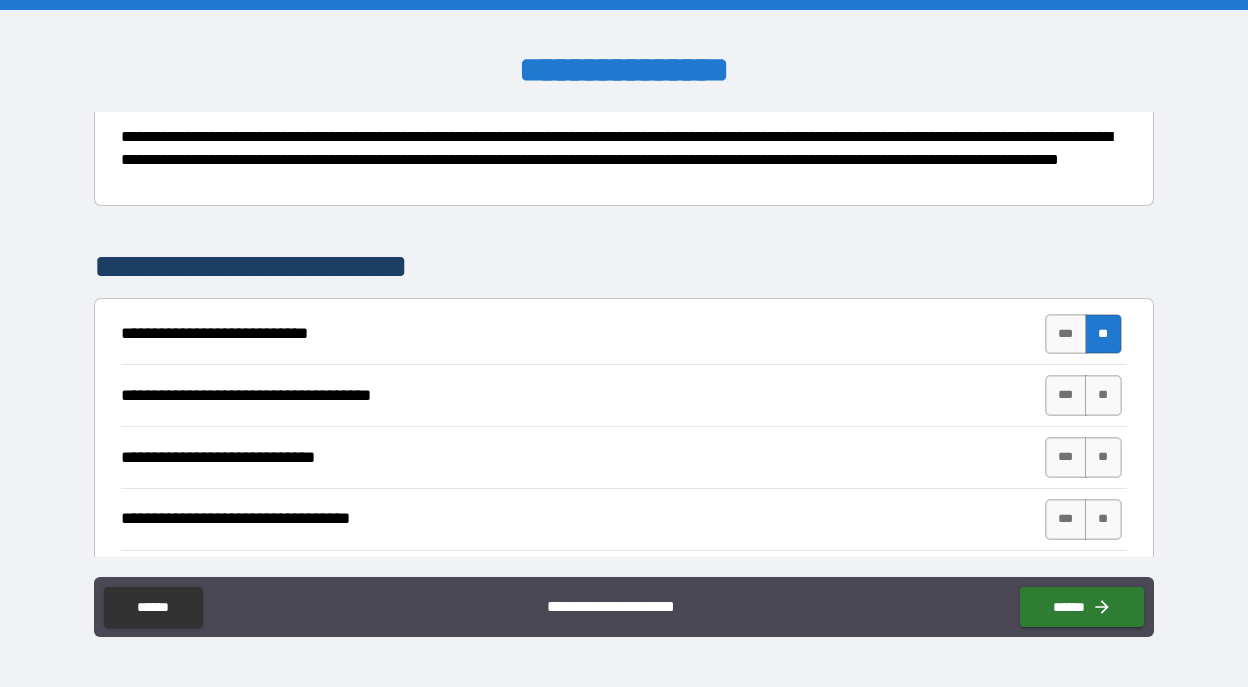scroll, scrollTop: 231, scrollLeft: 0, axis: vertical 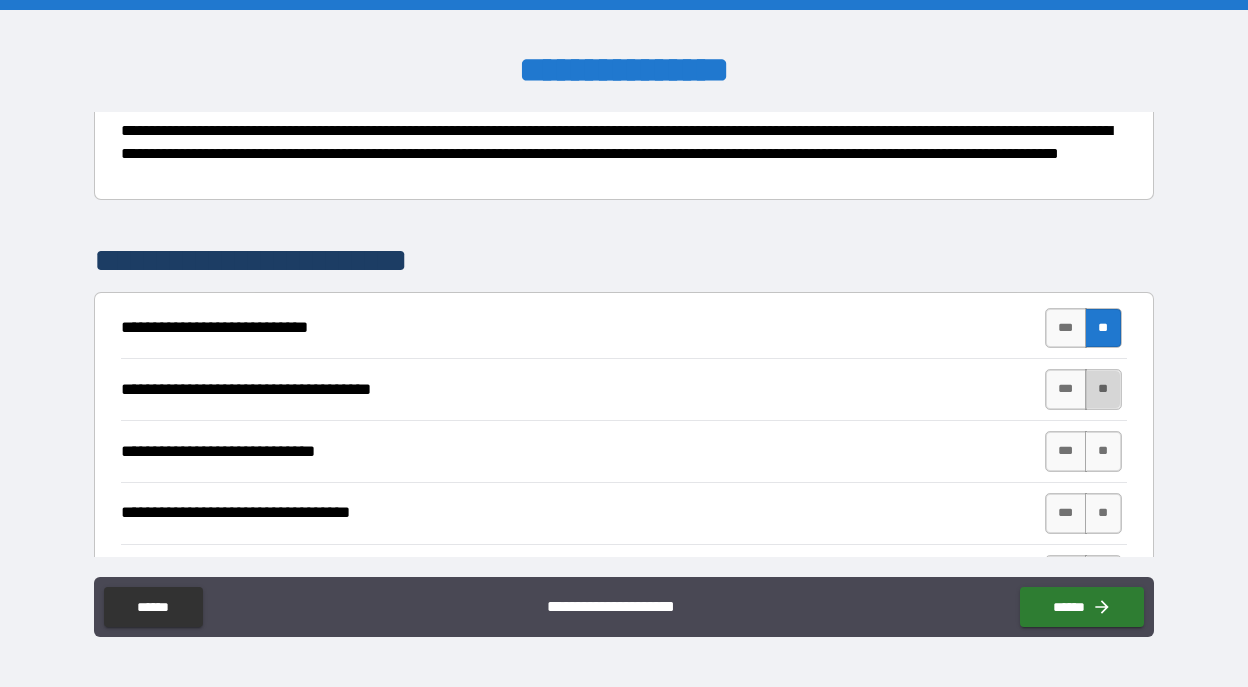 click on "**" at bounding box center [1103, 389] 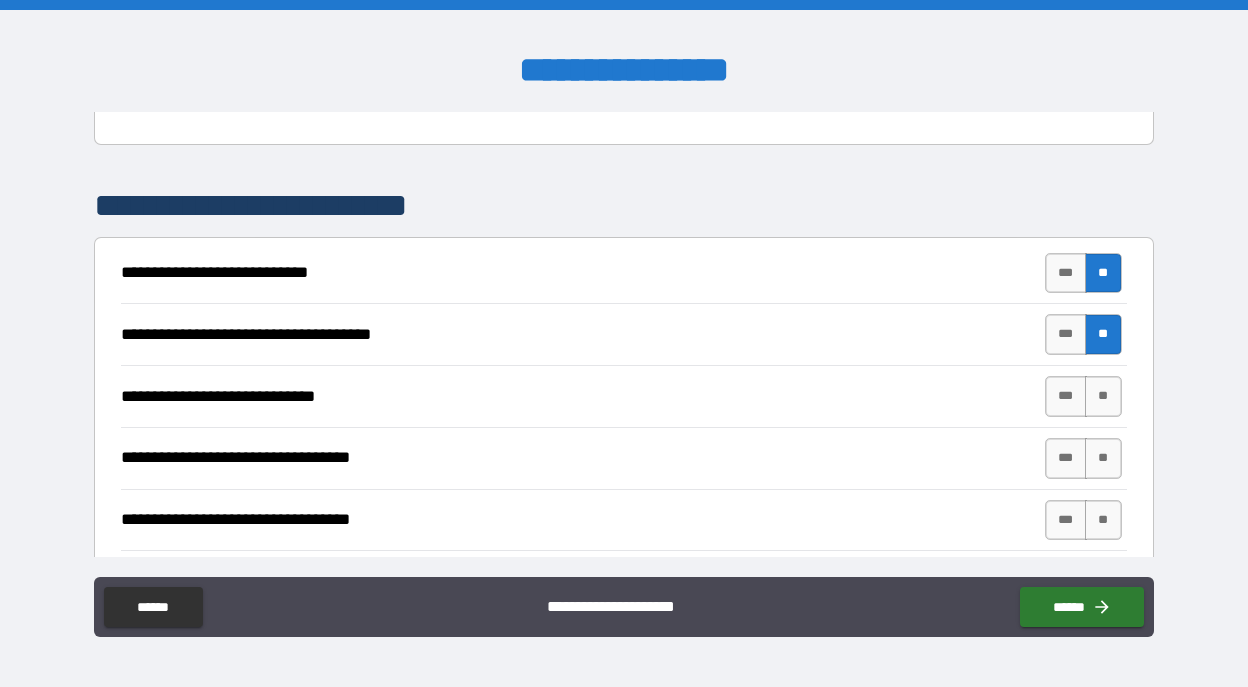 scroll, scrollTop: 288, scrollLeft: 0, axis: vertical 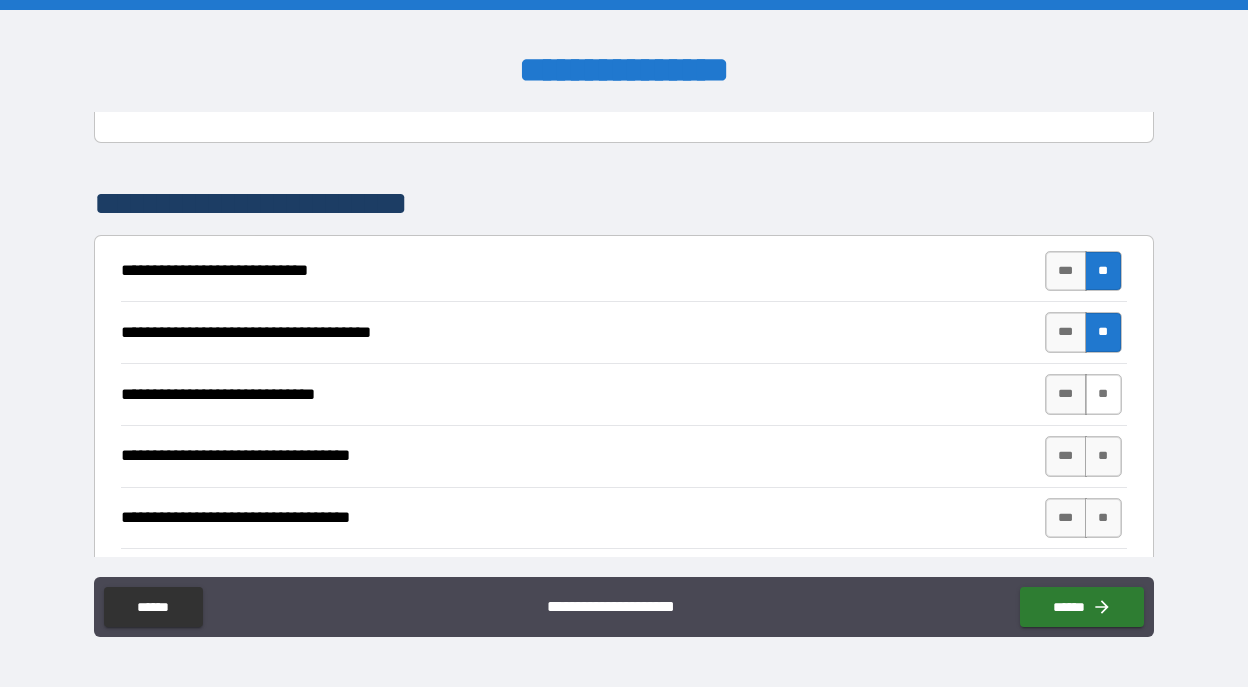 click on "**" at bounding box center (1103, 394) 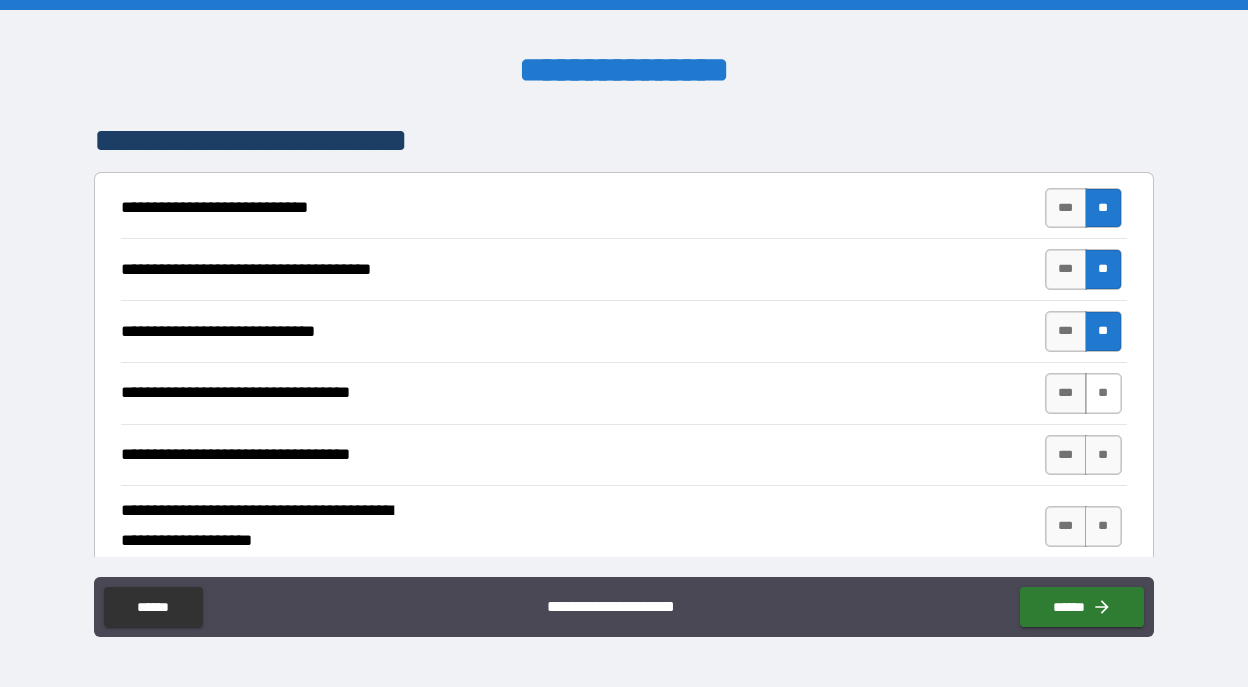 scroll, scrollTop: 364, scrollLeft: 0, axis: vertical 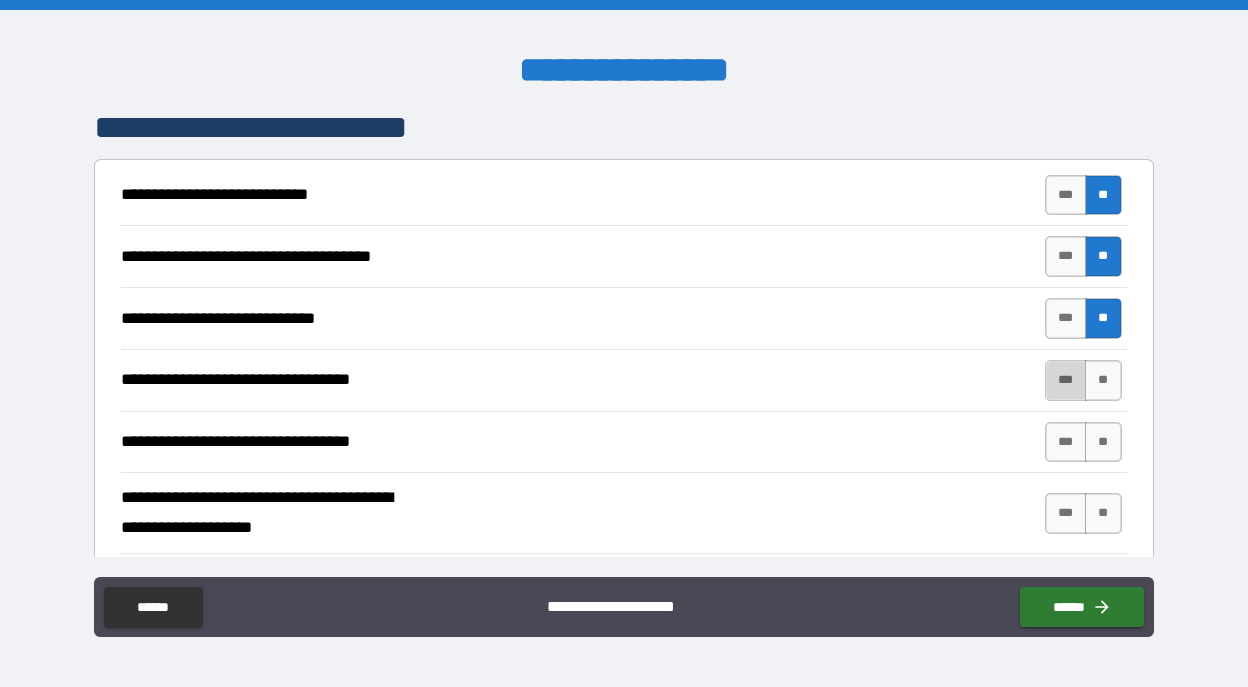 click on "***" at bounding box center (1066, 380) 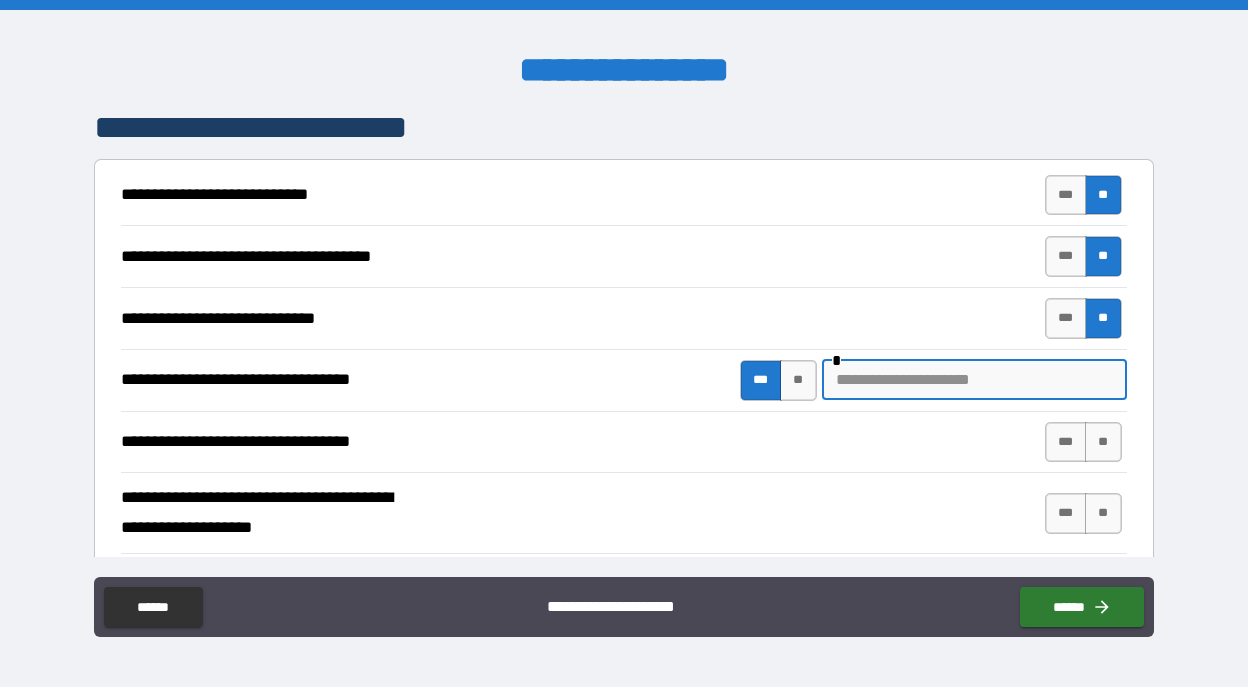 click at bounding box center [974, 380] 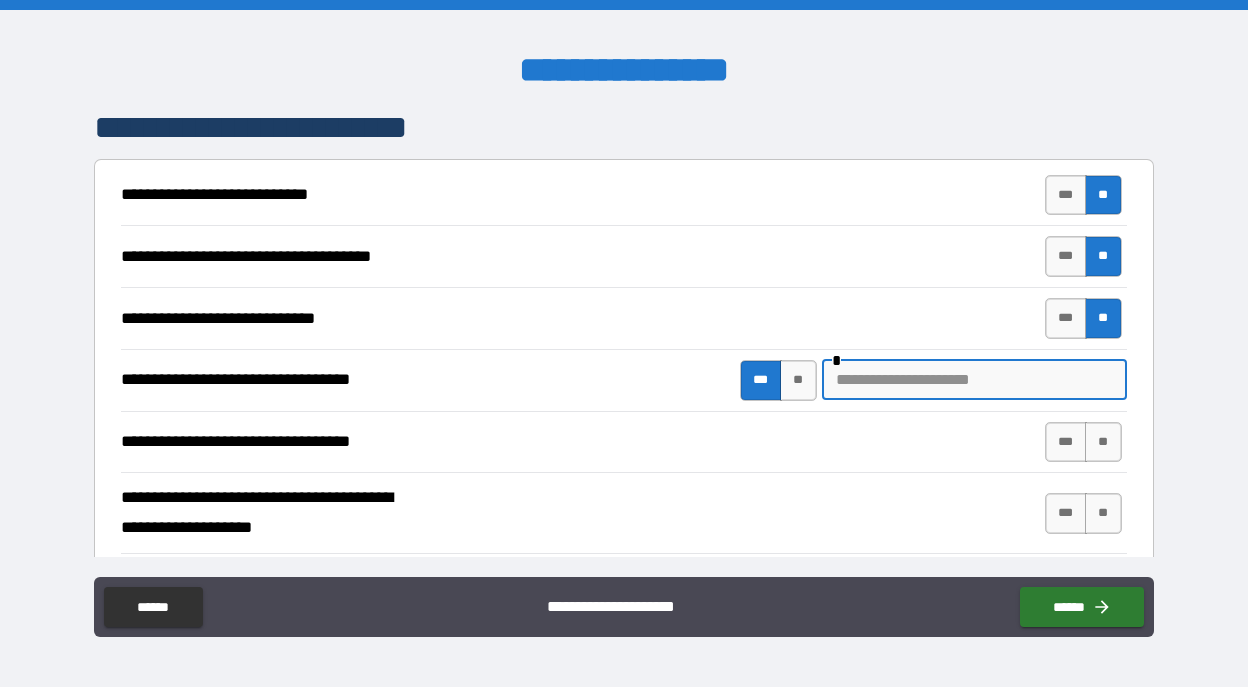 type on "*" 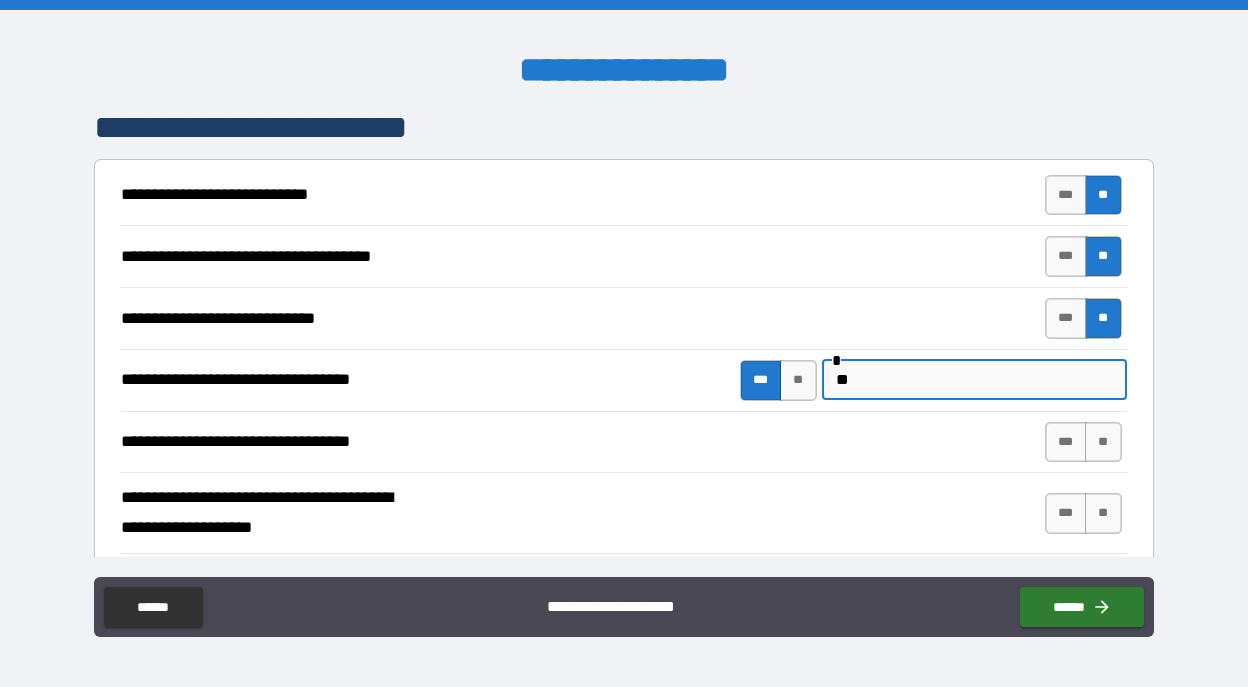 type on "*" 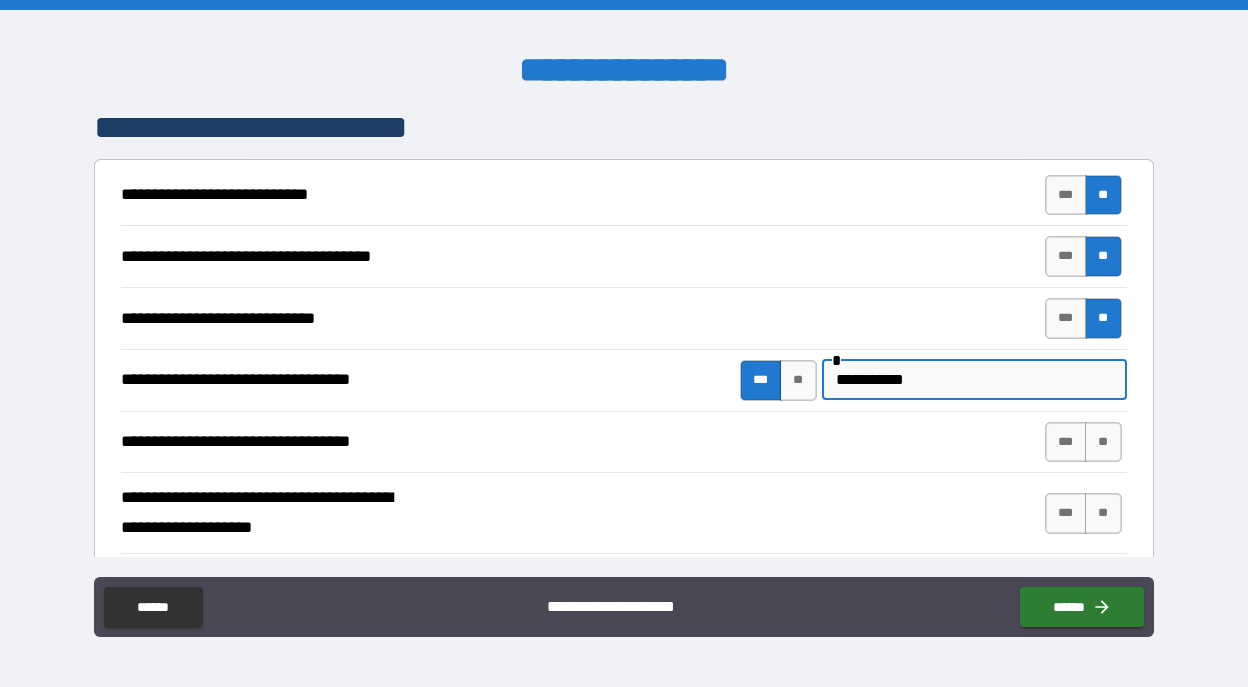 click on "**********" at bounding box center (974, 380) 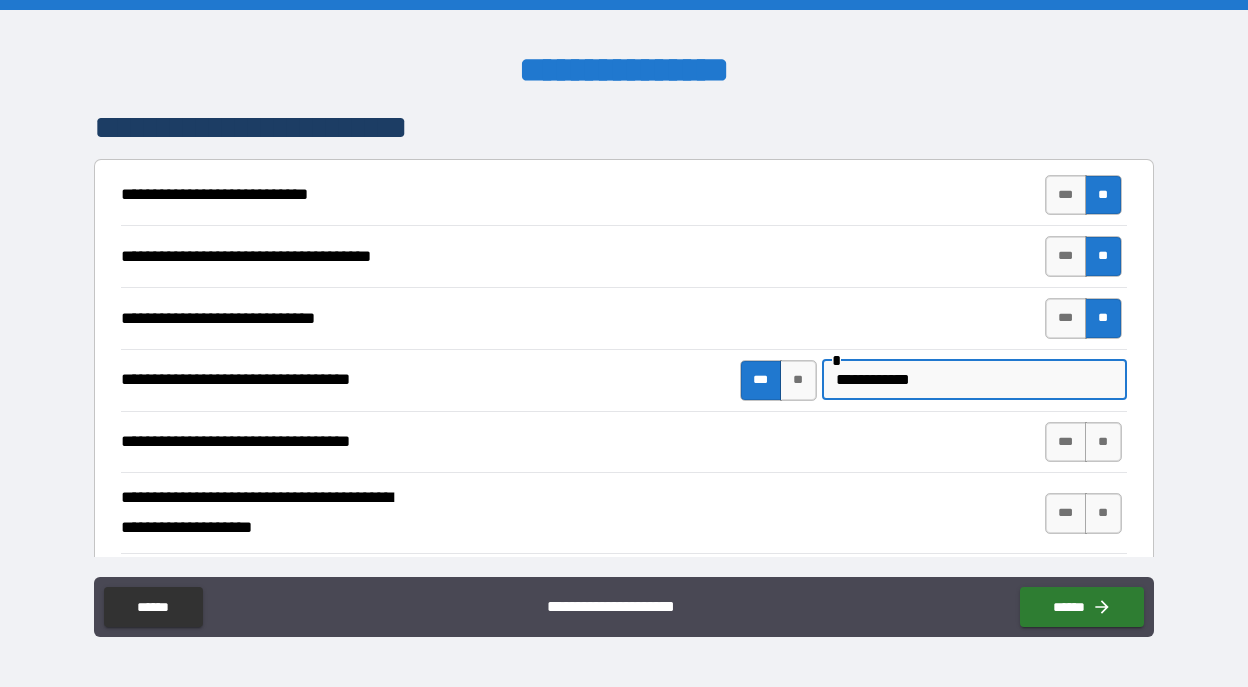 click on "**********" at bounding box center [624, 442] 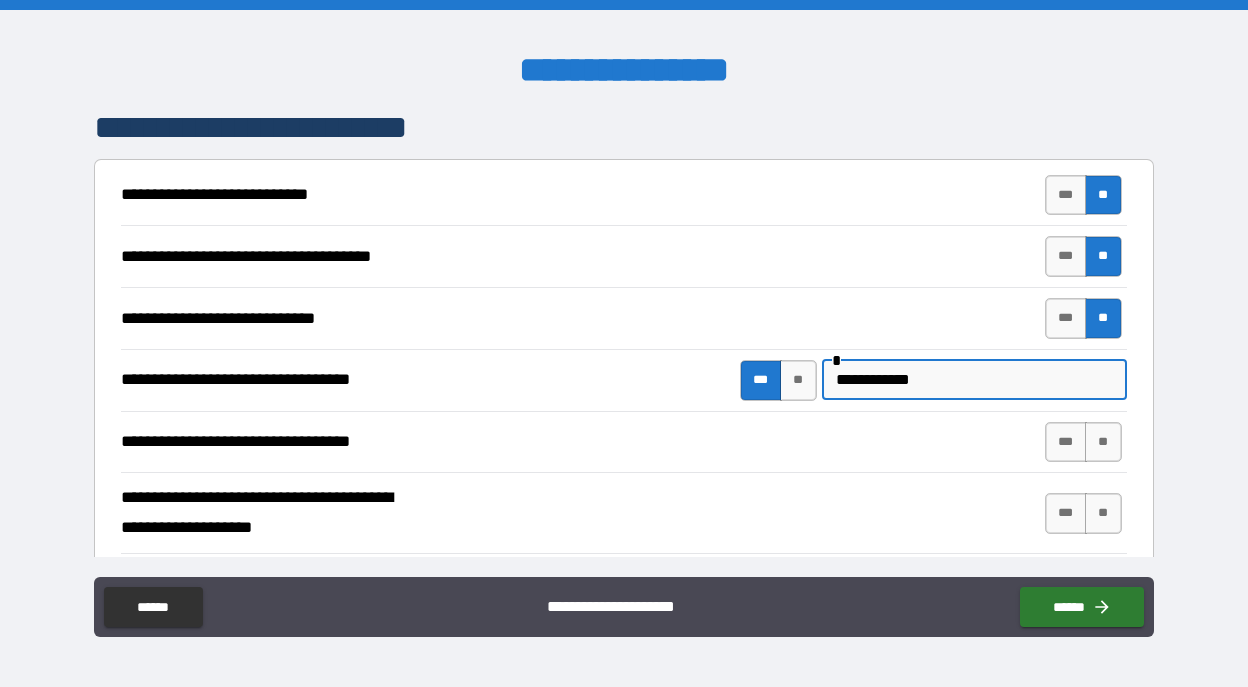 click on "**********" at bounding box center (974, 380) 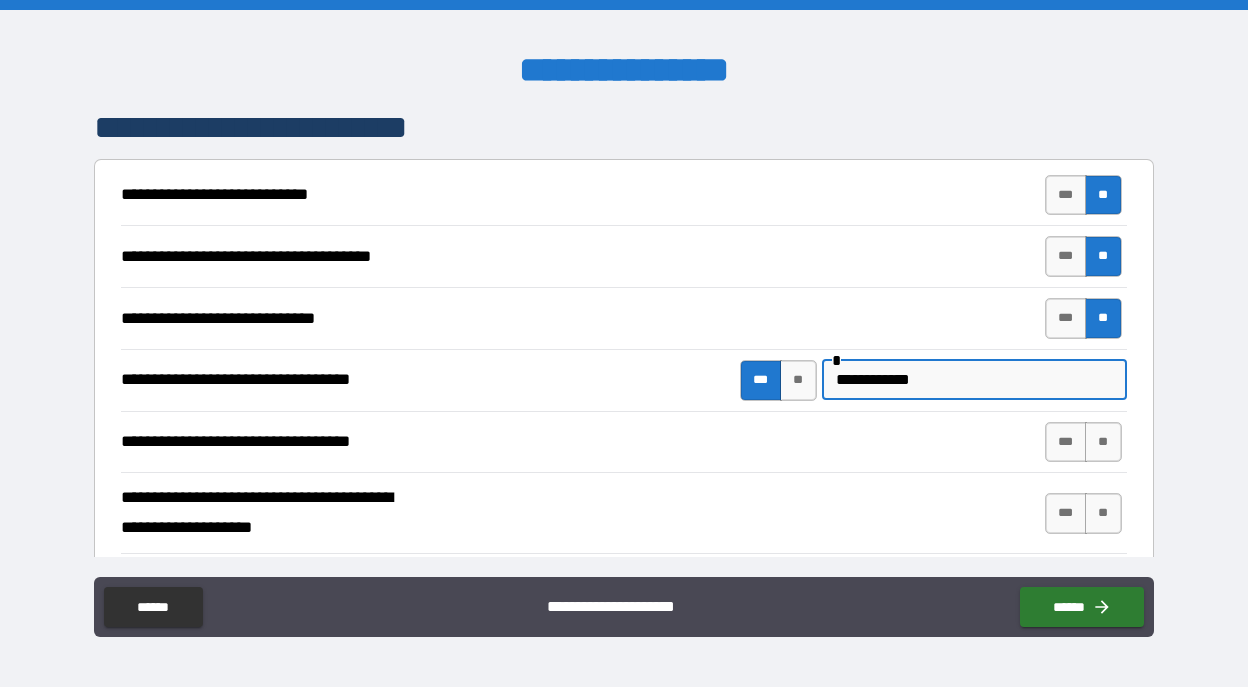 click on "**********" at bounding box center (974, 380) 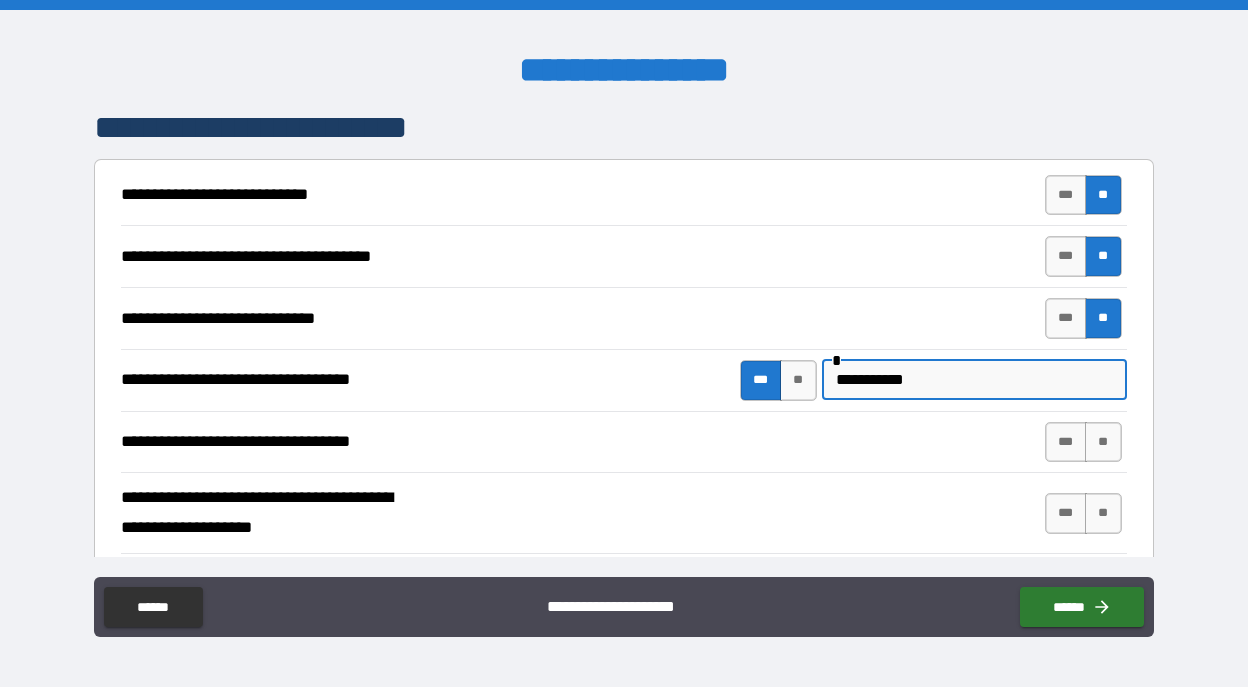 click on "**********" at bounding box center (974, 380) 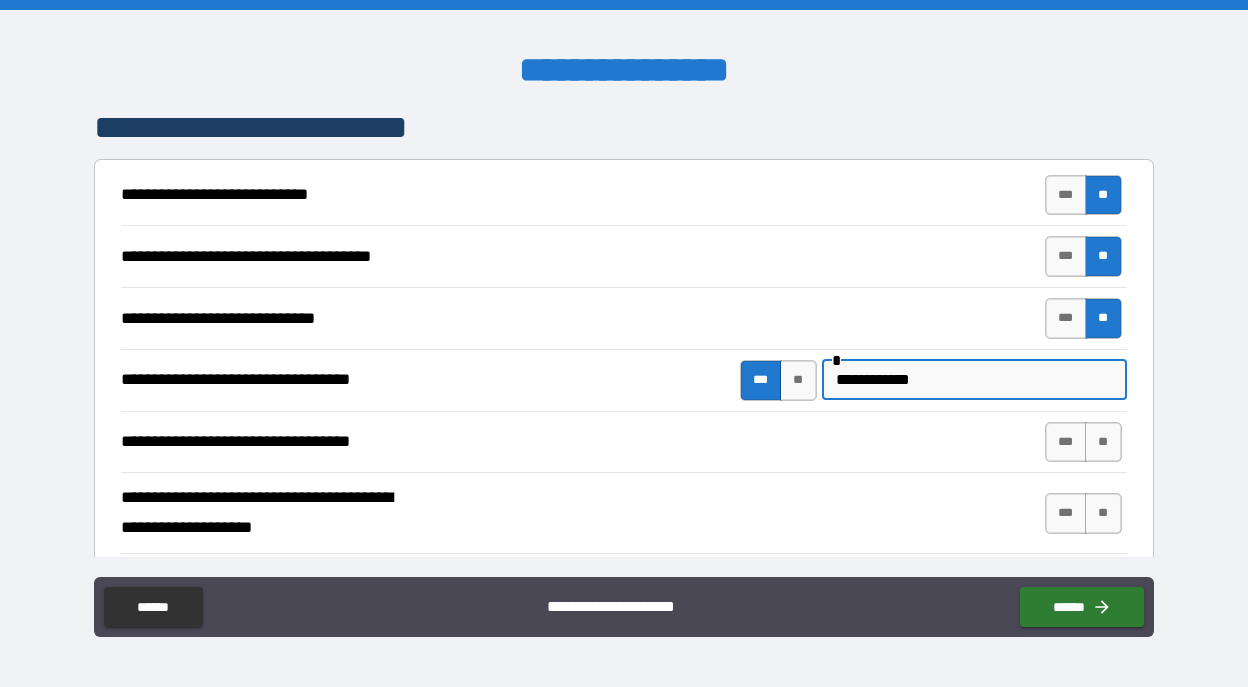 type on "**********" 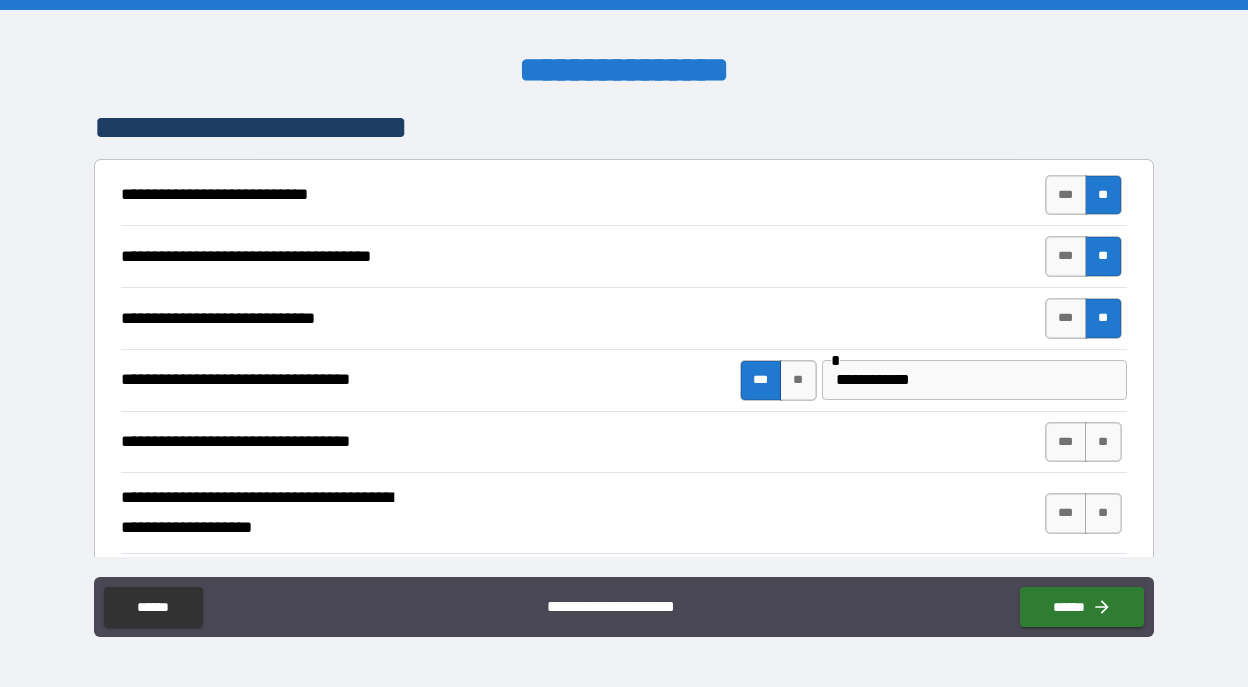 click on "**********" at bounding box center [624, 442] 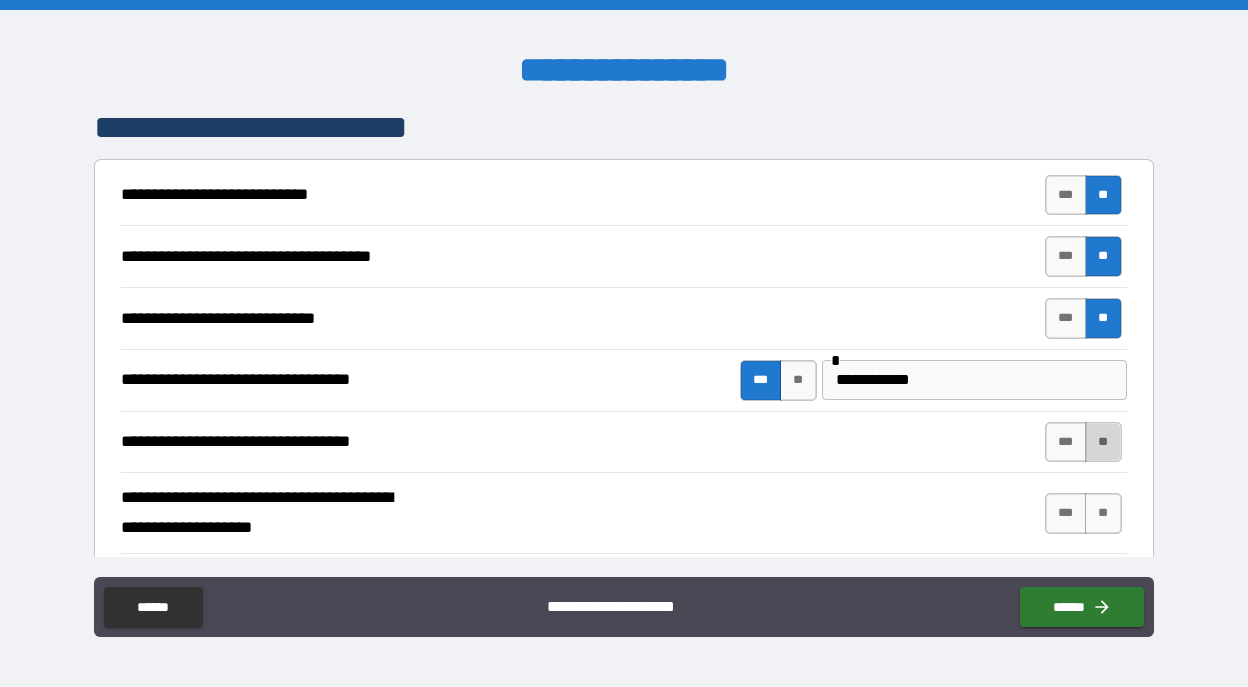 click on "**" at bounding box center (1103, 442) 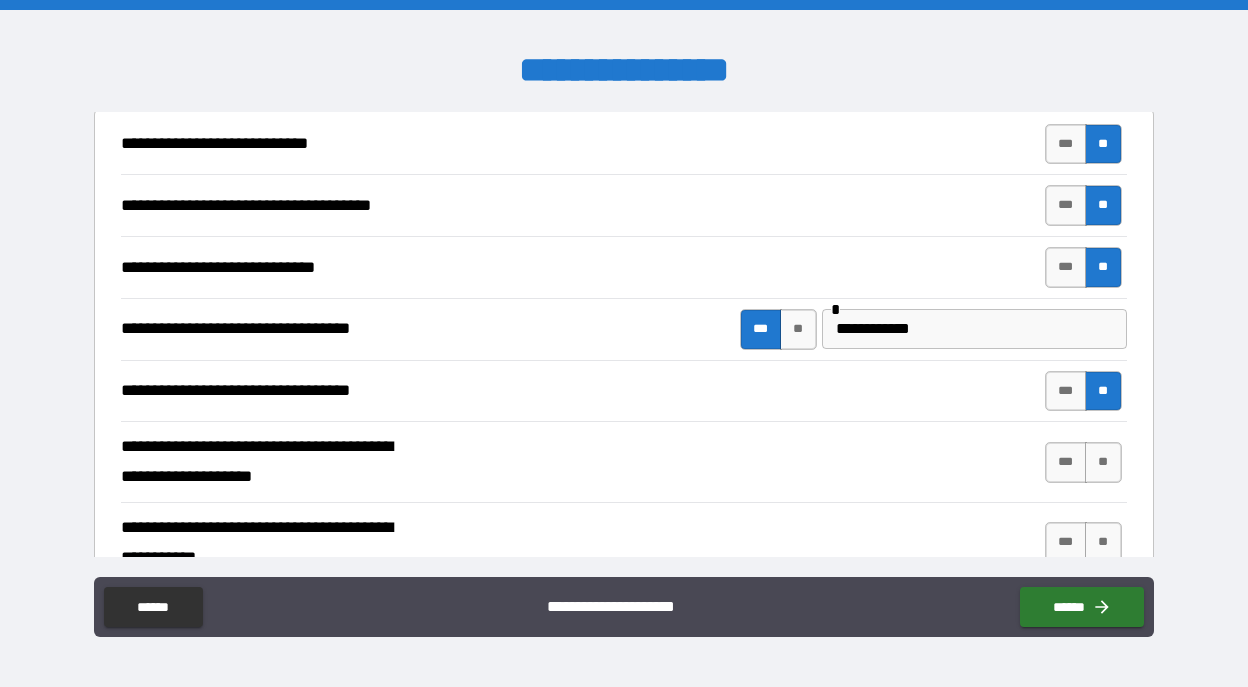 scroll, scrollTop: 433, scrollLeft: 0, axis: vertical 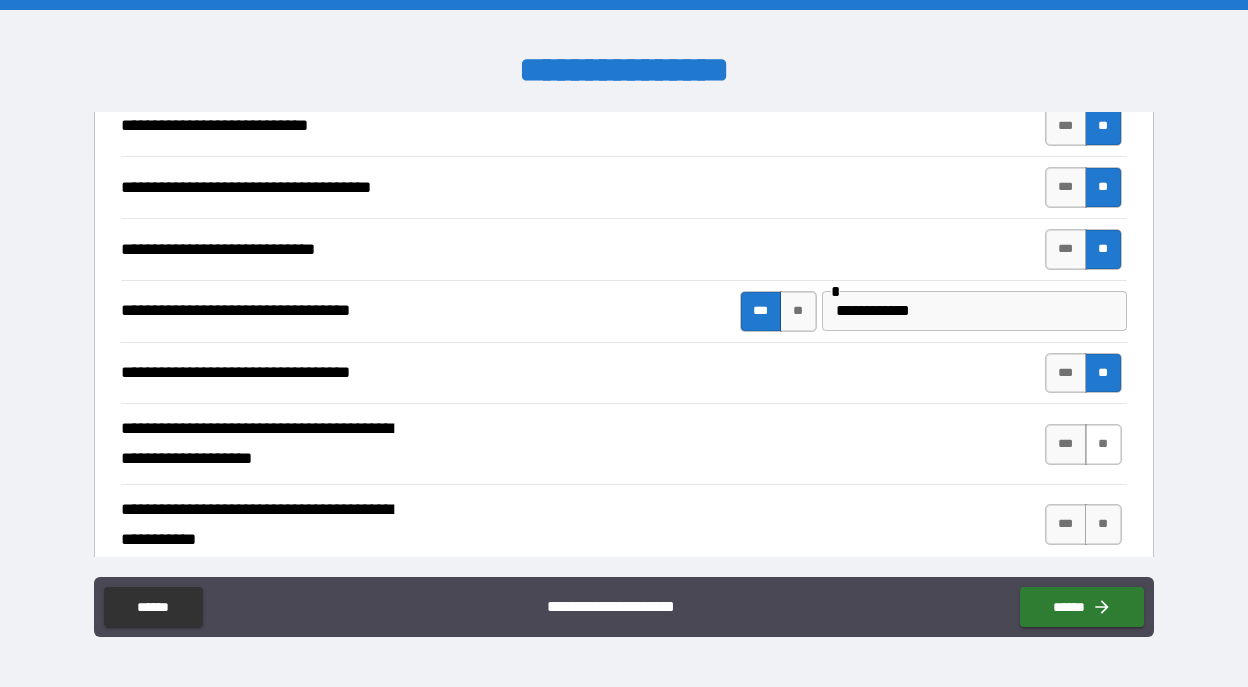 click on "**" at bounding box center (1103, 444) 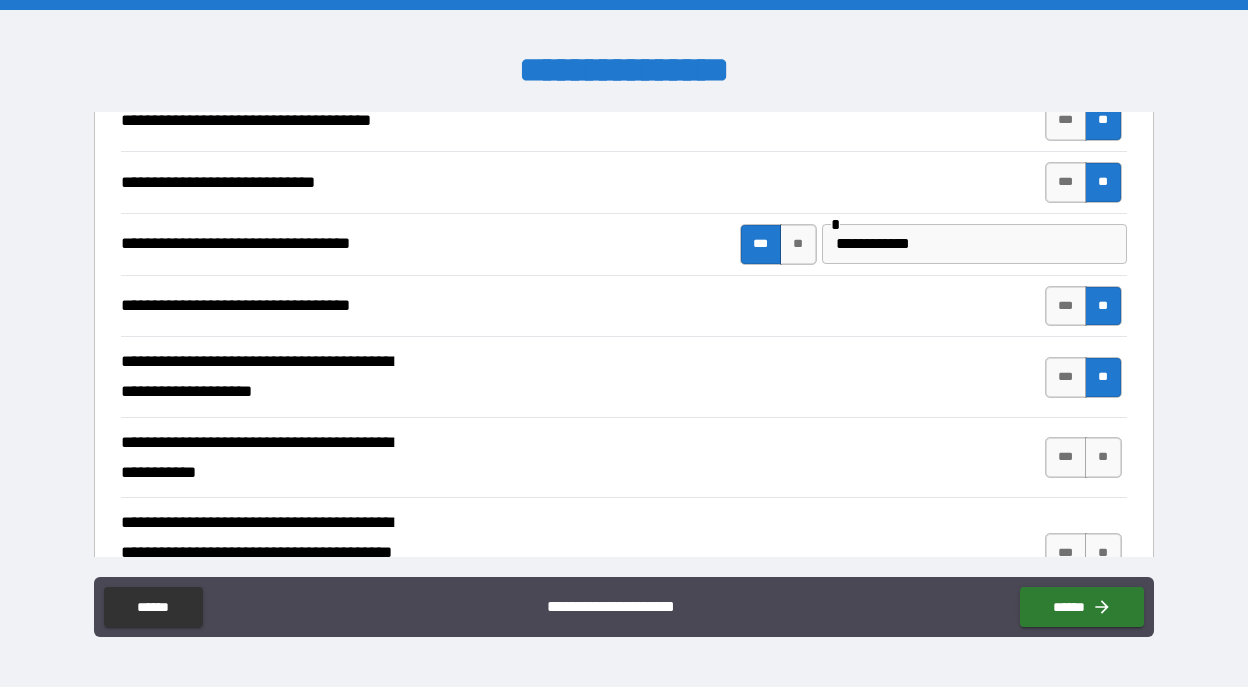 scroll, scrollTop: 533, scrollLeft: 0, axis: vertical 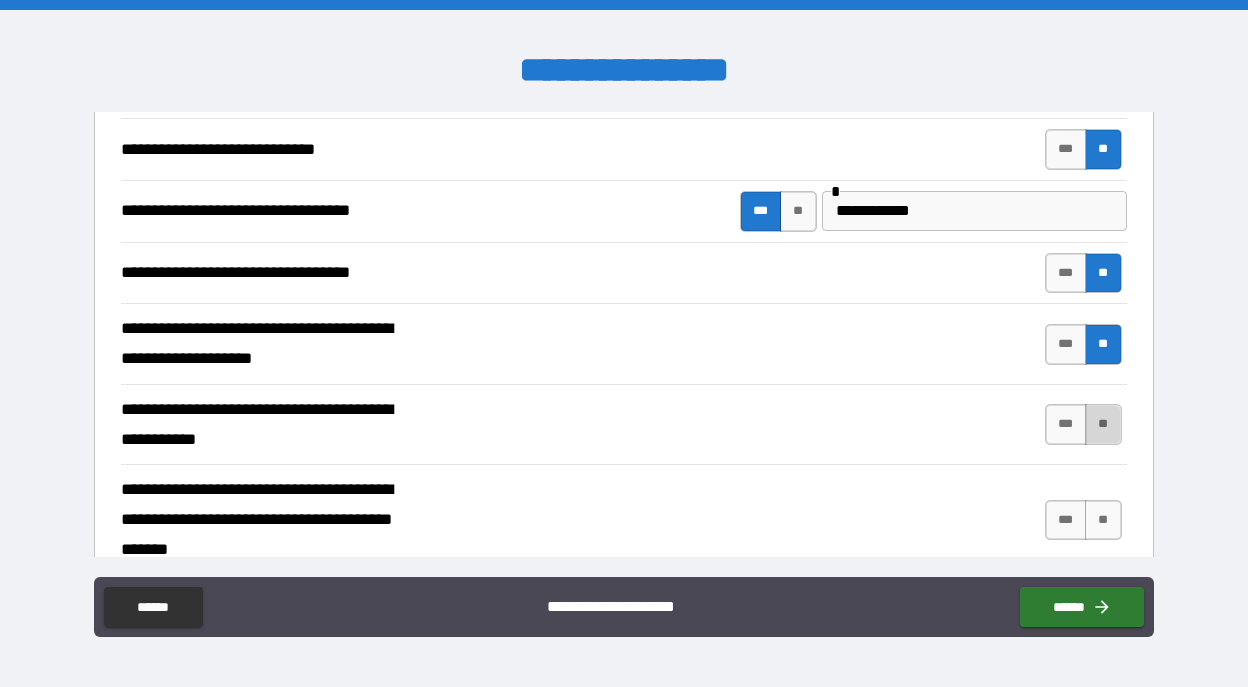 click on "**" at bounding box center (1103, 424) 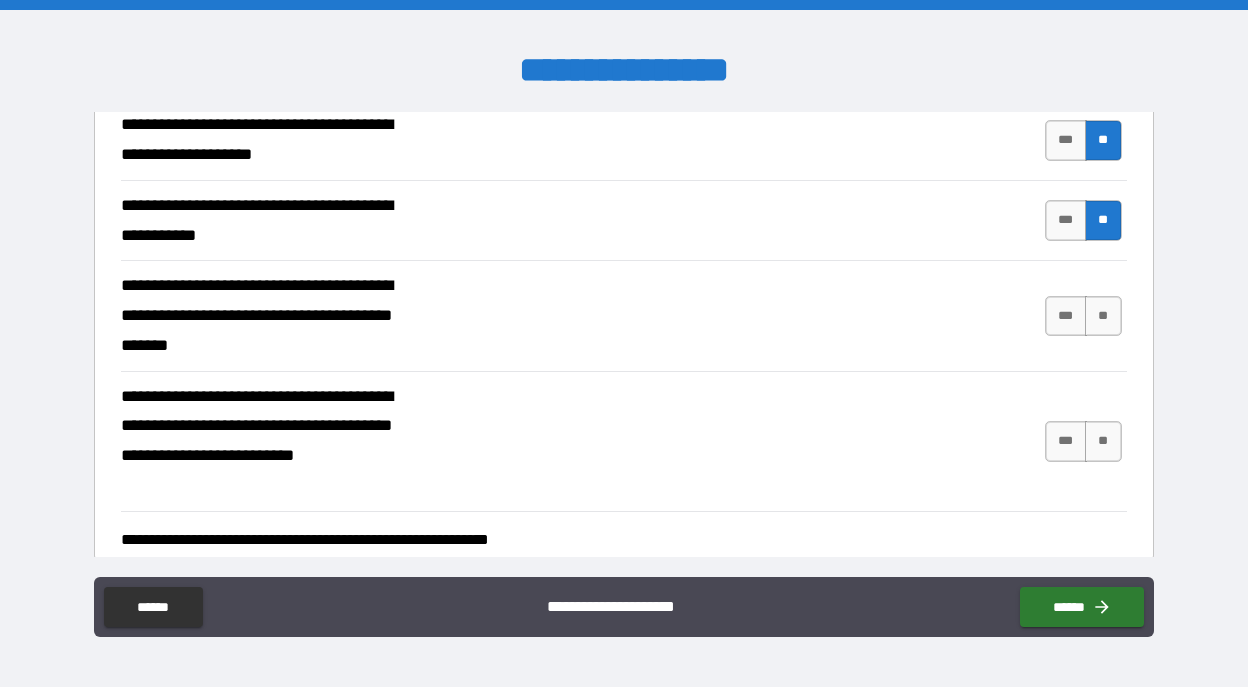scroll, scrollTop: 750, scrollLeft: 0, axis: vertical 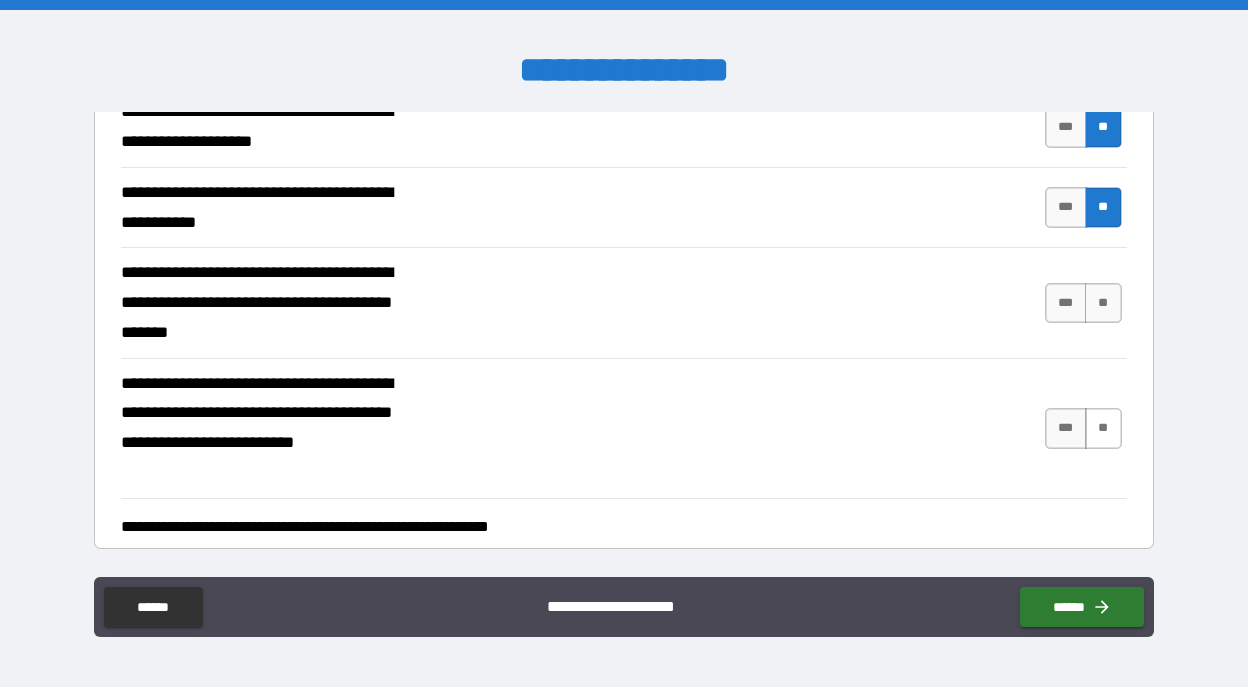 click on "**" at bounding box center [1103, 428] 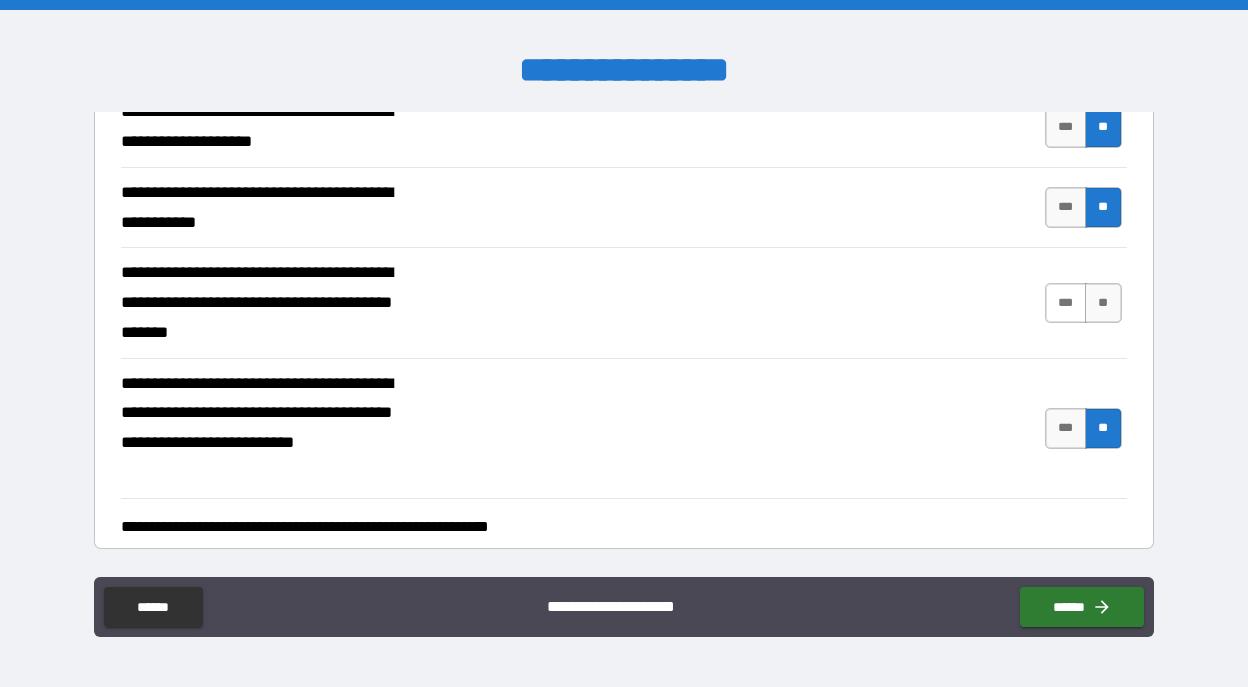 click on "***" at bounding box center (1066, 303) 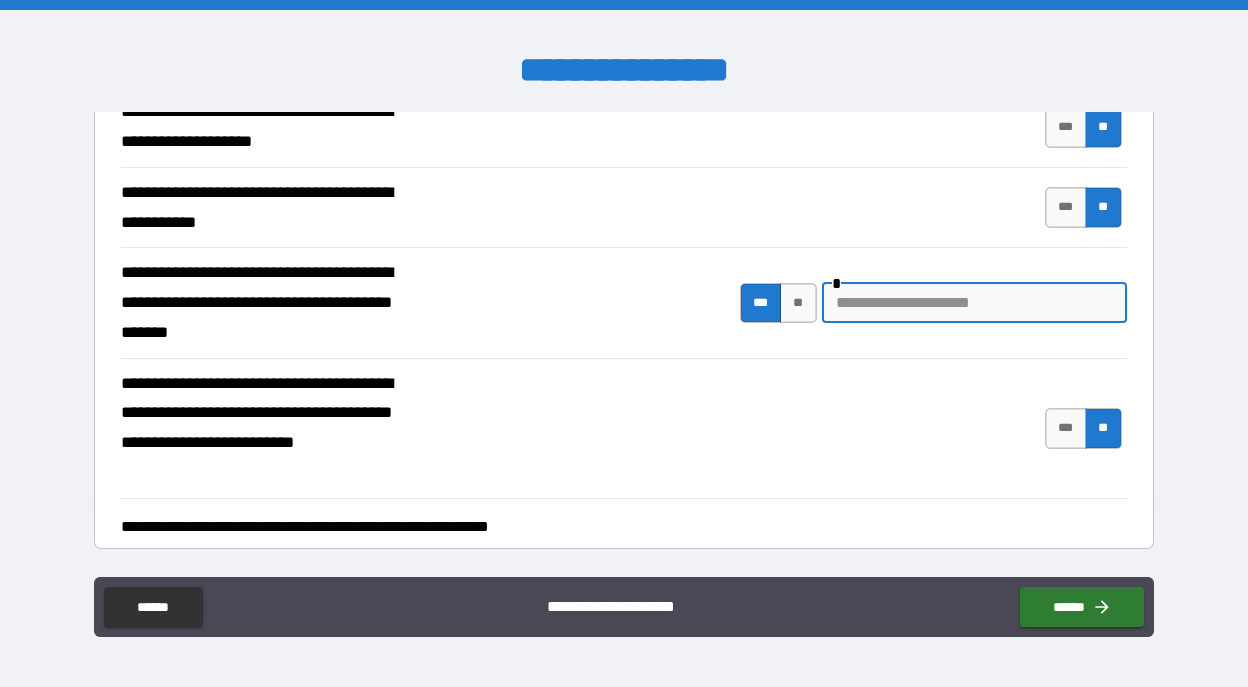 click at bounding box center (974, 303) 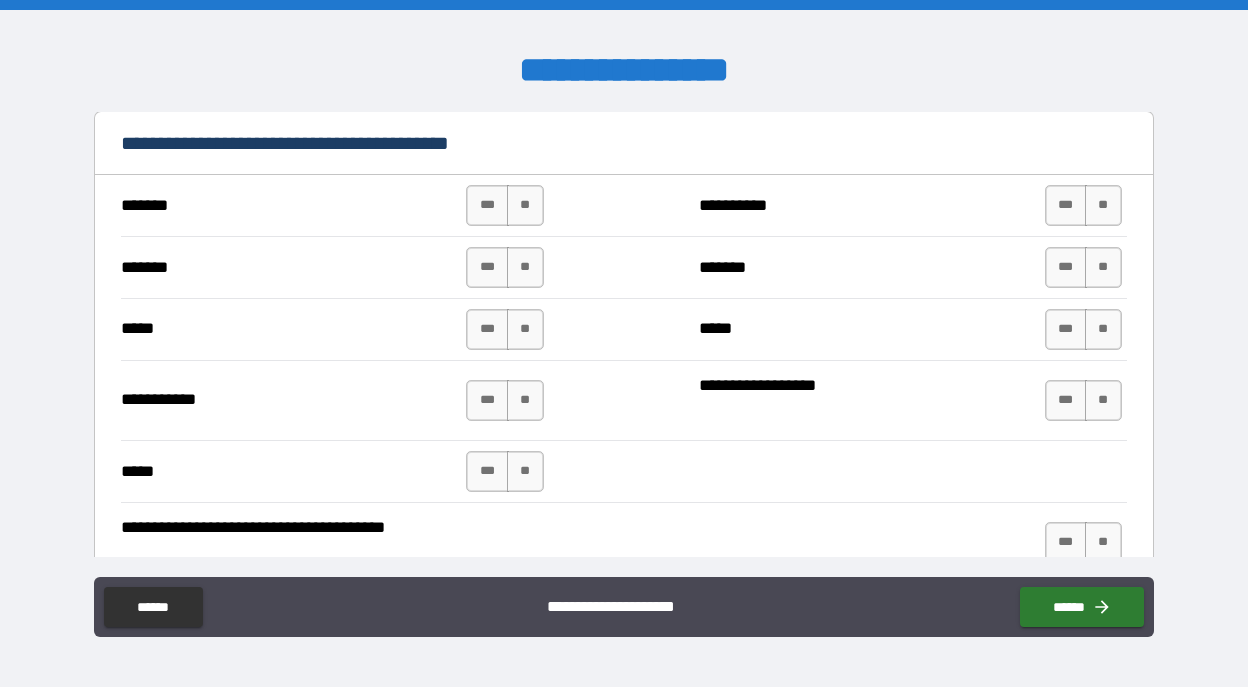 scroll, scrollTop: 1533, scrollLeft: 0, axis: vertical 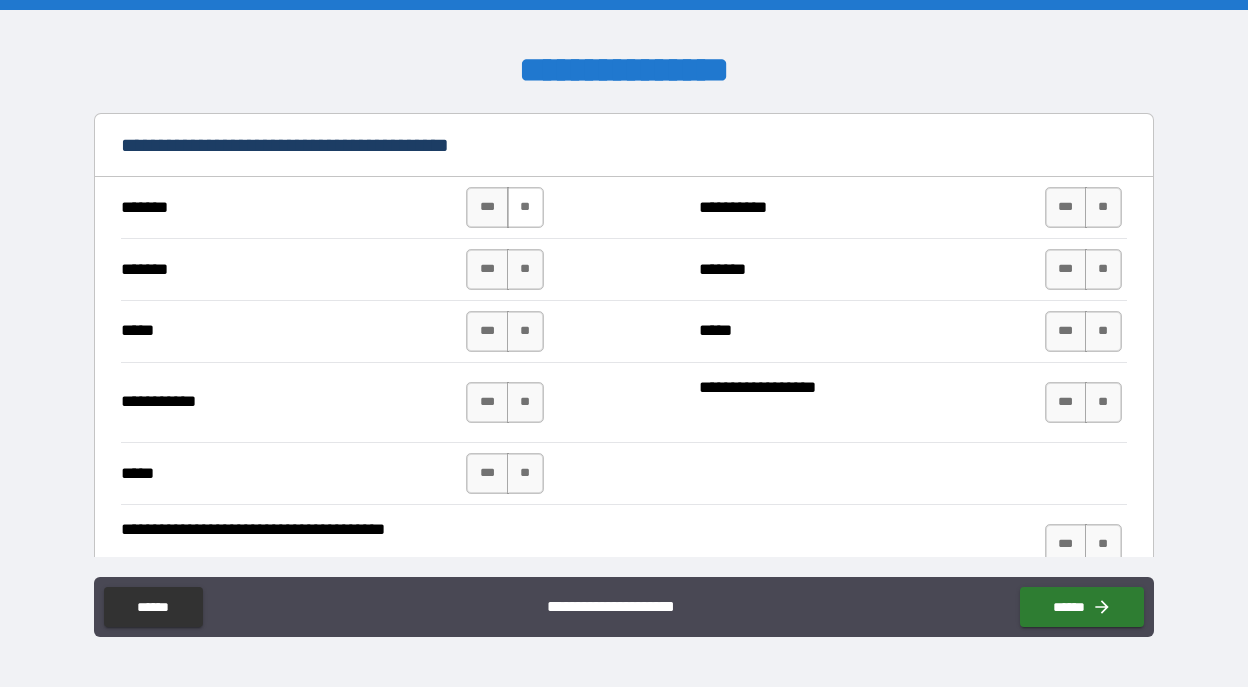type on "********" 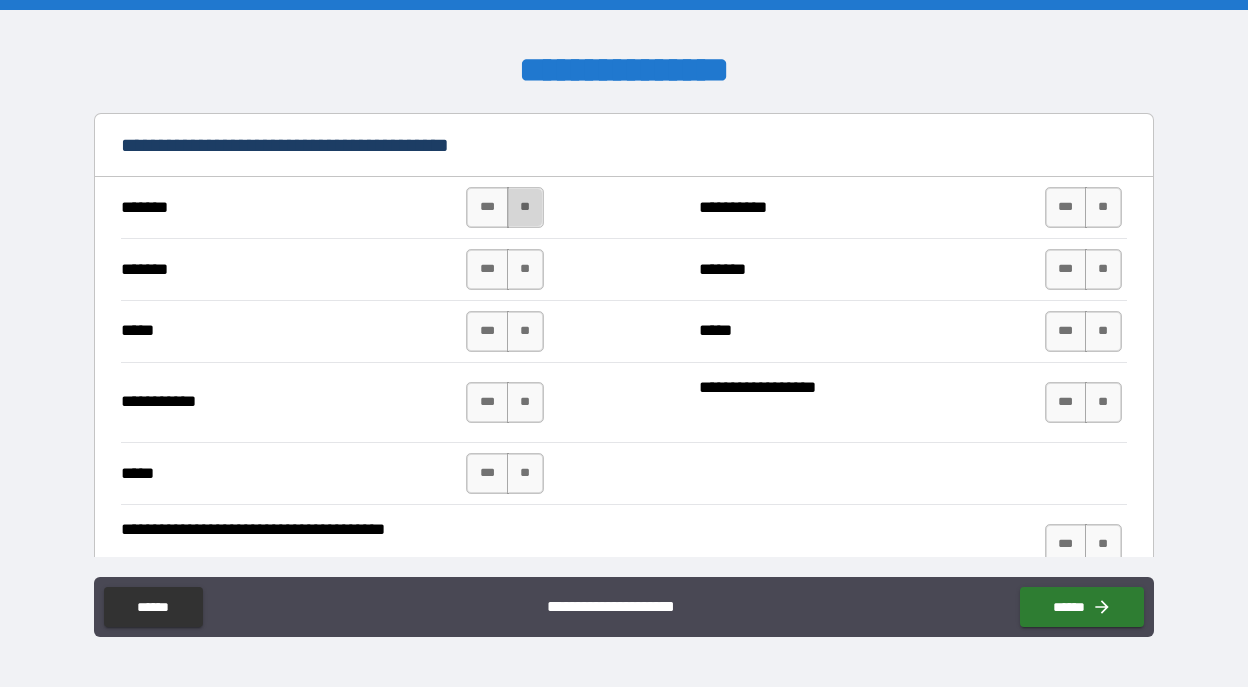 click on "**" at bounding box center [525, 207] 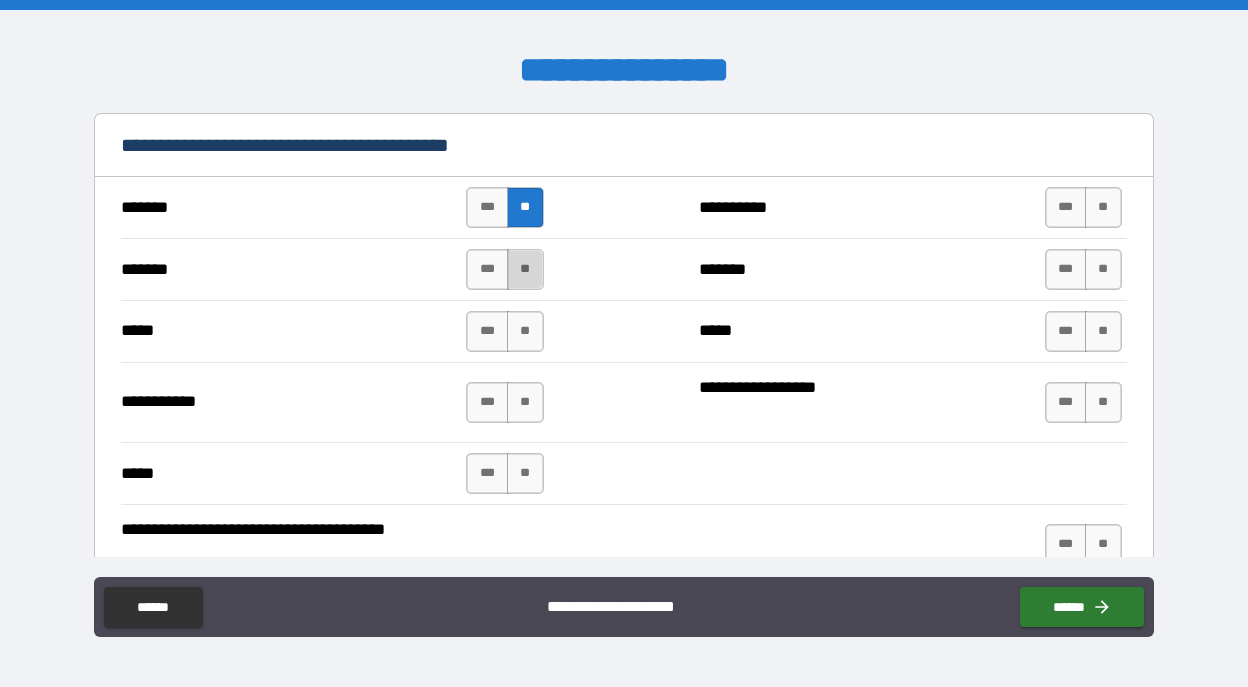 click on "**" at bounding box center (525, 269) 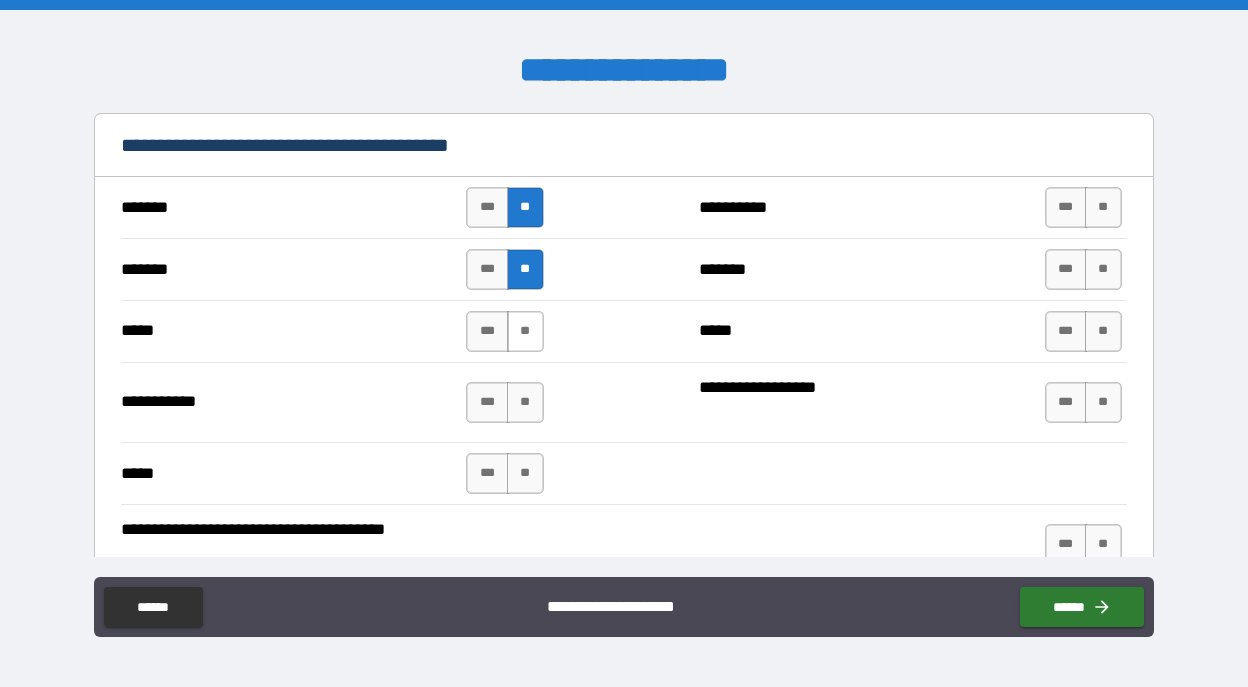 click on "**" at bounding box center (525, 331) 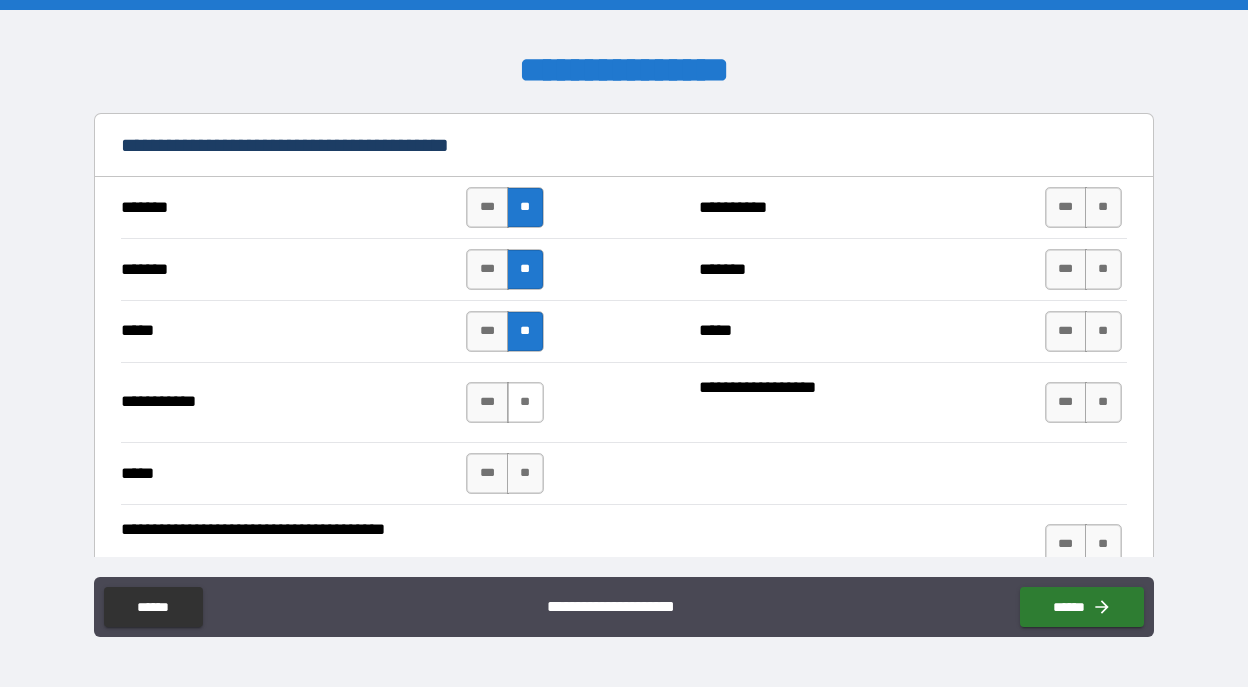 click on "**" at bounding box center (525, 402) 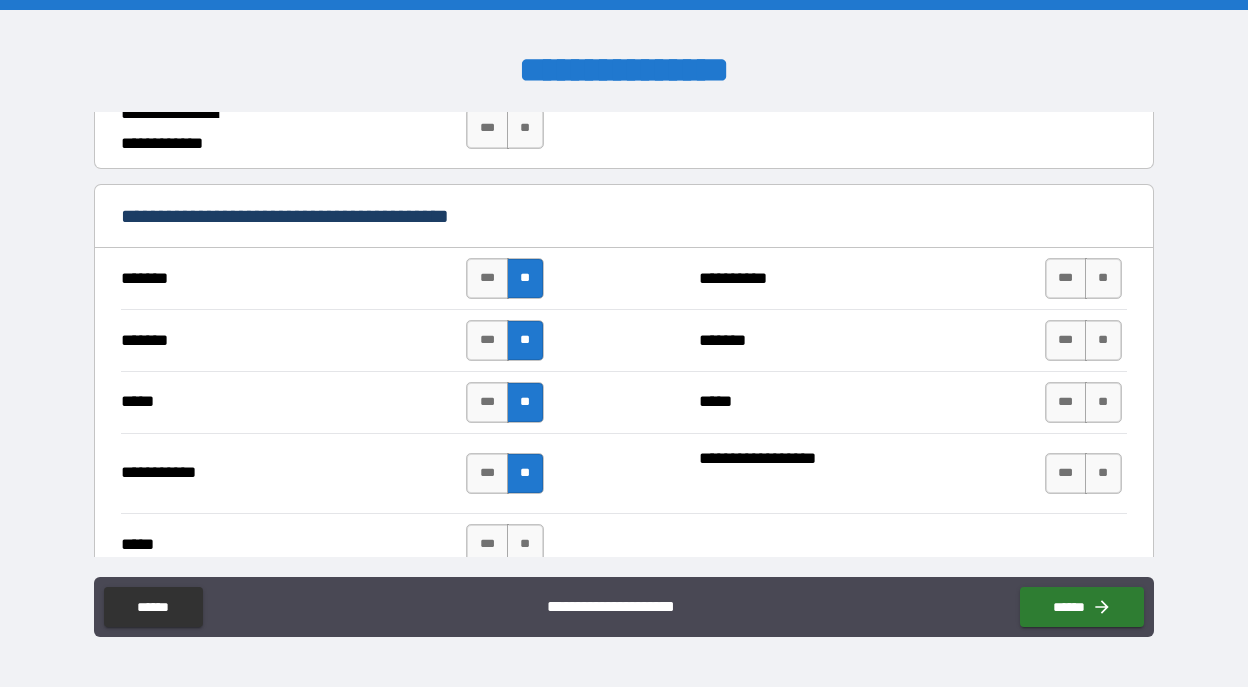 scroll, scrollTop: 1456, scrollLeft: 0, axis: vertical 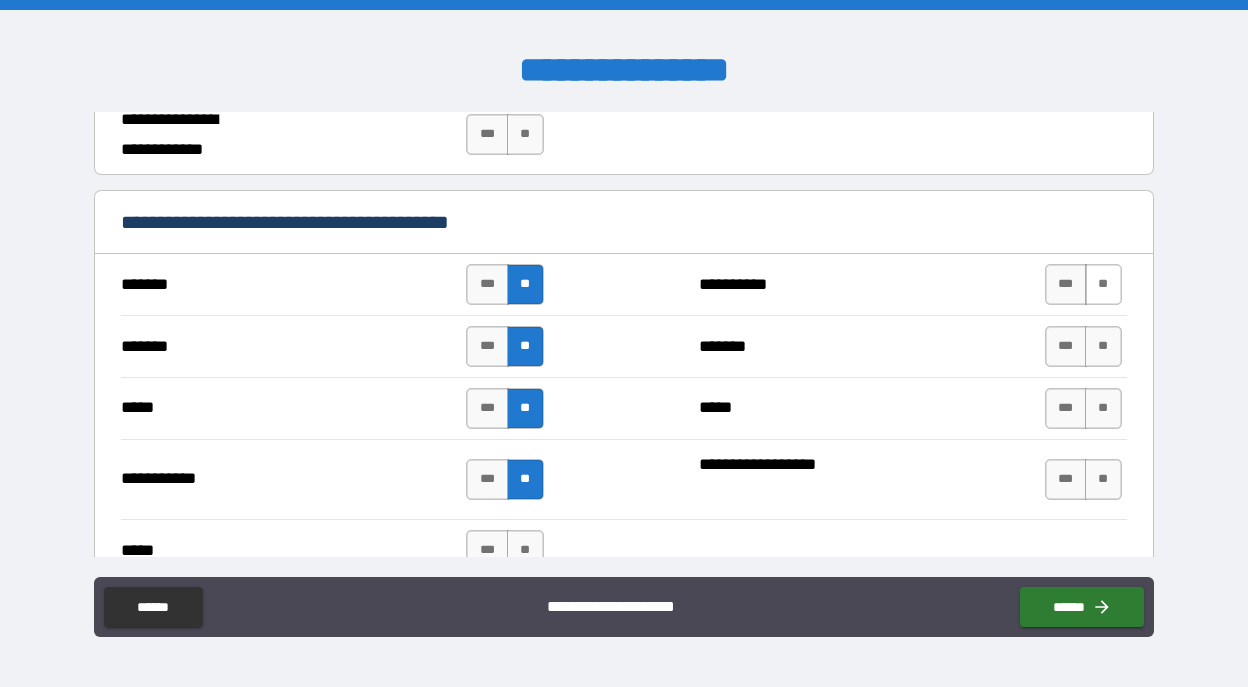 click on "**" at bounding box center (1103, 284) 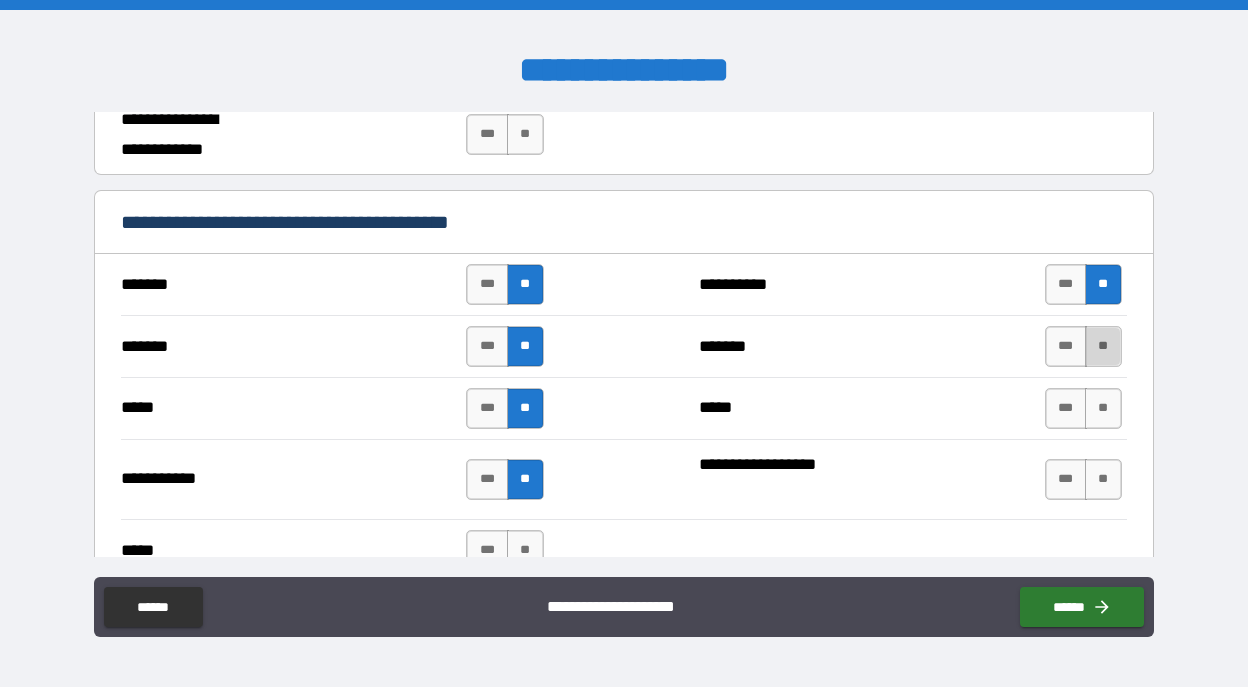 click on "**" at bounding box center [1103, 346] 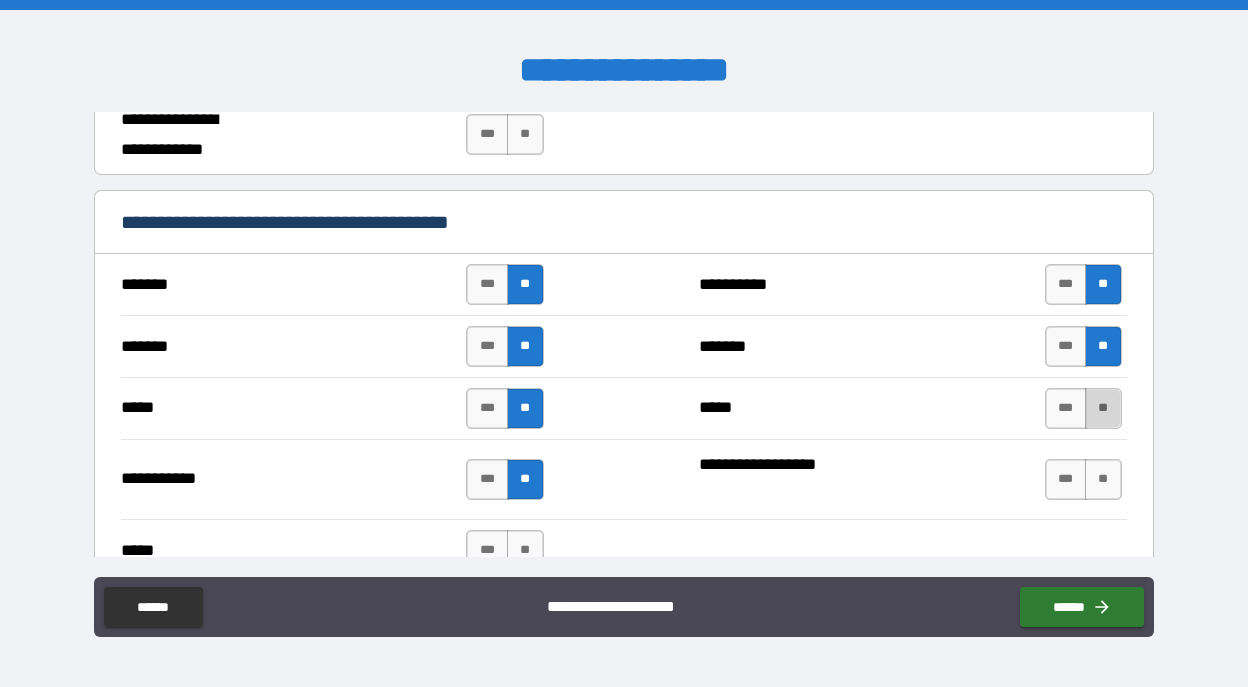 click on "**" at bounding box center (1103, 408) 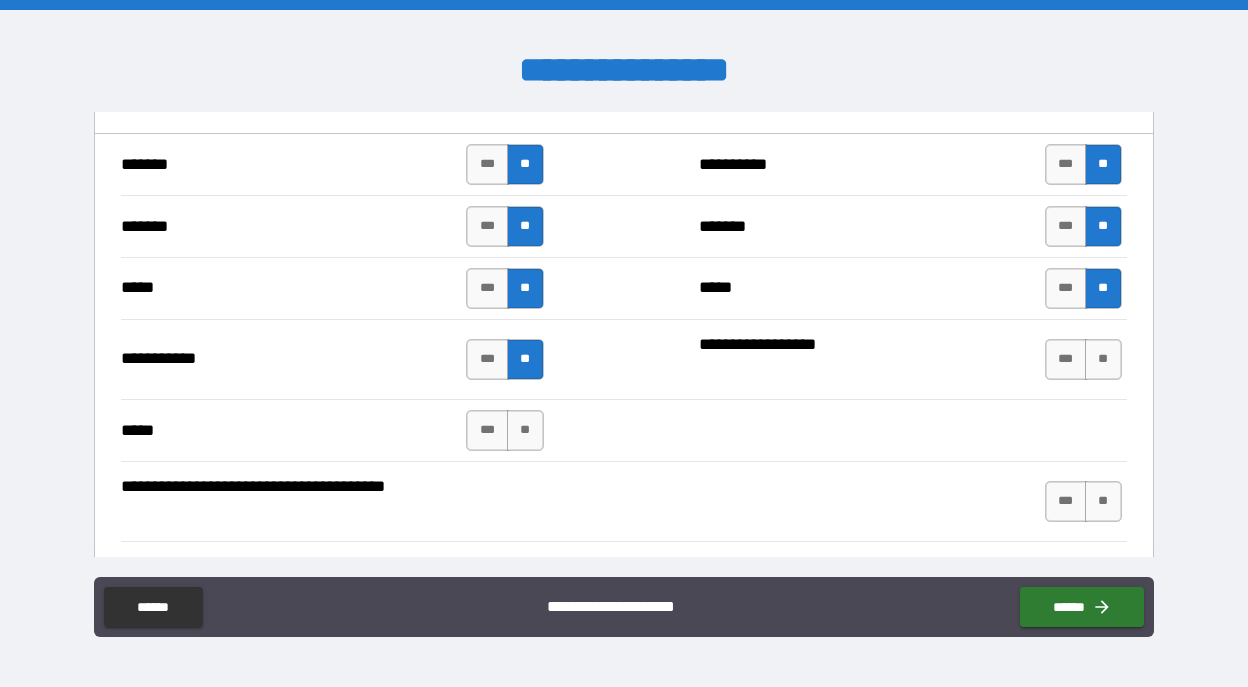 scroll, scrollTop: 1584, scrollLeft: 0, axis: vertical 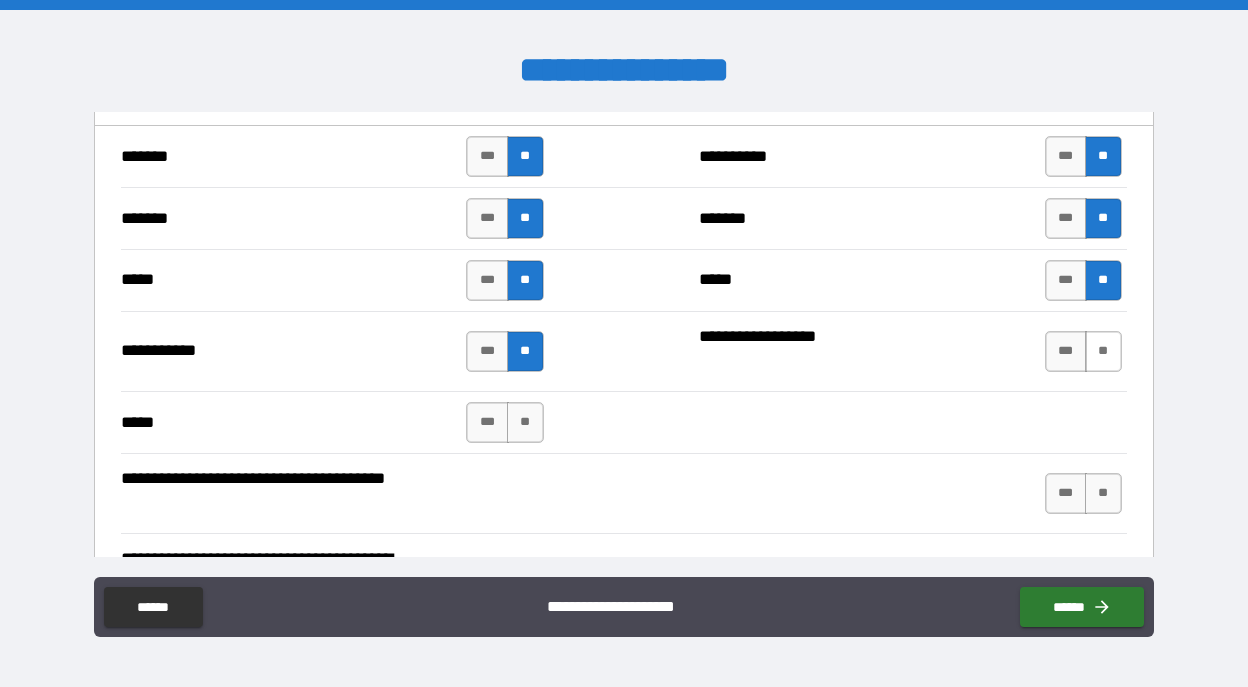 click on "**" at bounding box center (1103, 351) 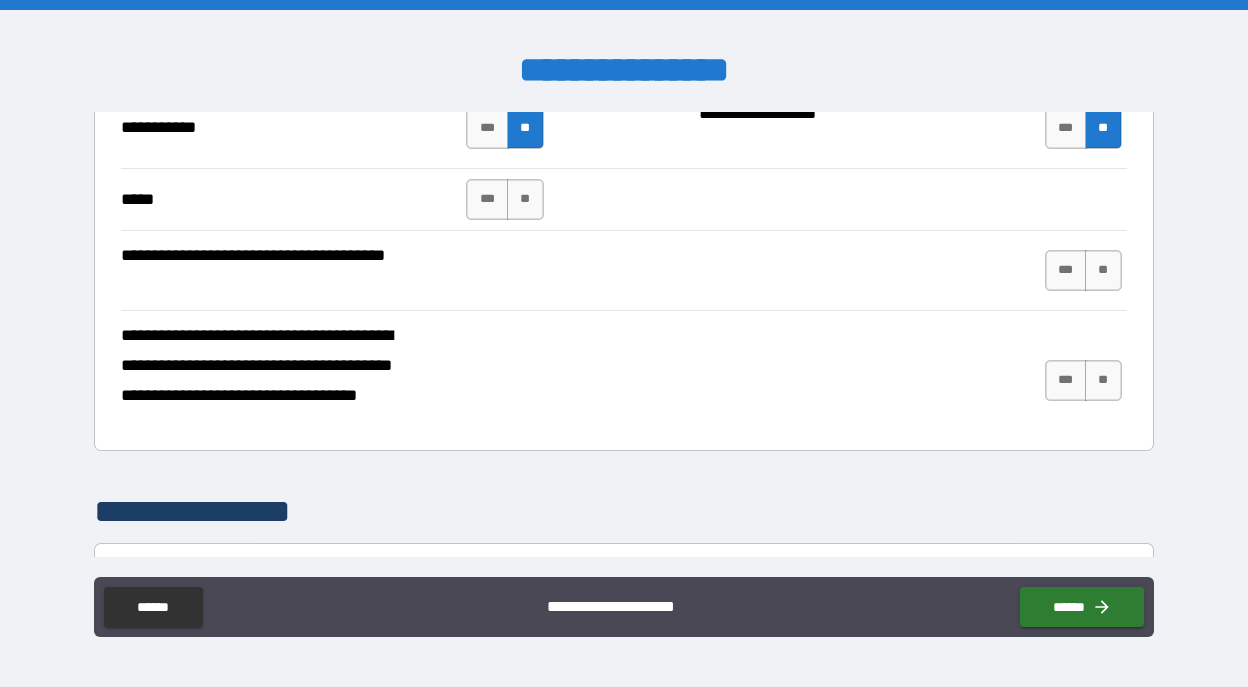scroll, scrollTop: 1812, scrollLeft: 0, axis: vertical 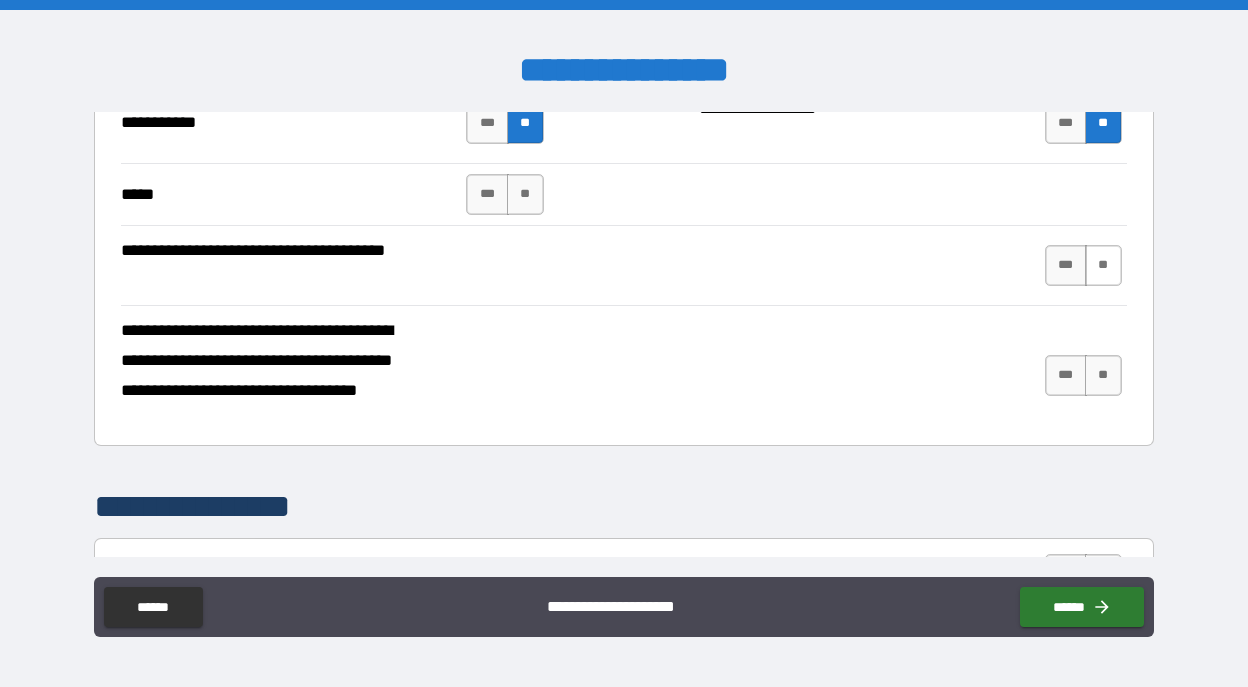 click on "**" at bounding box center (1103, 265) 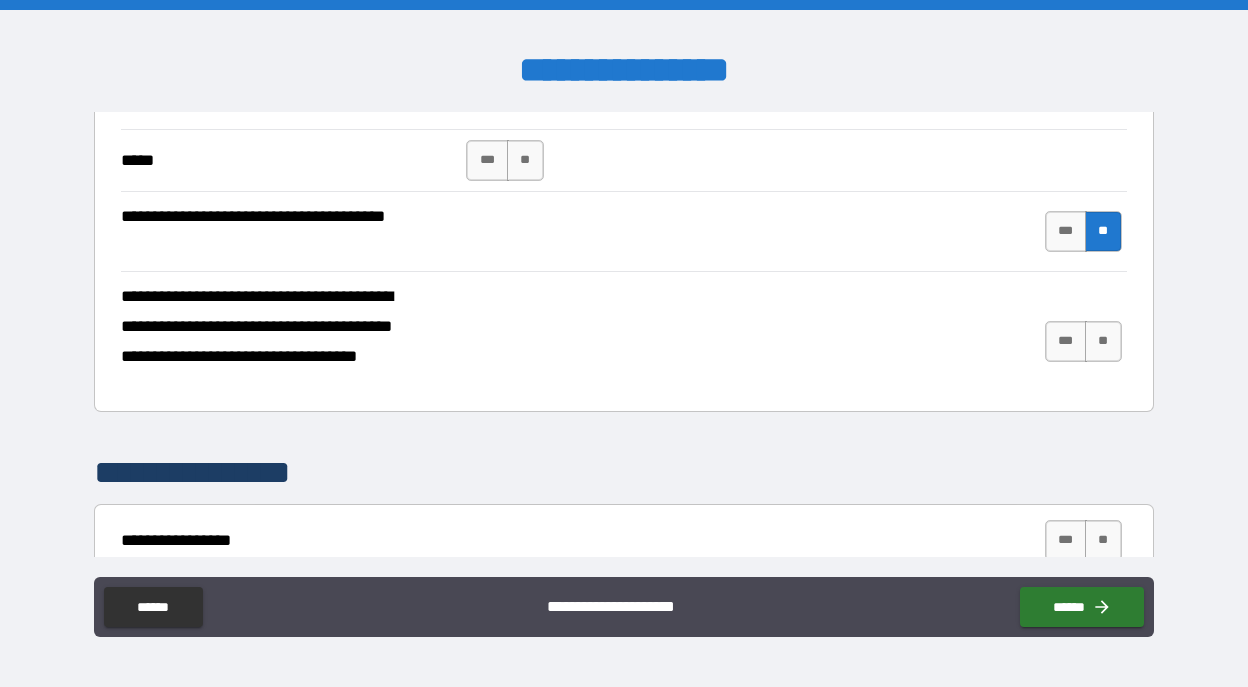 scroll, scrollTop: 1845, scrollLeft: 0, axis: vertical 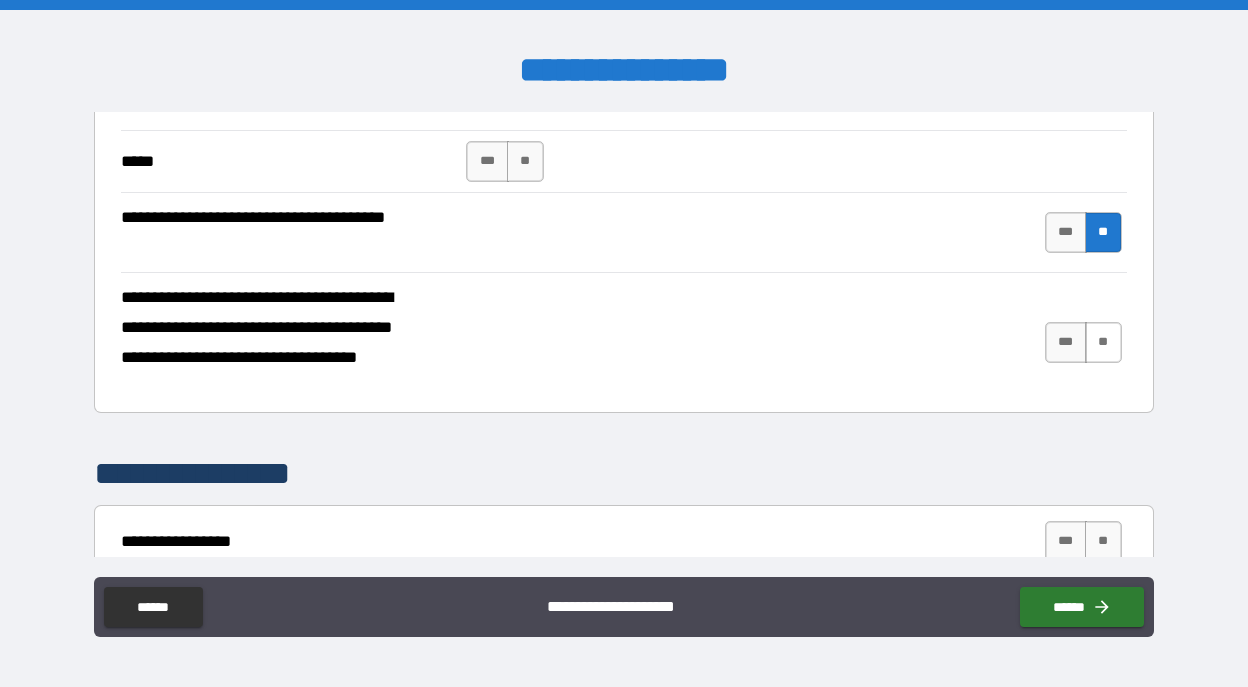 click on "**" at bounding box center [1103, 342] 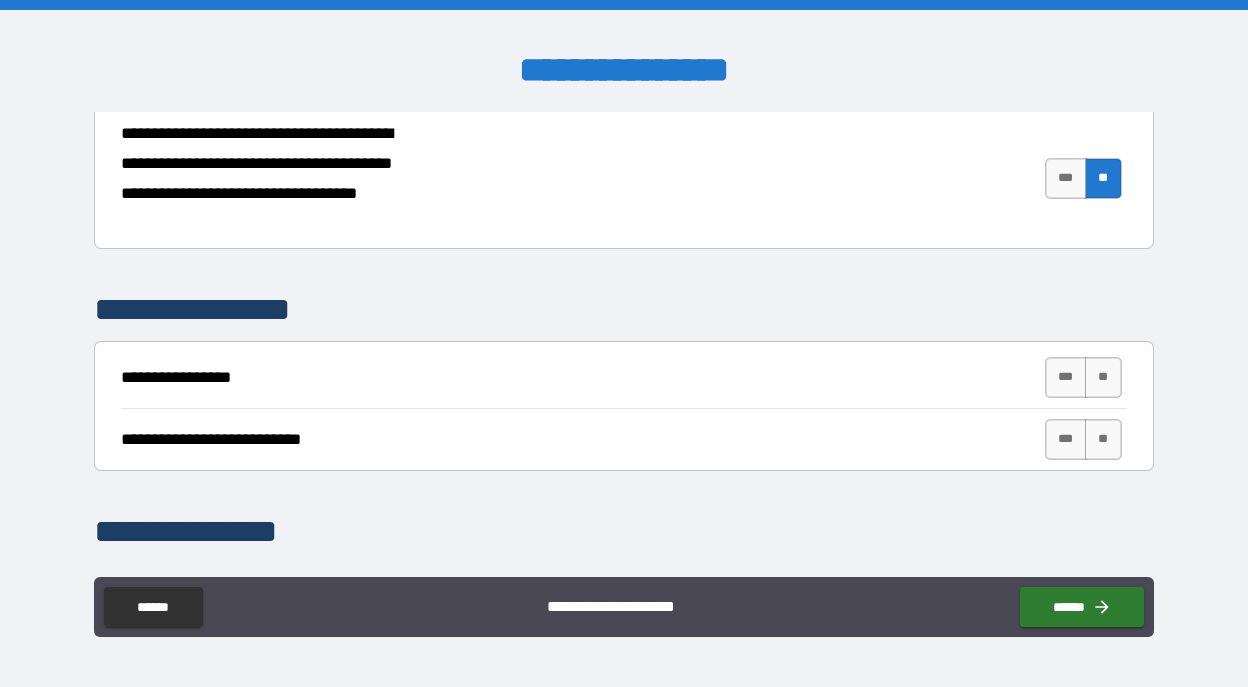 scroll, scrollTop: 2033, scrollLeft: 0, axis: vertical 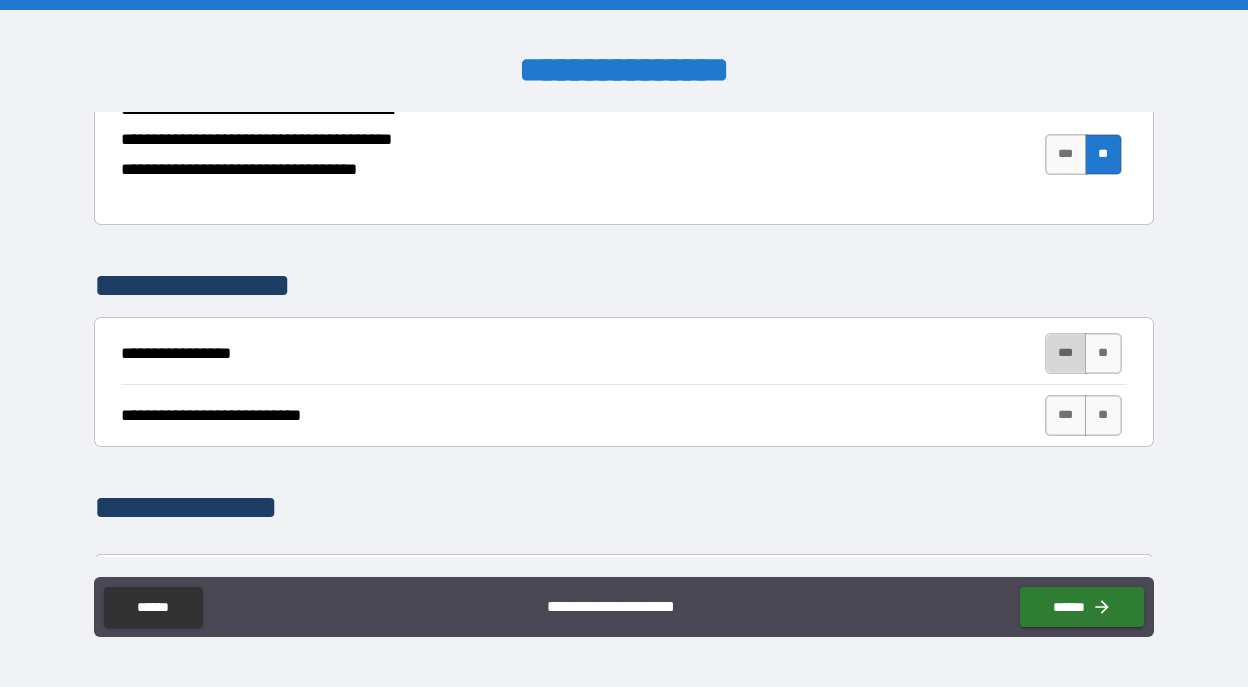 click on "***" at bounding box center [1066, 353] 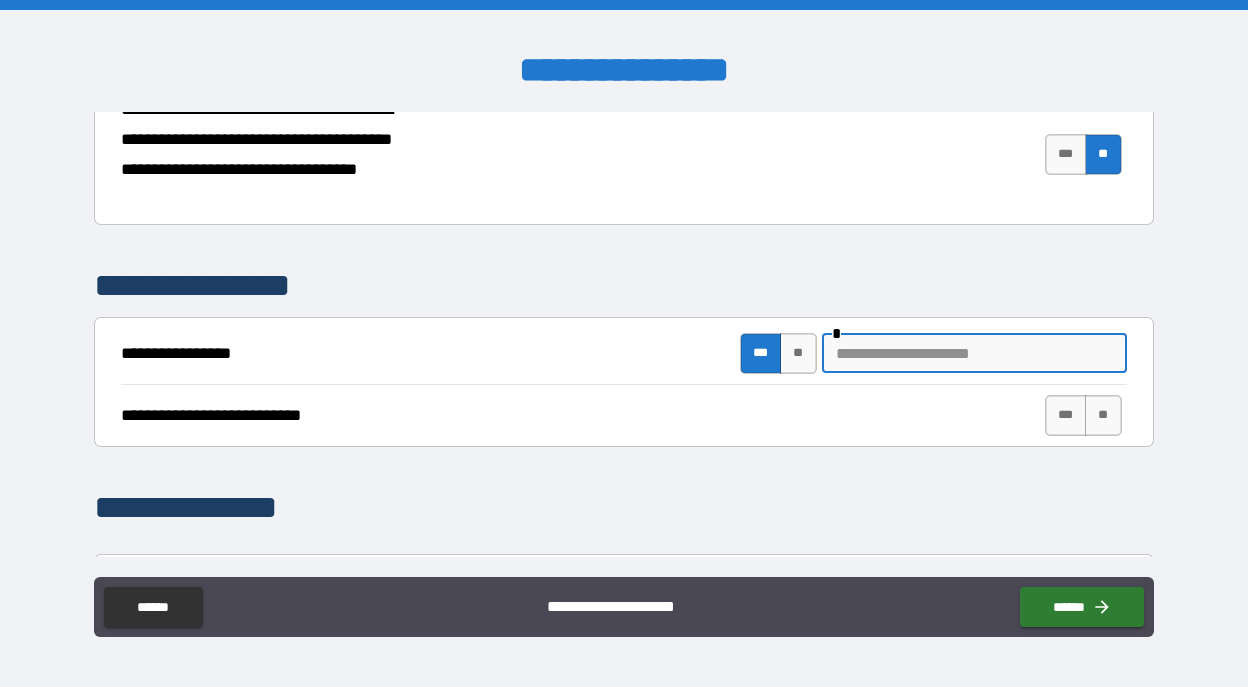 click at bounding box center [974, 353] 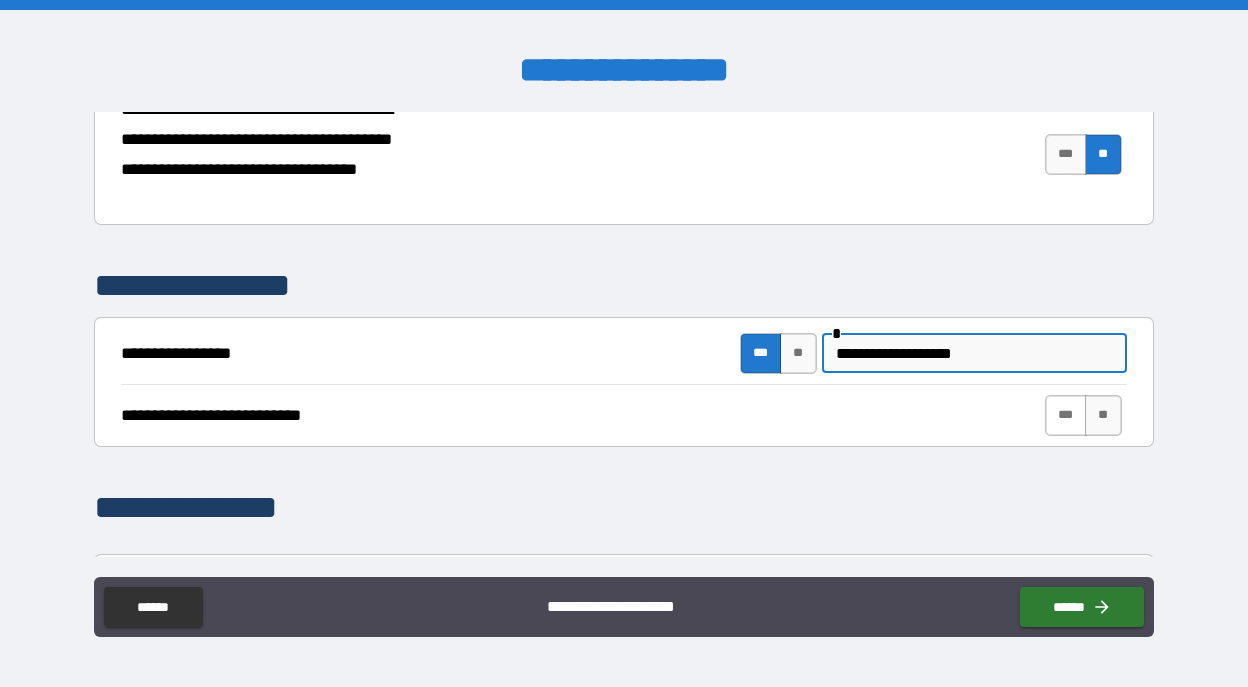 type on "**********" 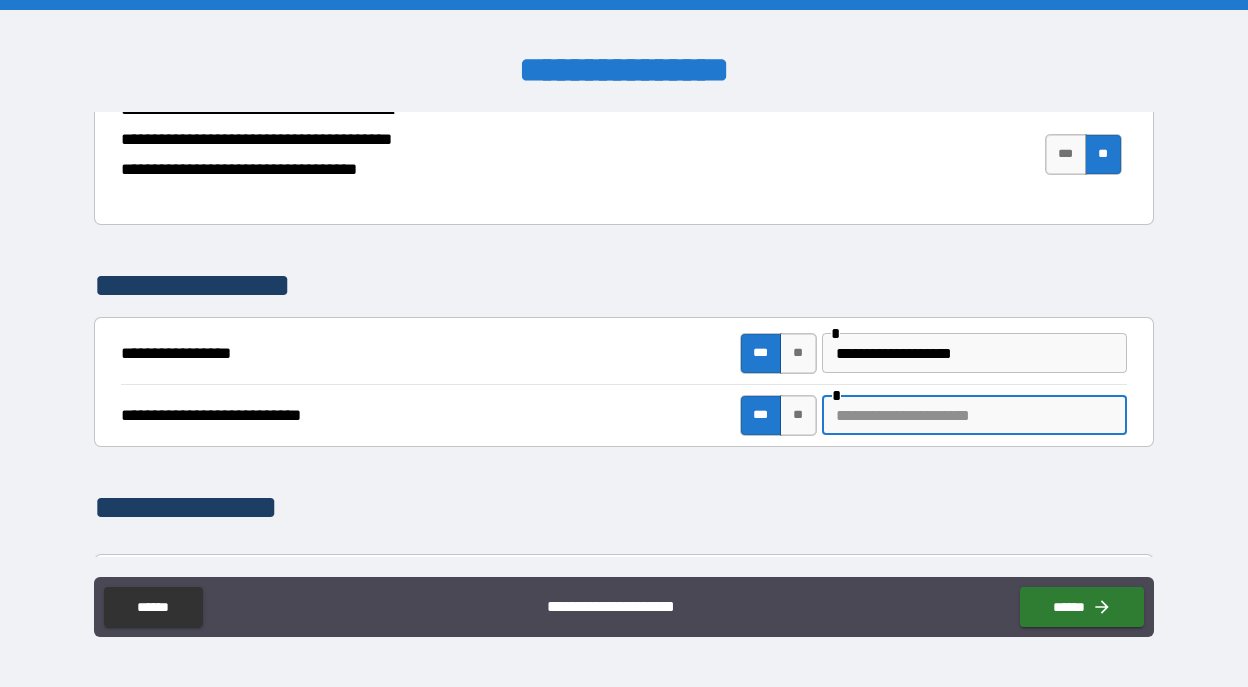 click at bounding box center [974, 415] 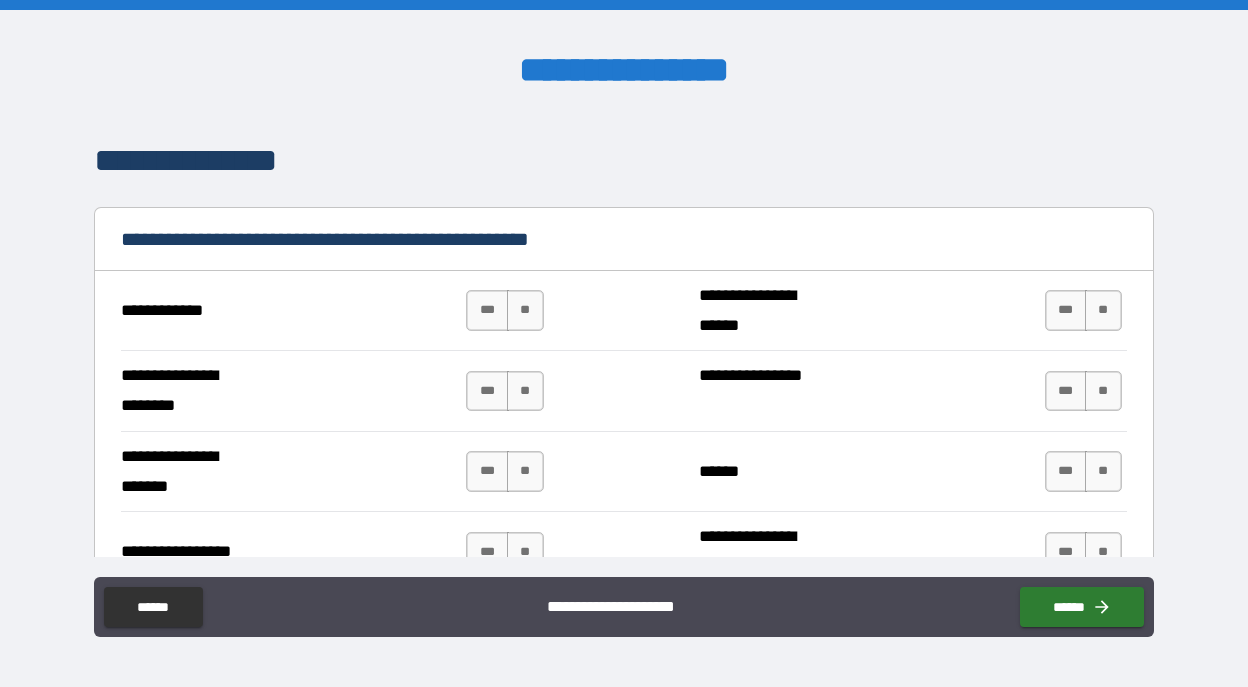 scroll, scrollTop: 2391, scrollLeft: 0, axis: vertical 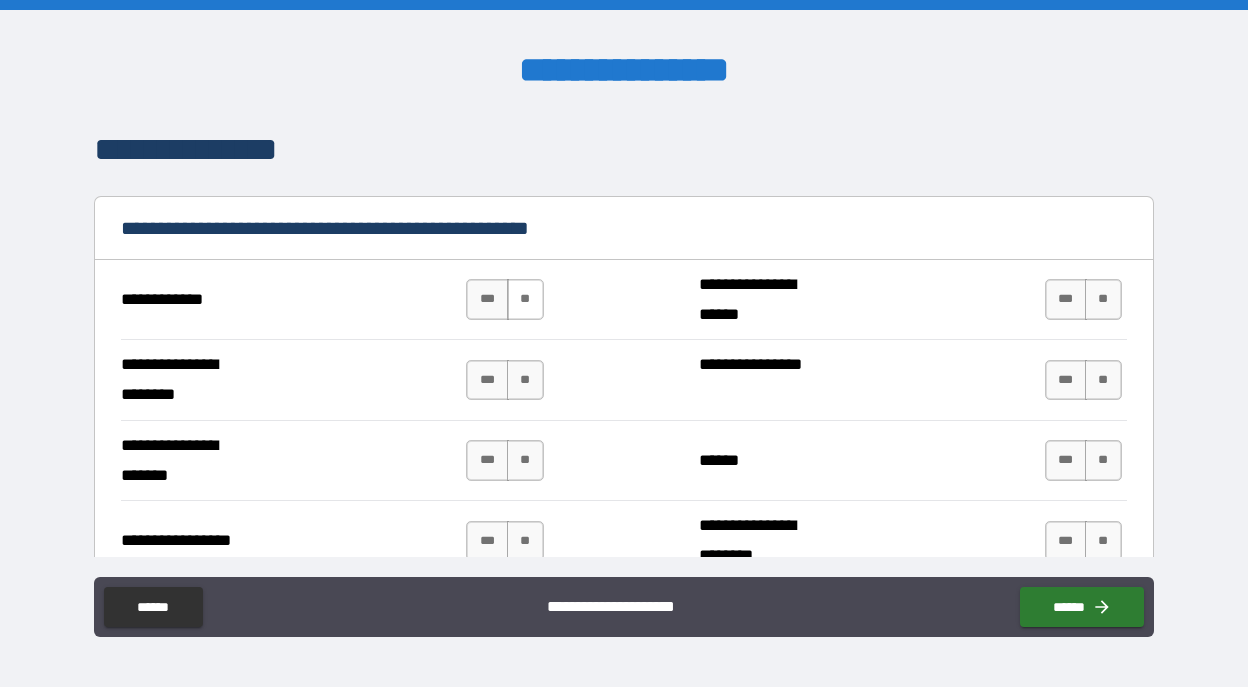 type on "****" 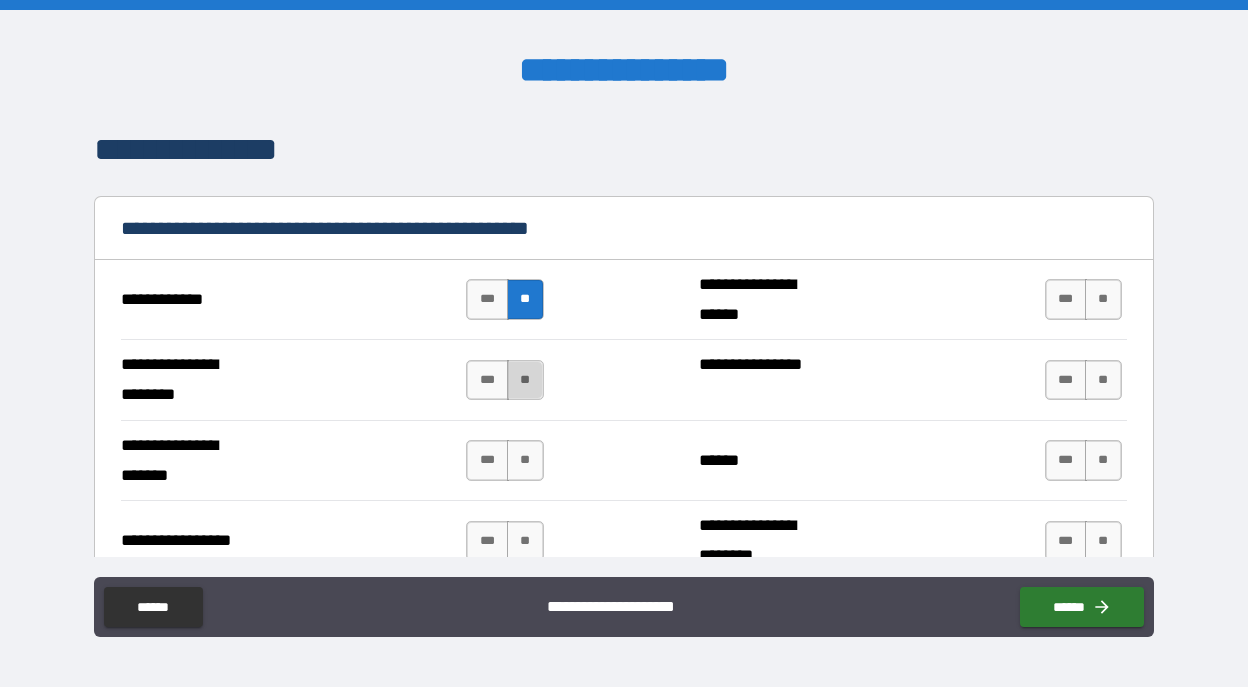 click on "**" at bounding box center (525, 380) 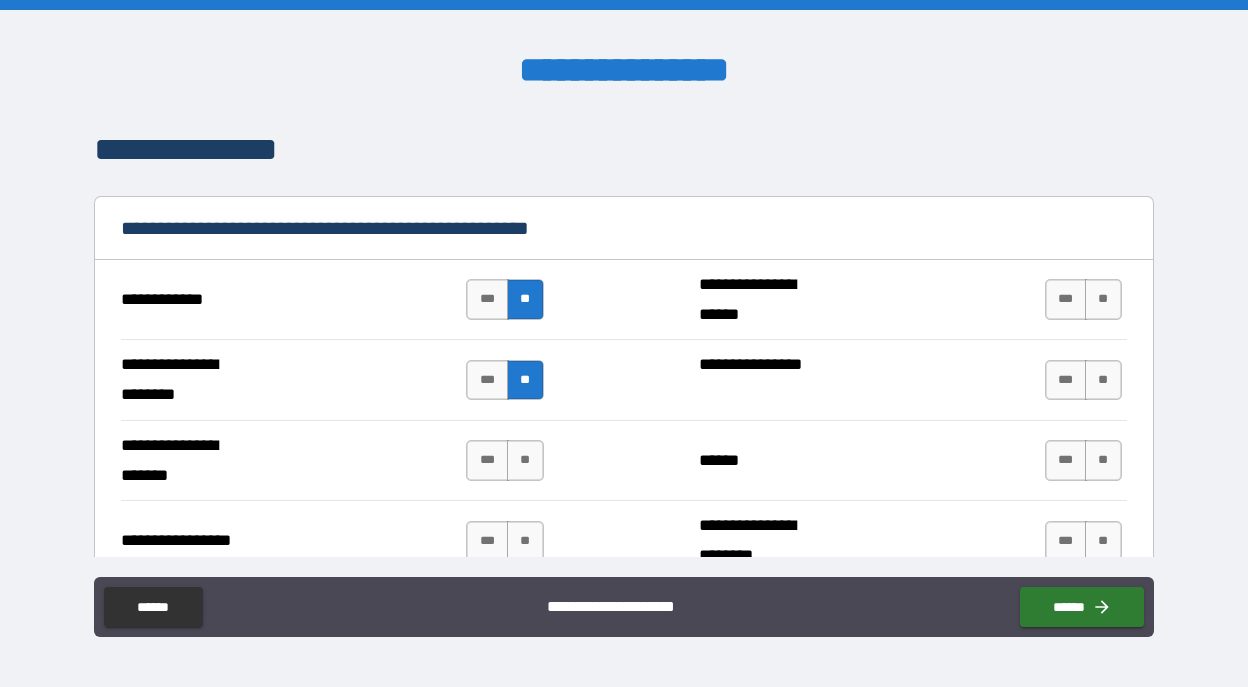 scroll, scrollTop: 2439, scrollLeft: 0, axis: vertical 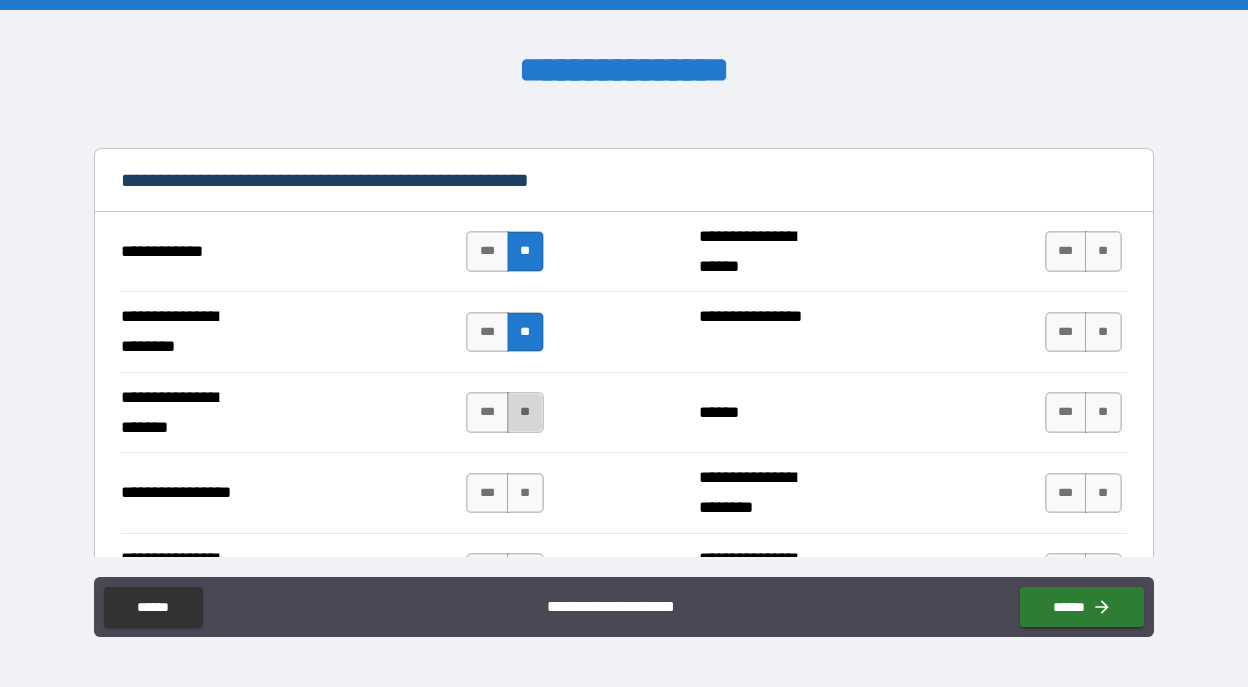 click on "**" at bounding box center (525, 412) 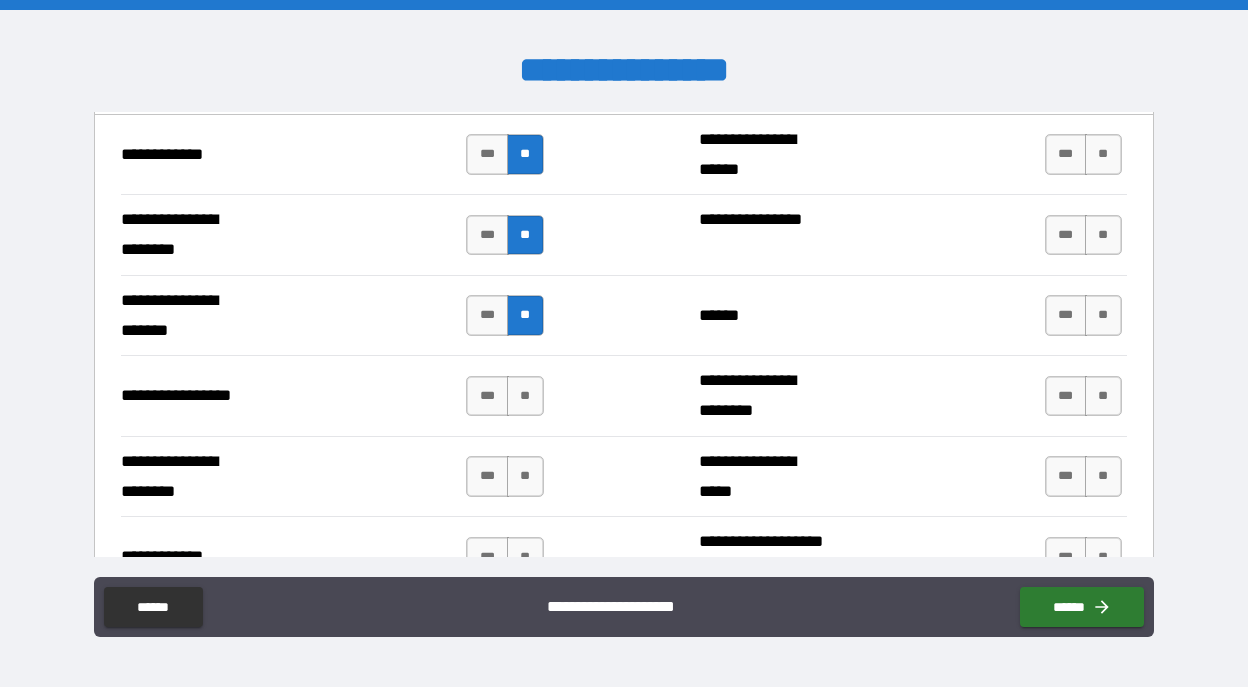 scroll, scrollTop: 2537, scrollLeft: 0, axis: vertical 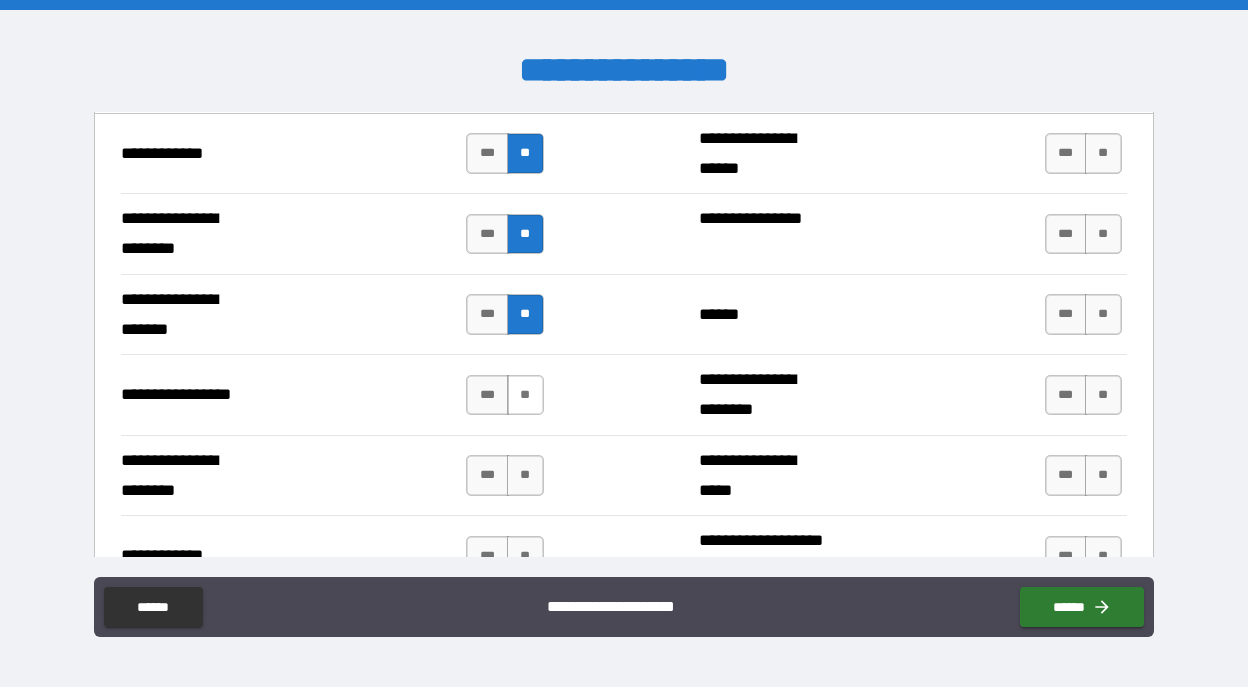 click on "**" at bounding box center (525, 395) 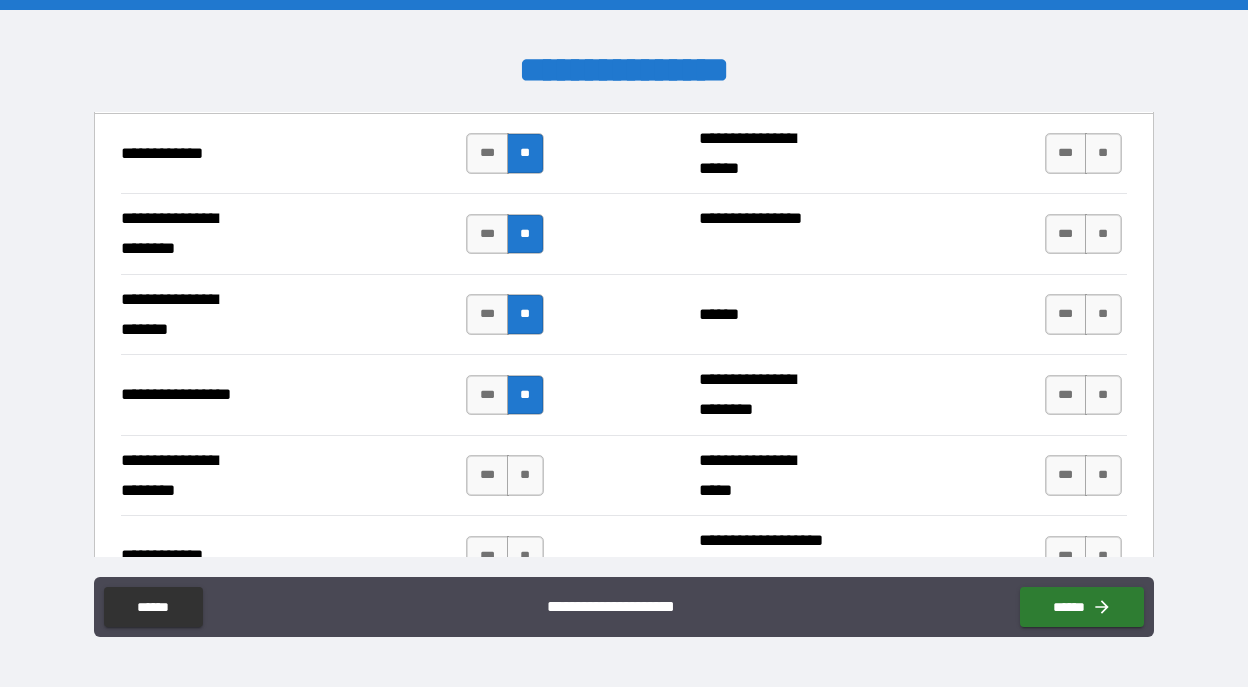 scroll, scrollTop: 2605, scrollLeft: 0, axis: vertical 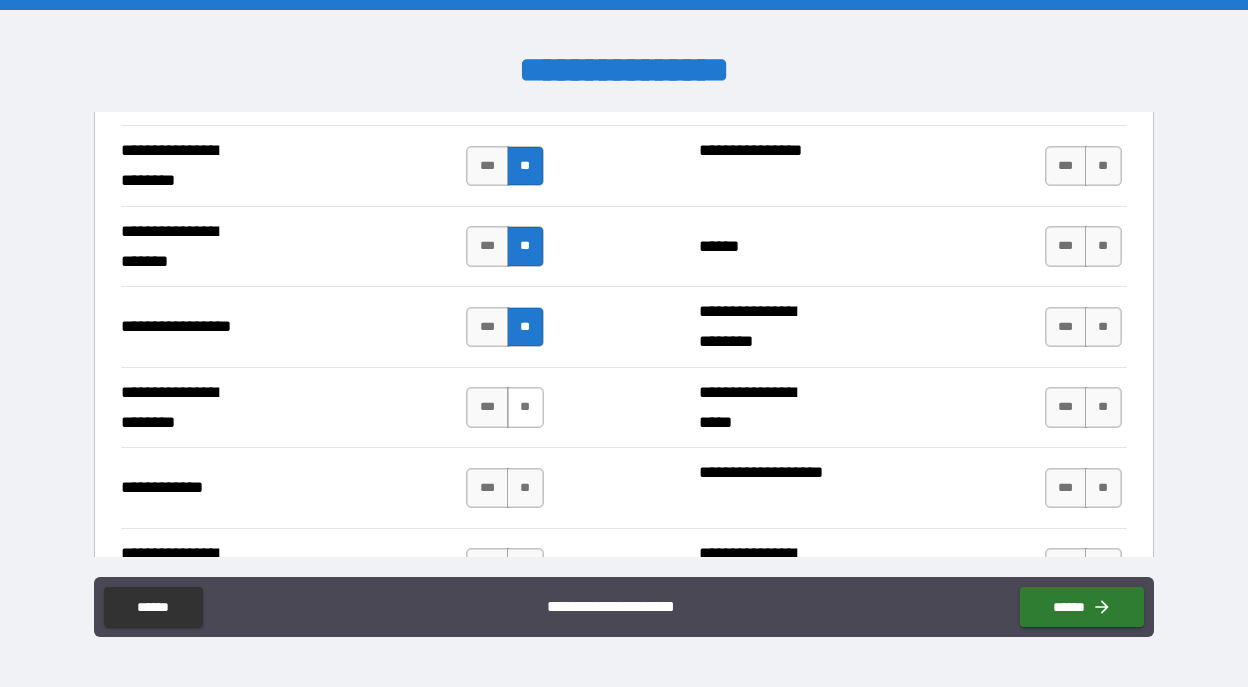 click on "**" at bounding box center (525, 407) 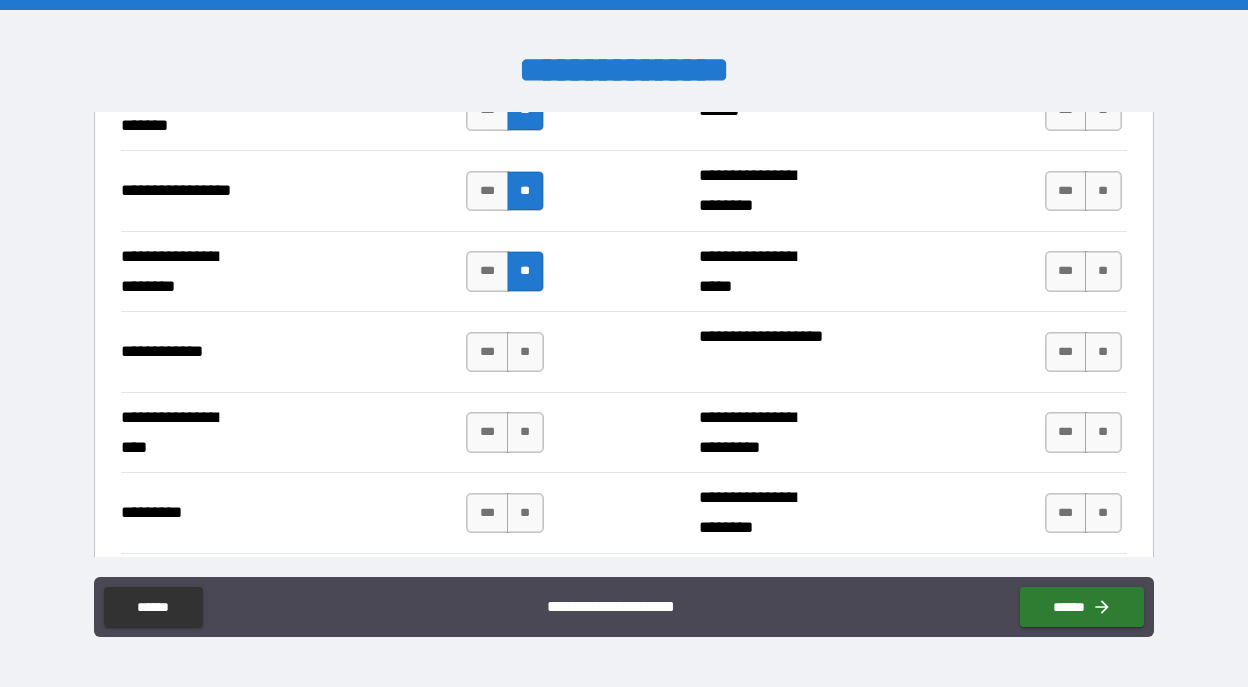 scroll, scrollTop: 2751, scrollLeft: 0, axis: vertical 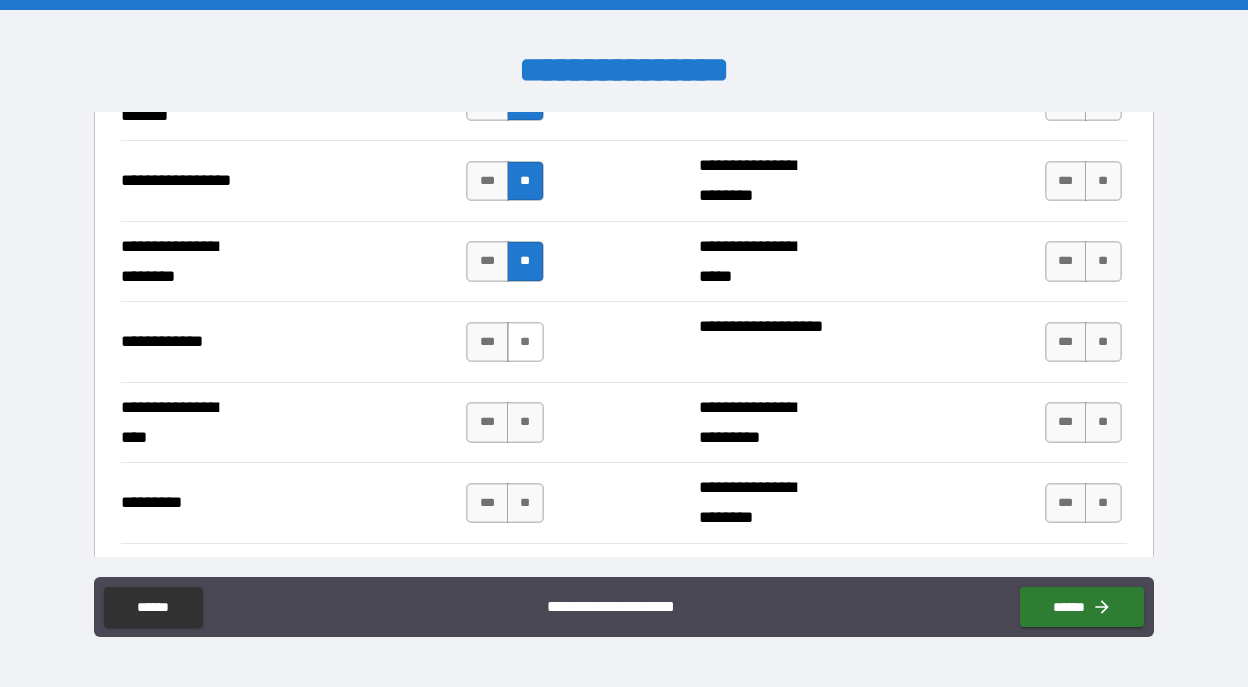 click on "**" at bounding box center [525, 342] 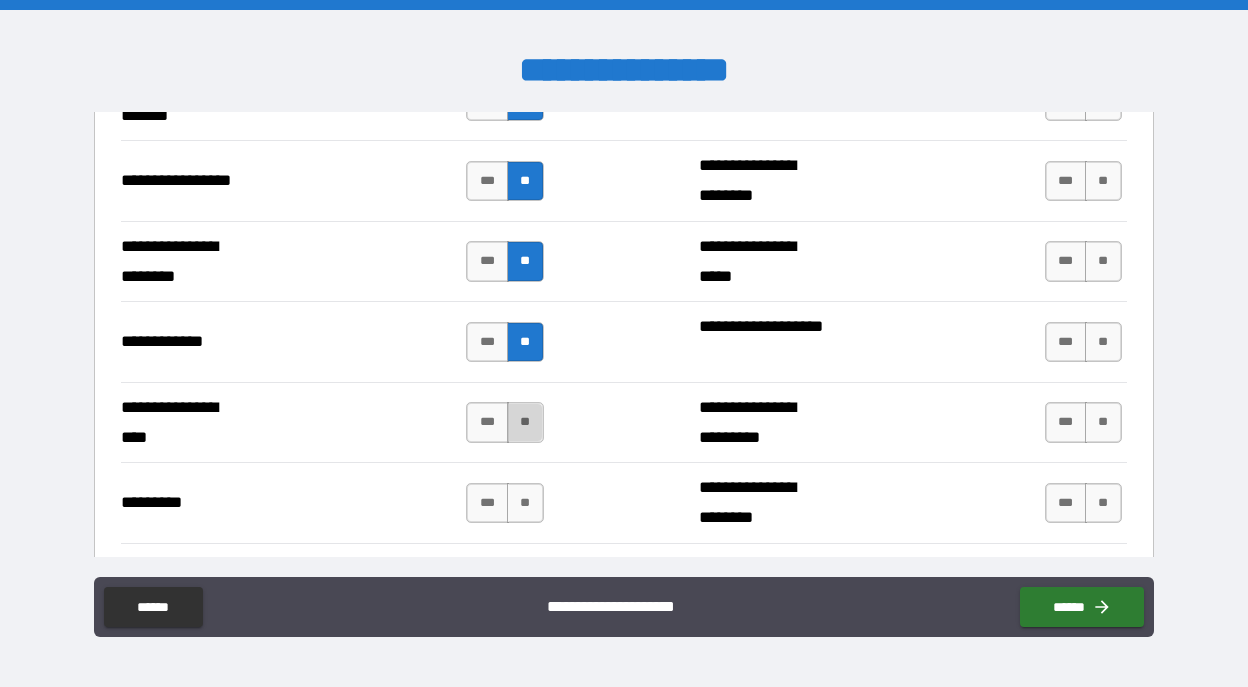 click on "**" at bounding box center (525, 422) 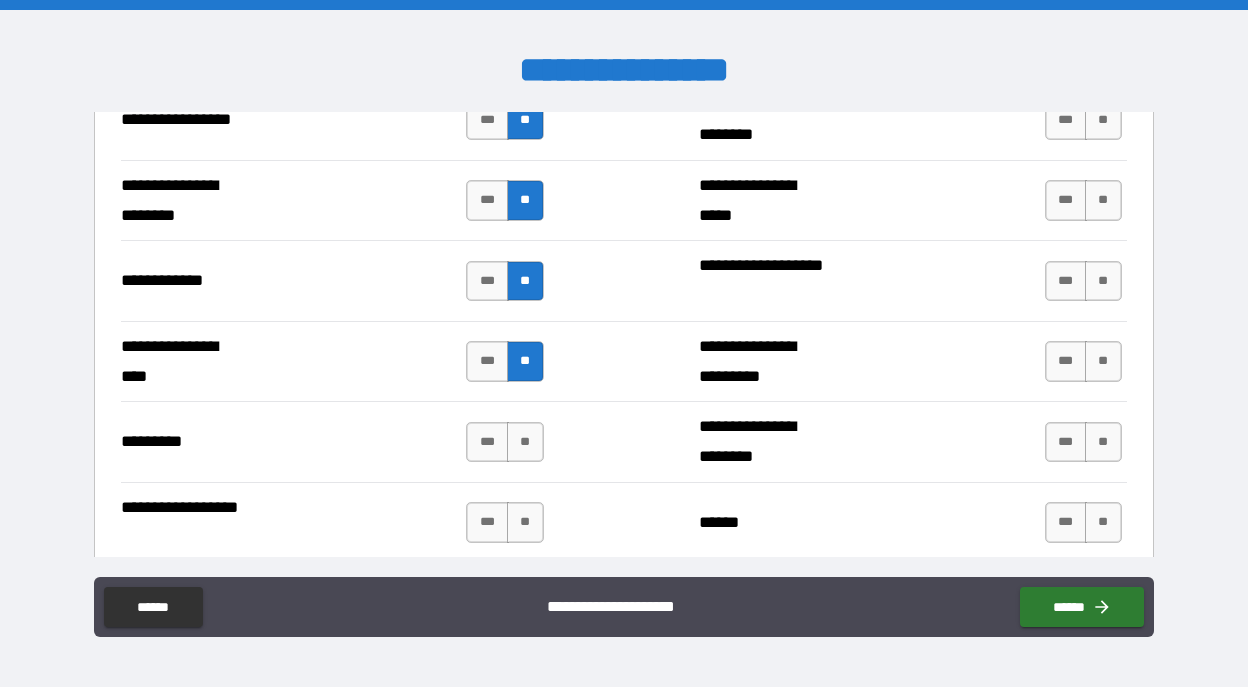 scroll, scrollTop: 2816, scrollLeft: 0, axis: vertical 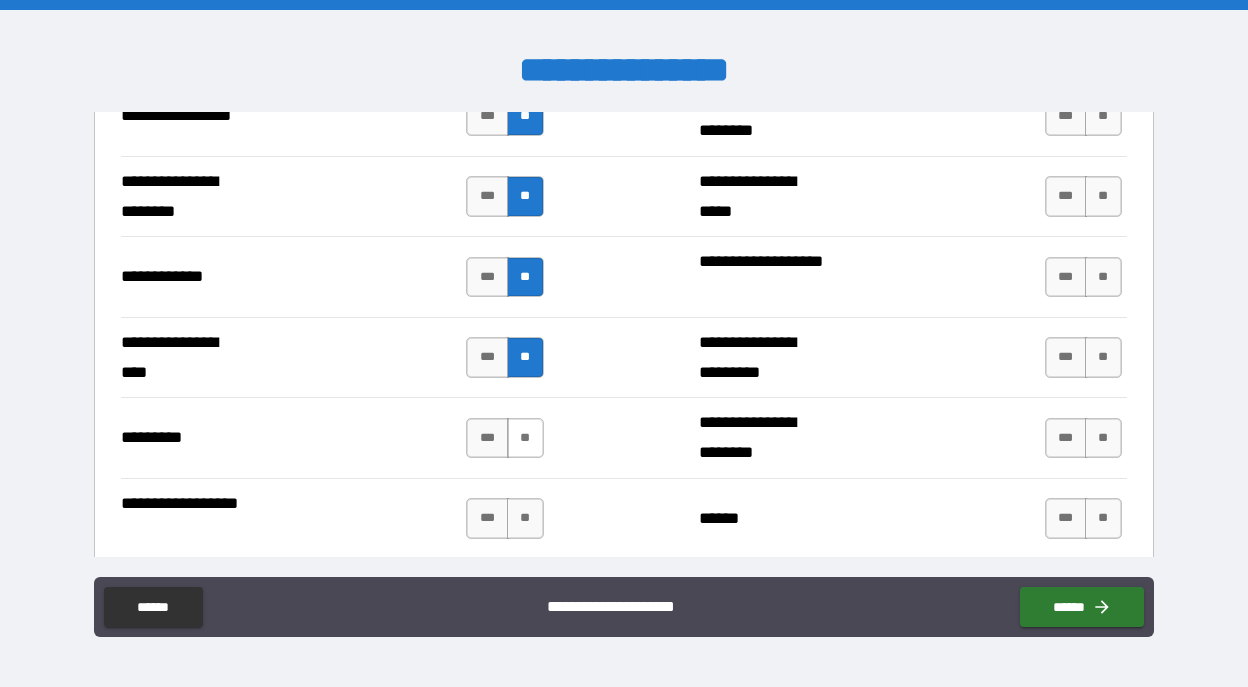 click on "**" at bounding box center (525, 438) 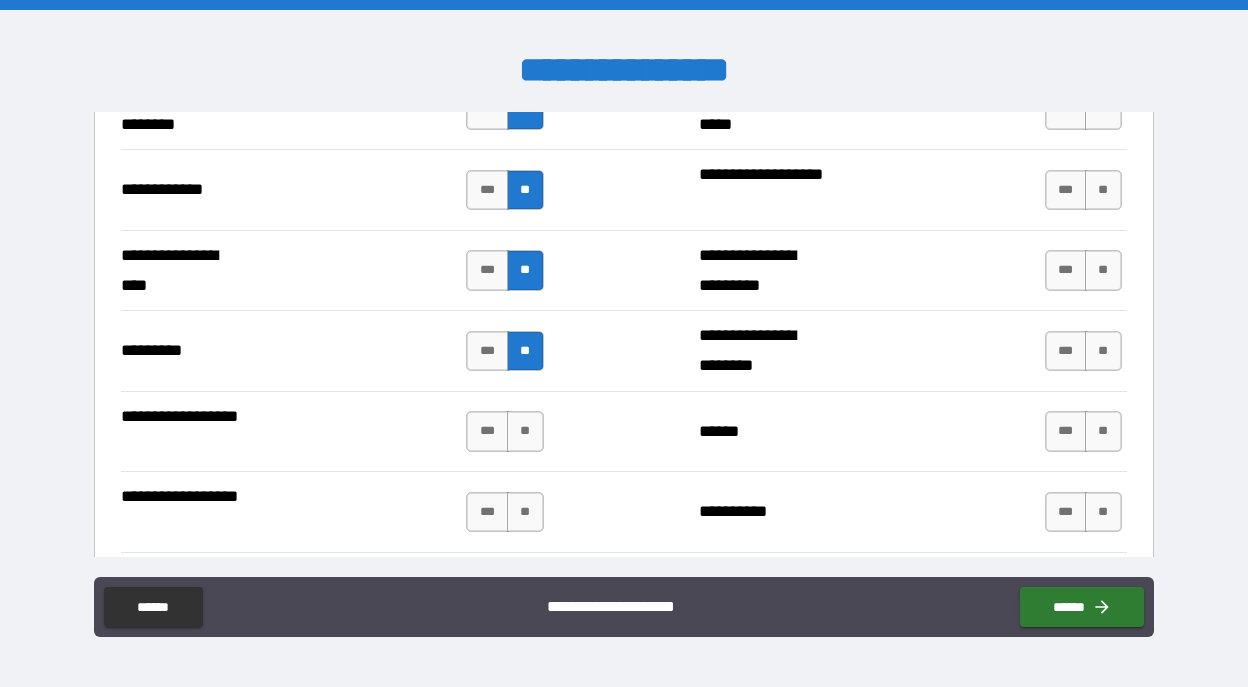 scroll, scrollTop: 2912, scrollLeft: 0, axis: vertical 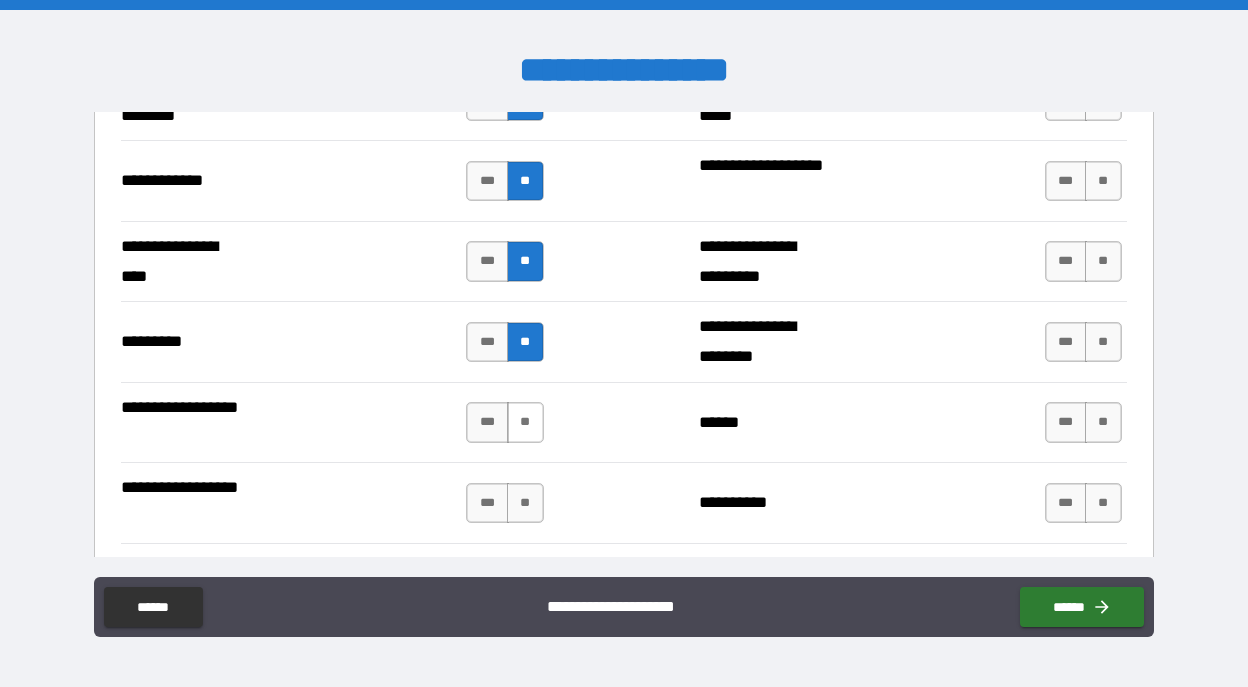 click on "**" at bounding box center (525, 422) 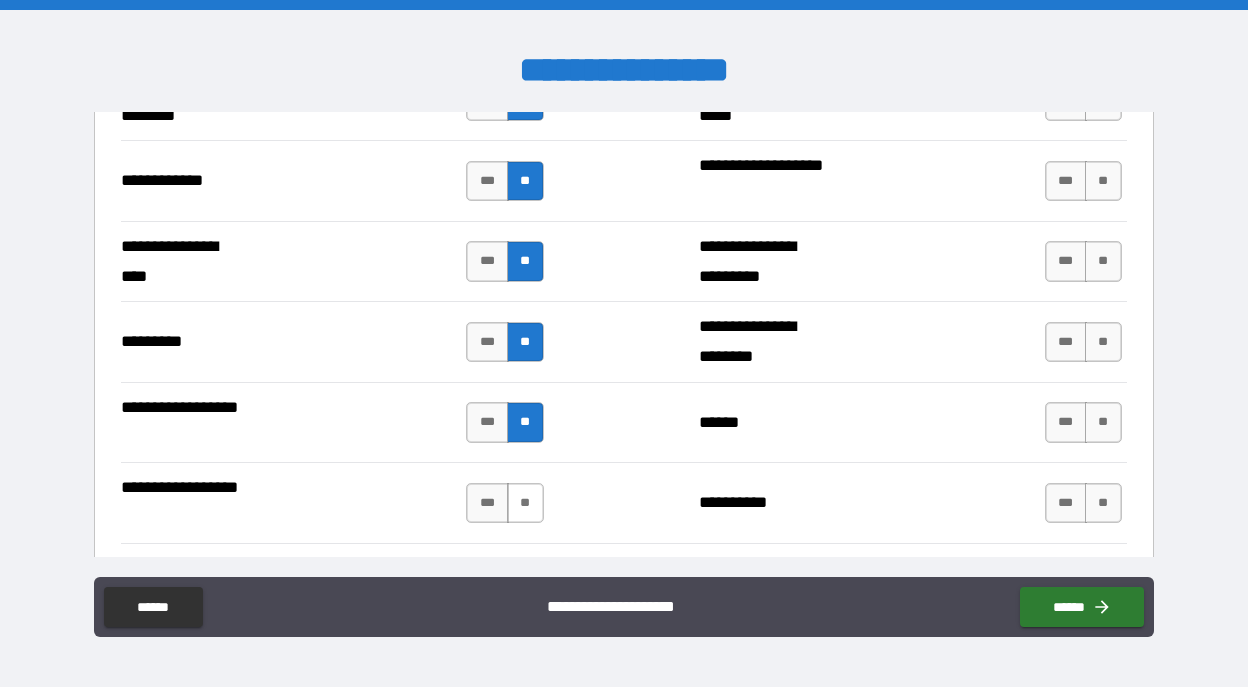 click on "**" at bounding box center [525, 503] 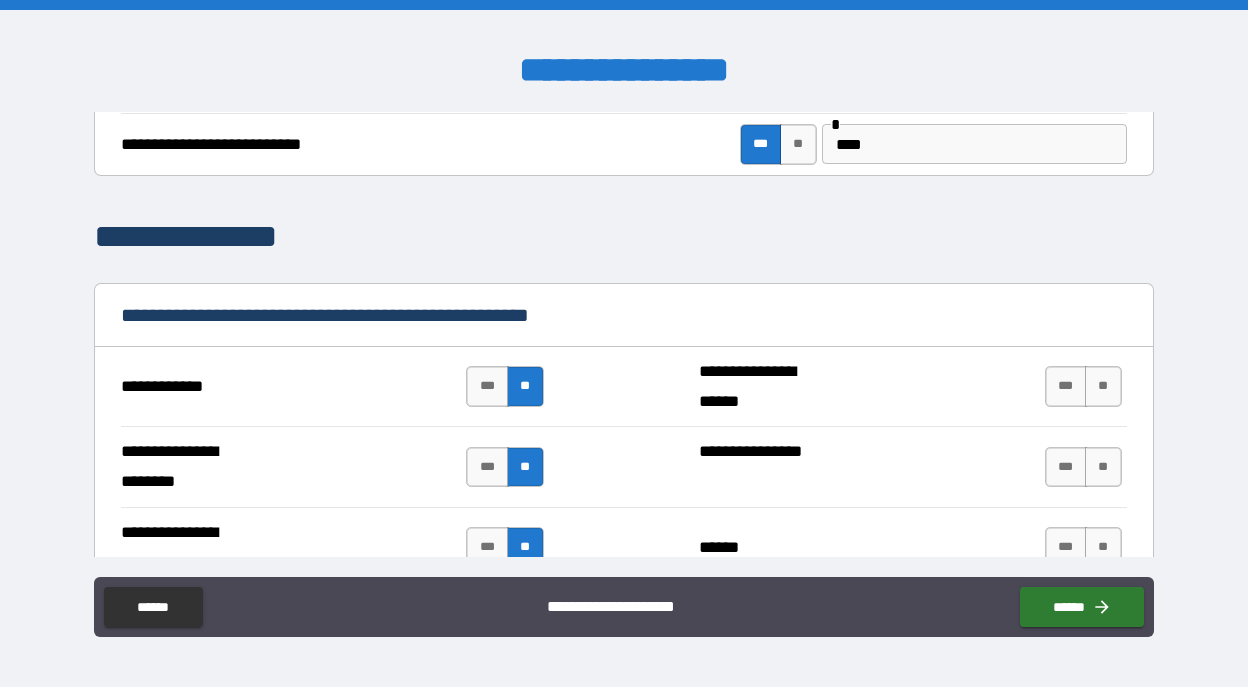scroll, scrollTop: 2298, scrollLeft: 0, axis: vertical 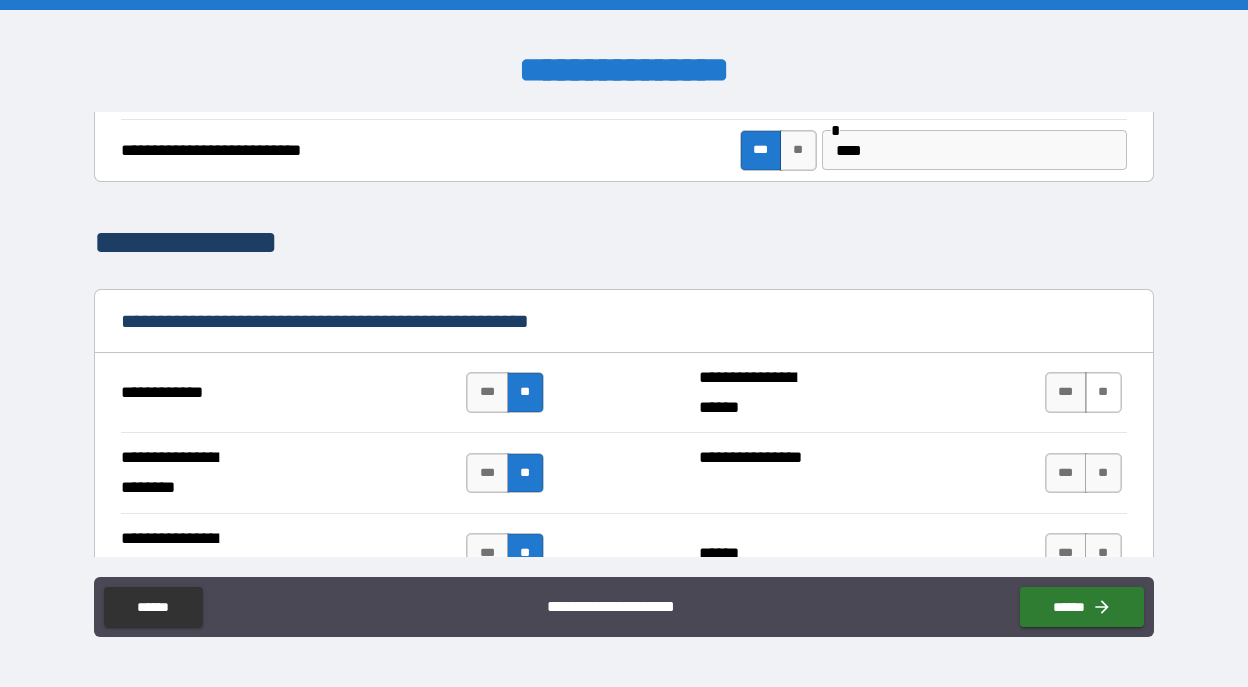 click on "**" at bounding box center (1103, 392) 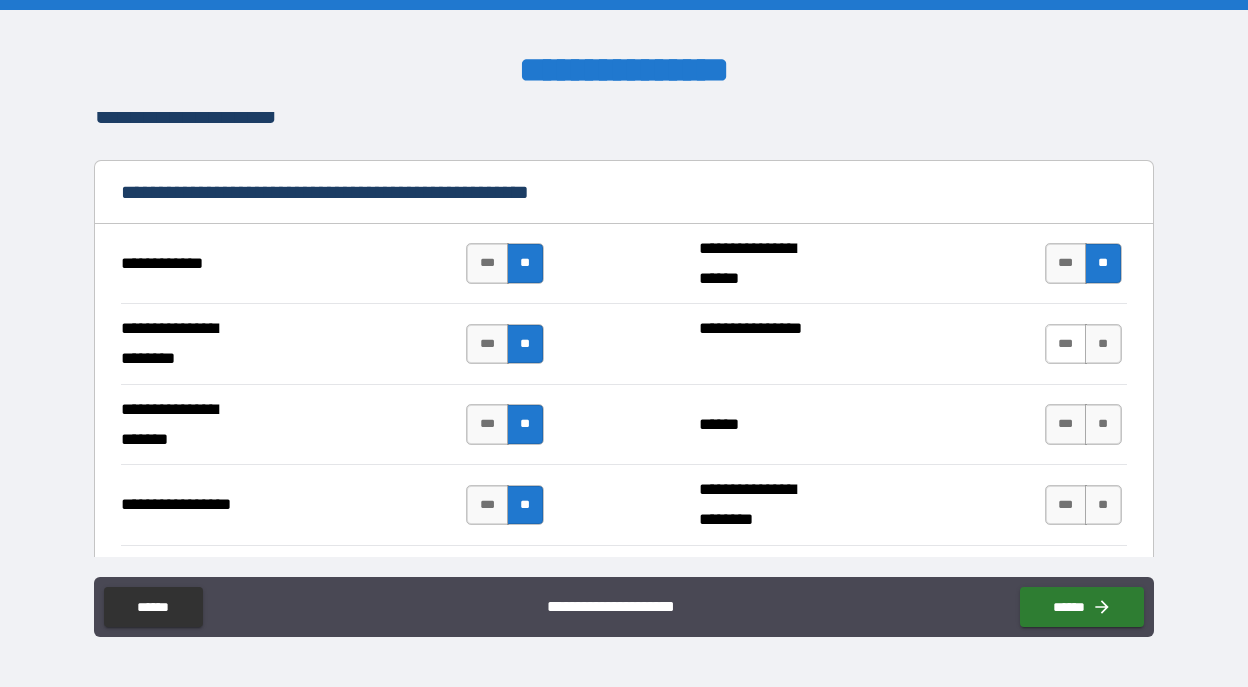 scroll, scrollTop: 2492, scrollLeft: 0, axis: vertical 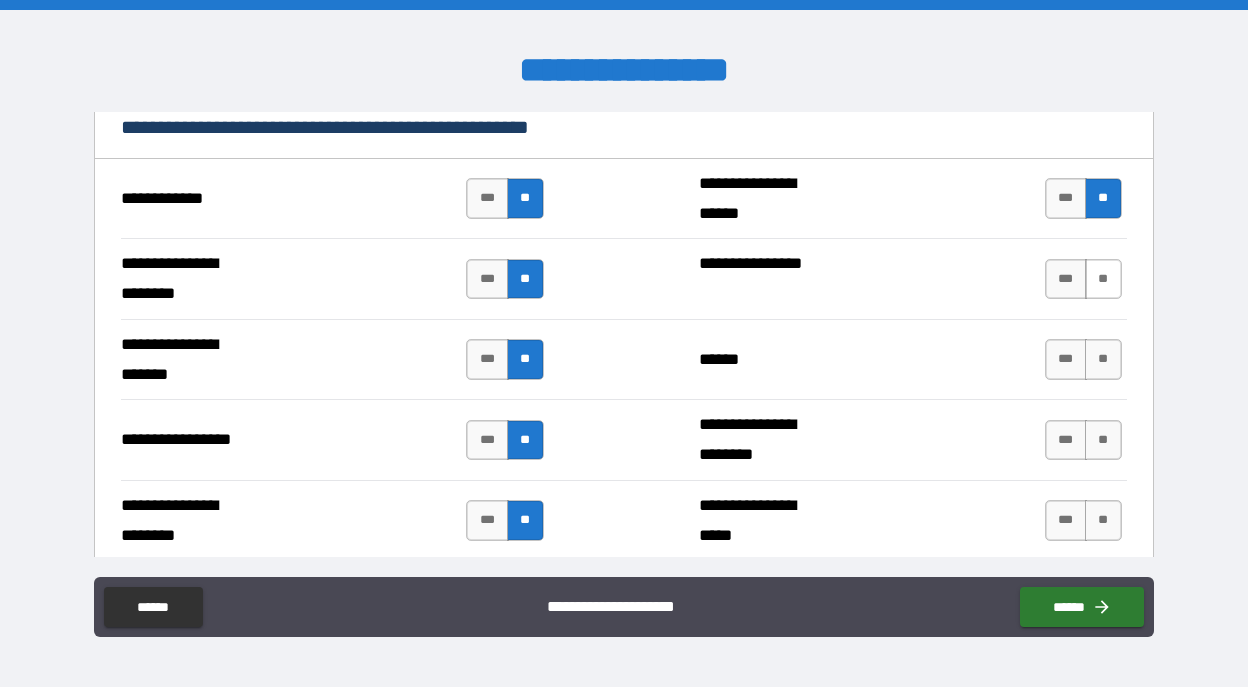 click on "**" at bounding box center (1103, 279) 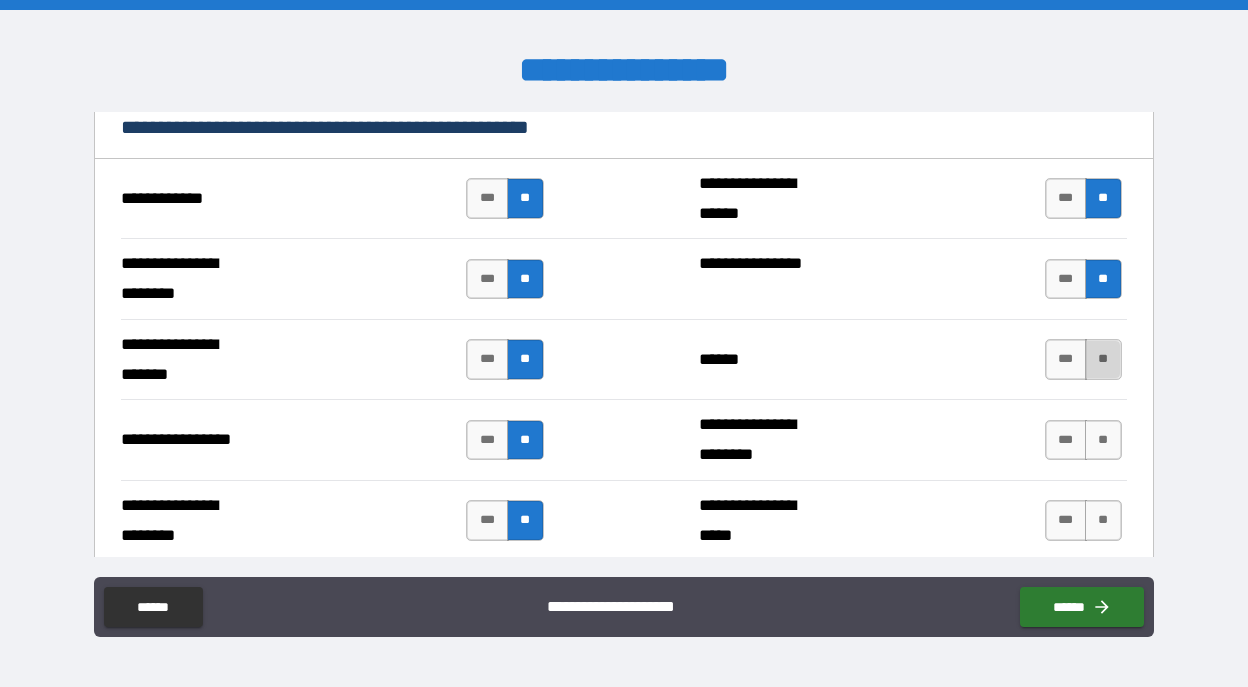 click on "**" at bounding box center [1103, 359] 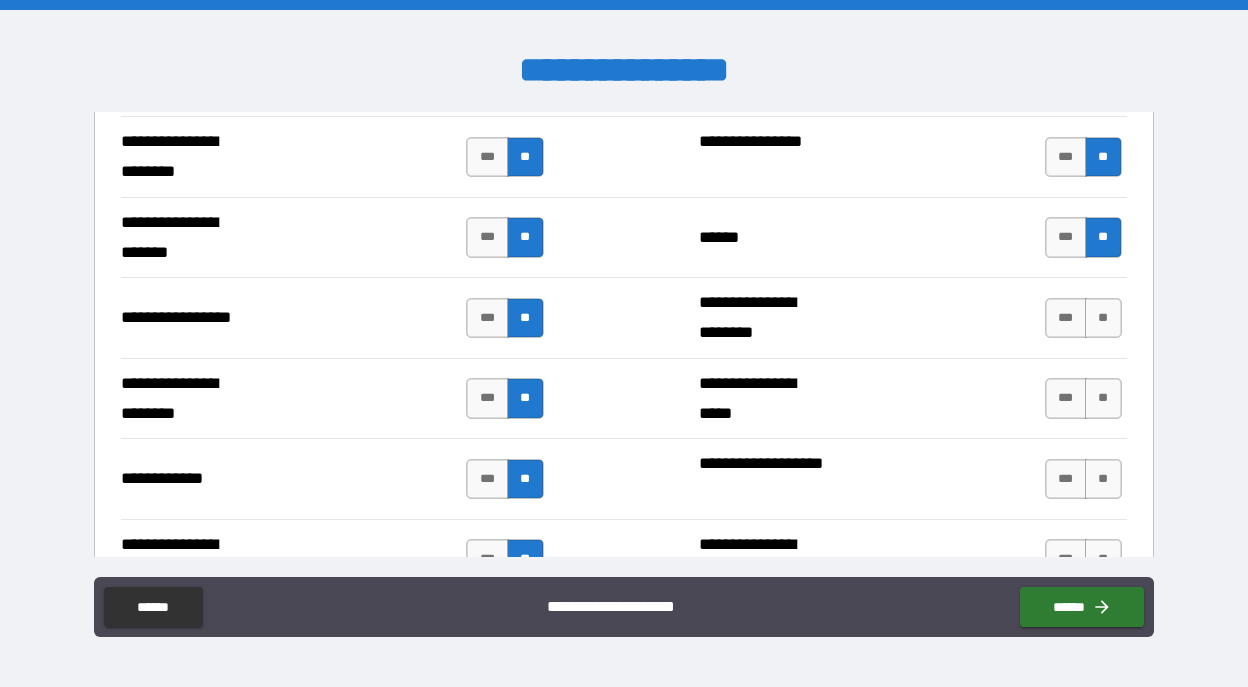 scroll, scrollTop: 2616, scrollLeft: 0, axis: vertical 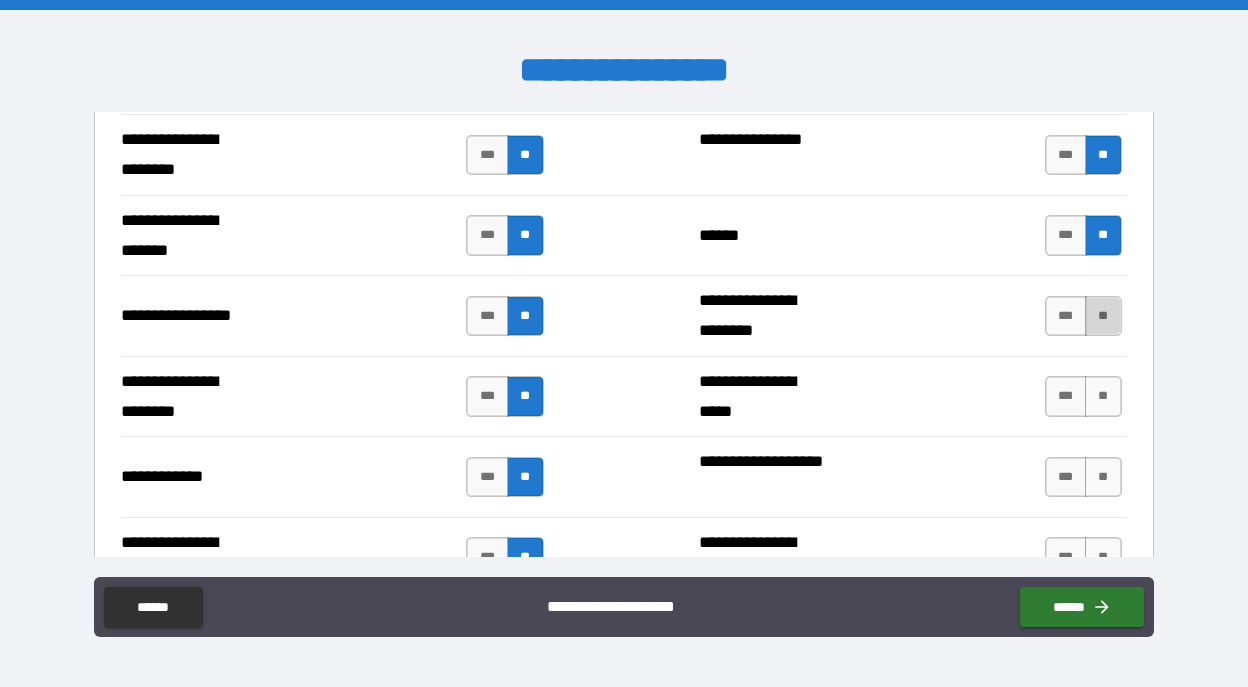 click on "**" at bounding box center (1103, 316) 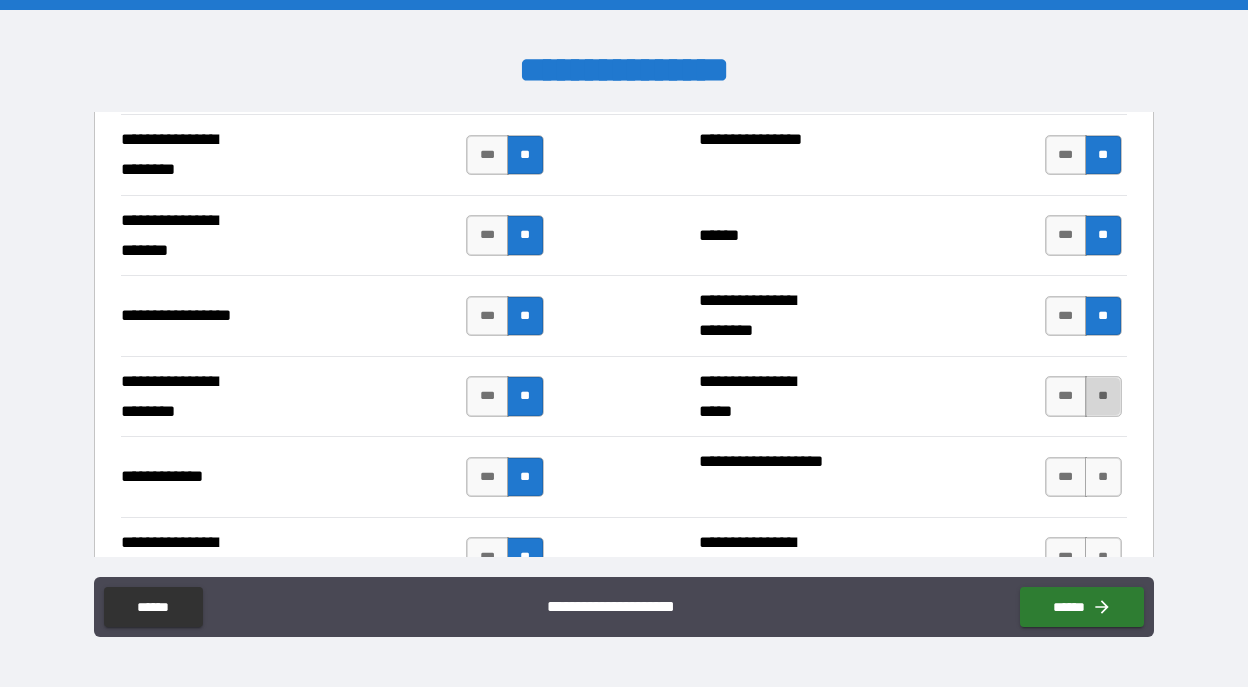 click on "**" at bounding box center [1103, 396] 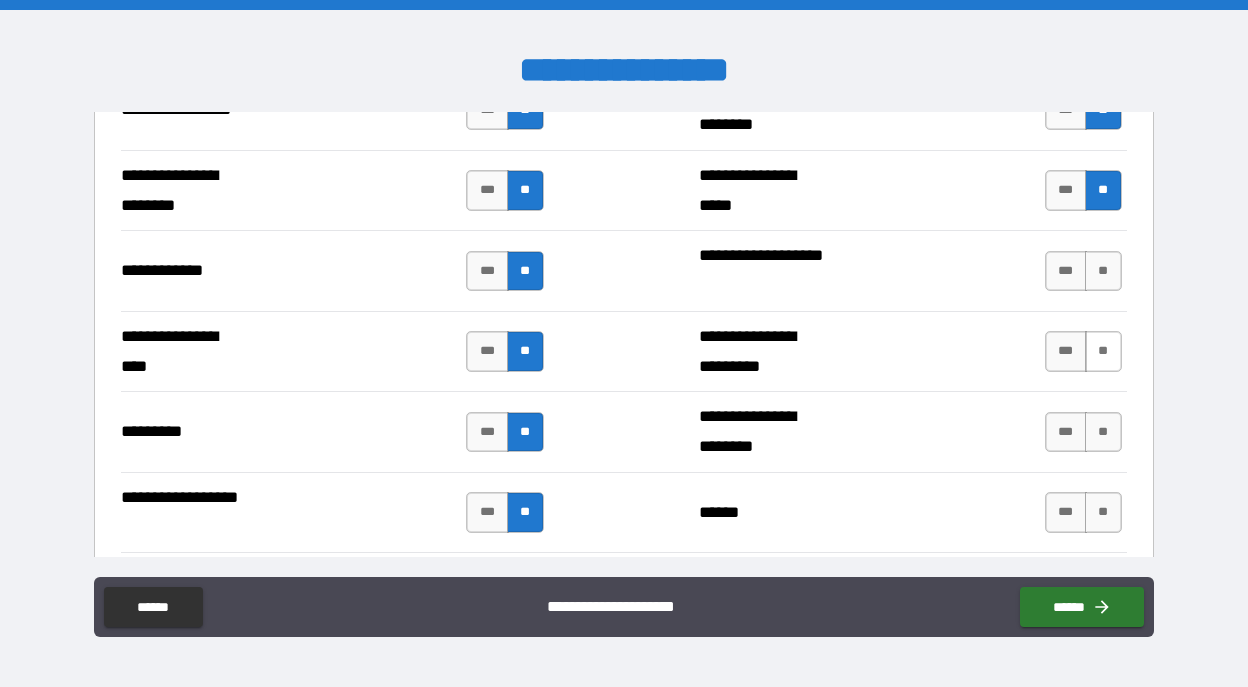 scroll, scrollTop: 2824, scrollLeft: 0, axis: vertical 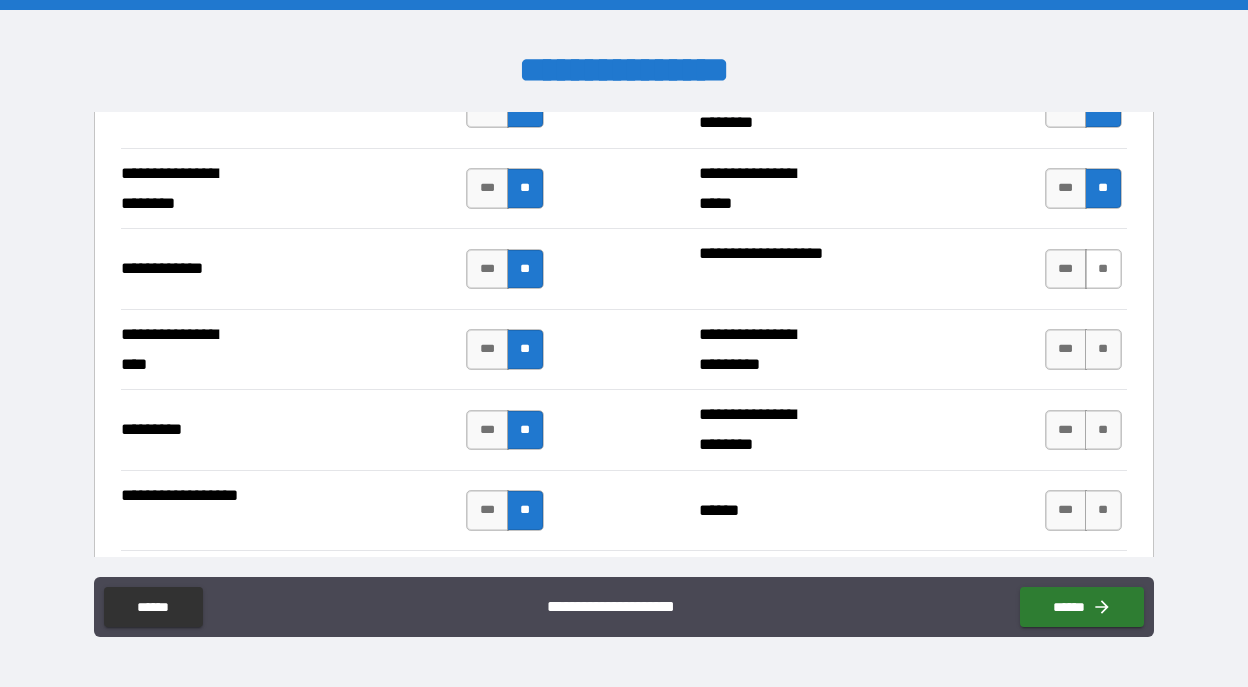 click on "**" at bounding box center (1103, 269) 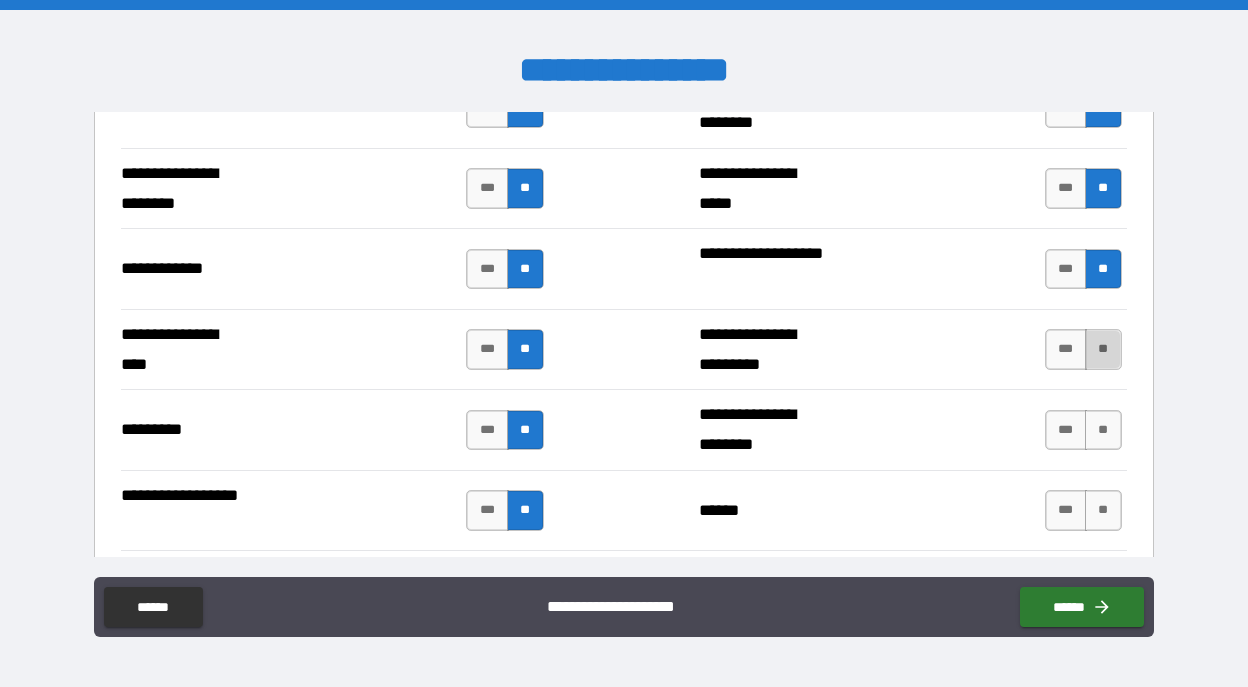 click on "**" at bounding box center (1103, 349) 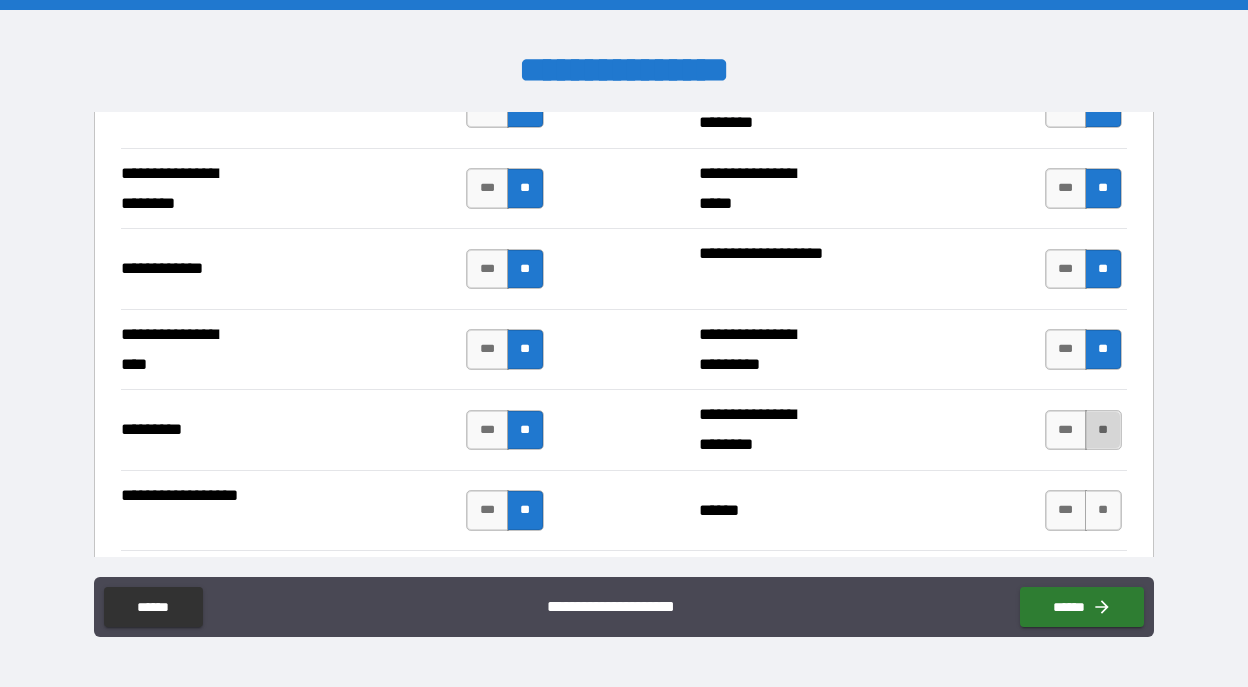 click on "**" at bounding box center [1103, 430] 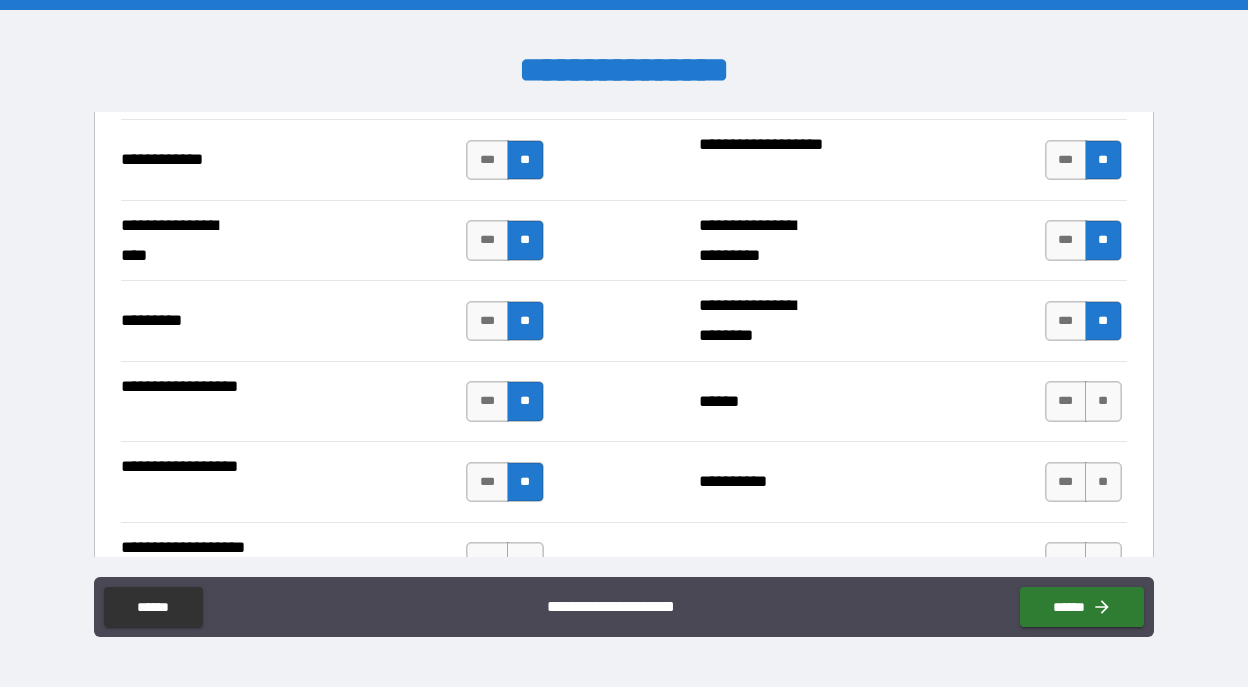 scroll, scrollTop: 2939, scrollLeft: 0, axis: vertical 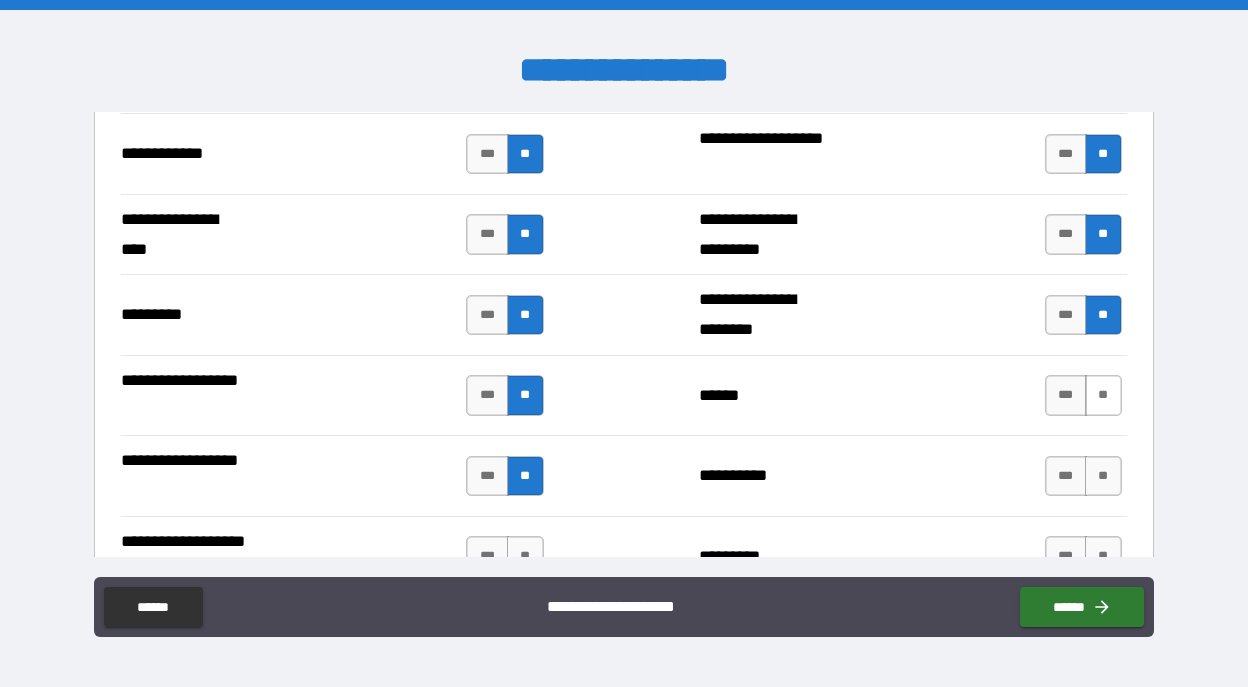 click on "**" at bounding box center (1103, 395) 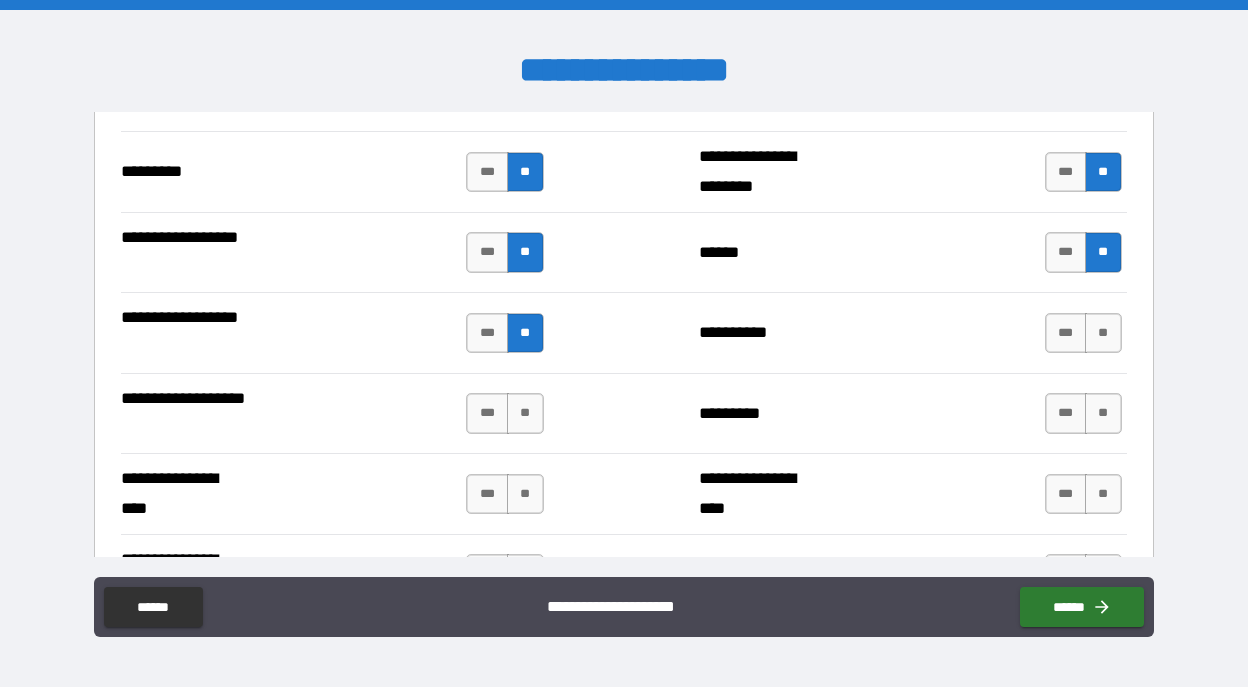 scroll, scrollTop: 3103, scrollLeft: 0, axis: vertical 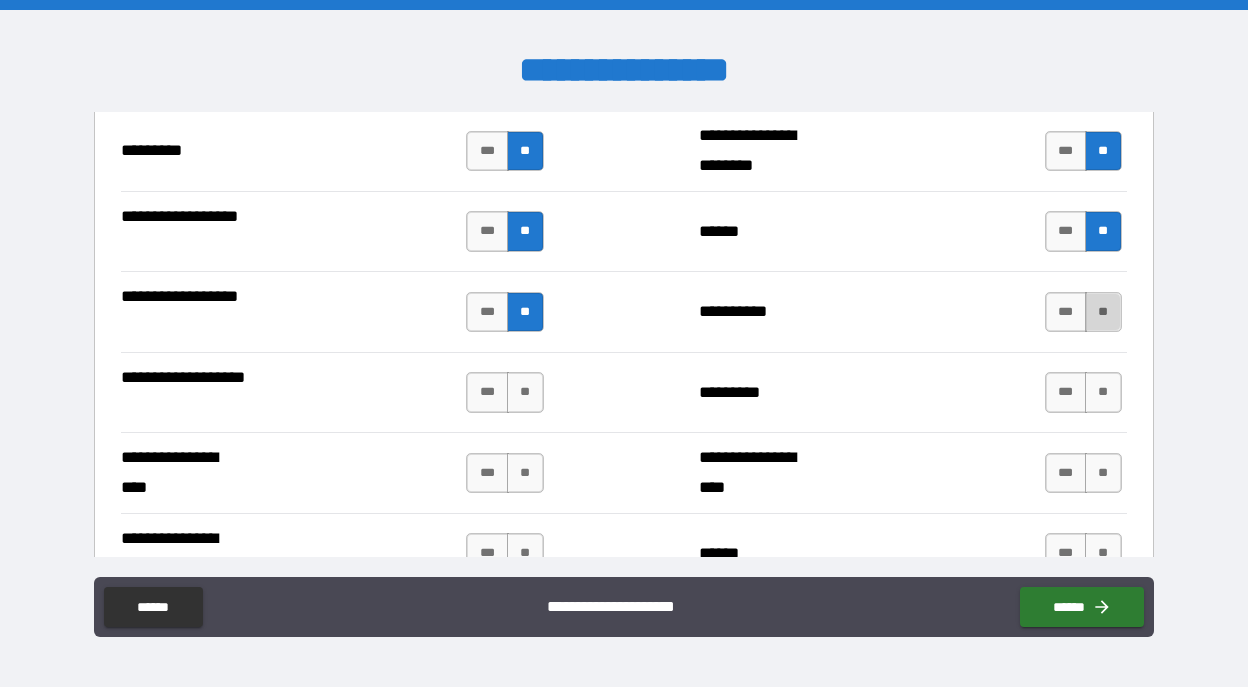 click on "**" at bounding box center [1103, 312] 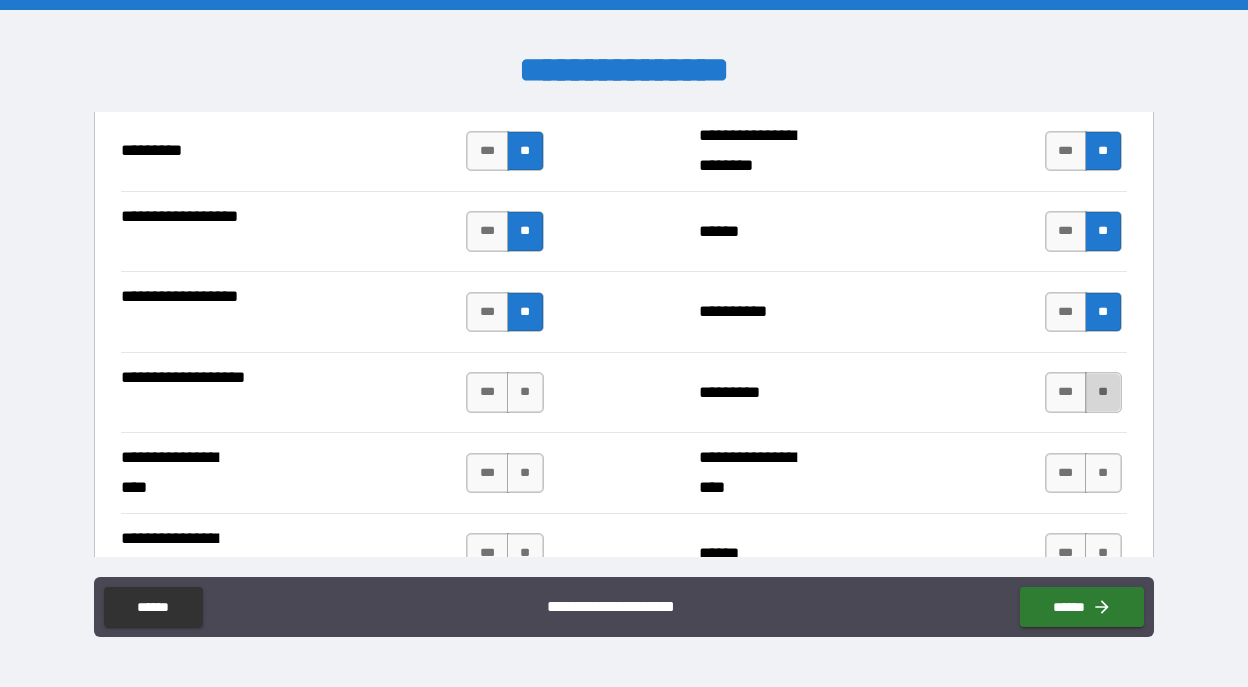 click on "**" at bounding box center [1103, 392] 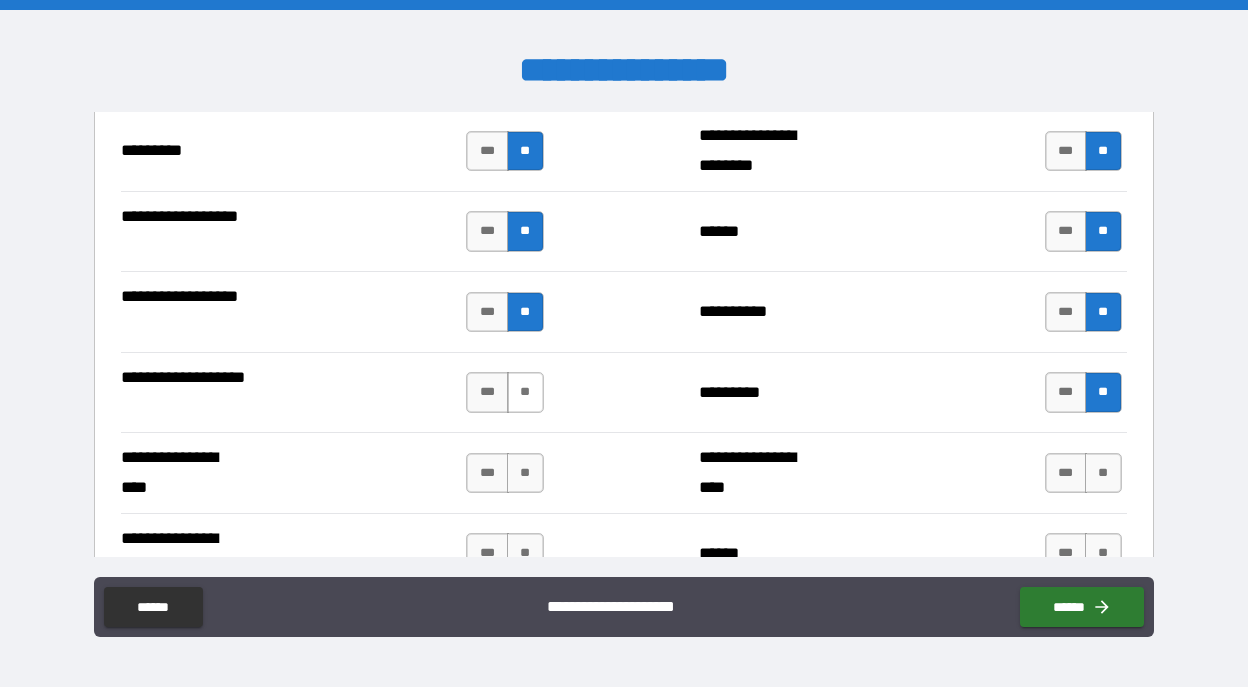 click on "**" at bounding box center (525, 392) 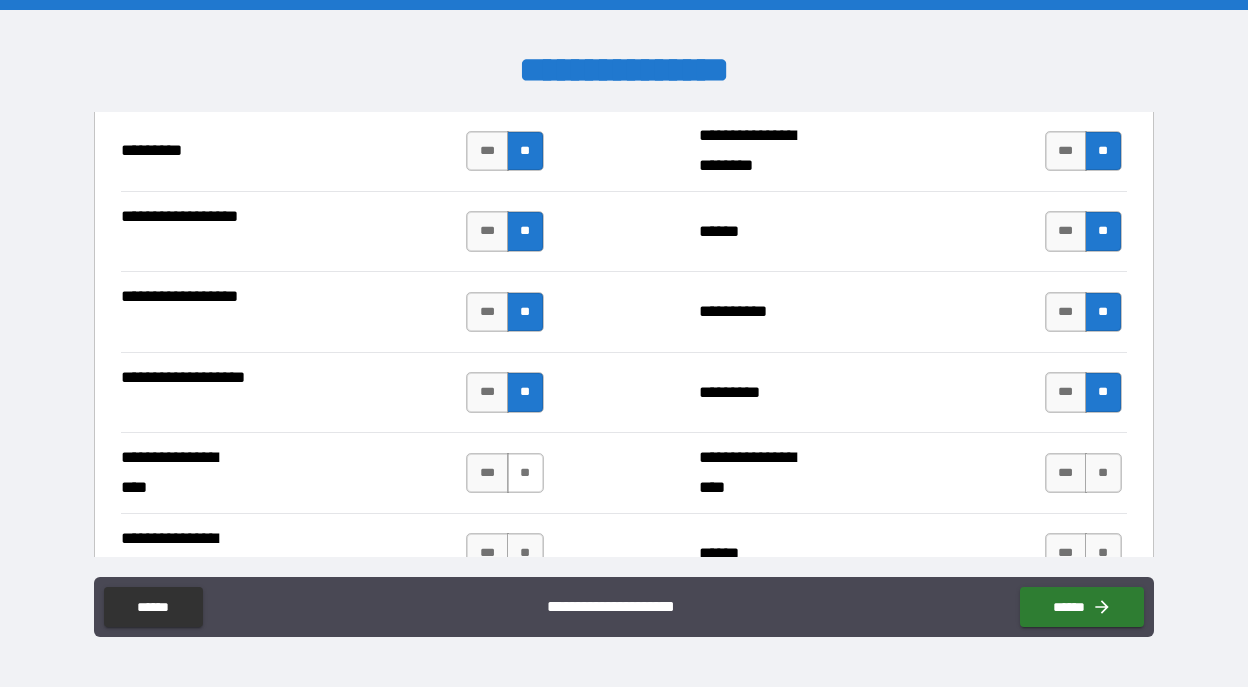 click on "**" at bounding box center (525, 473) 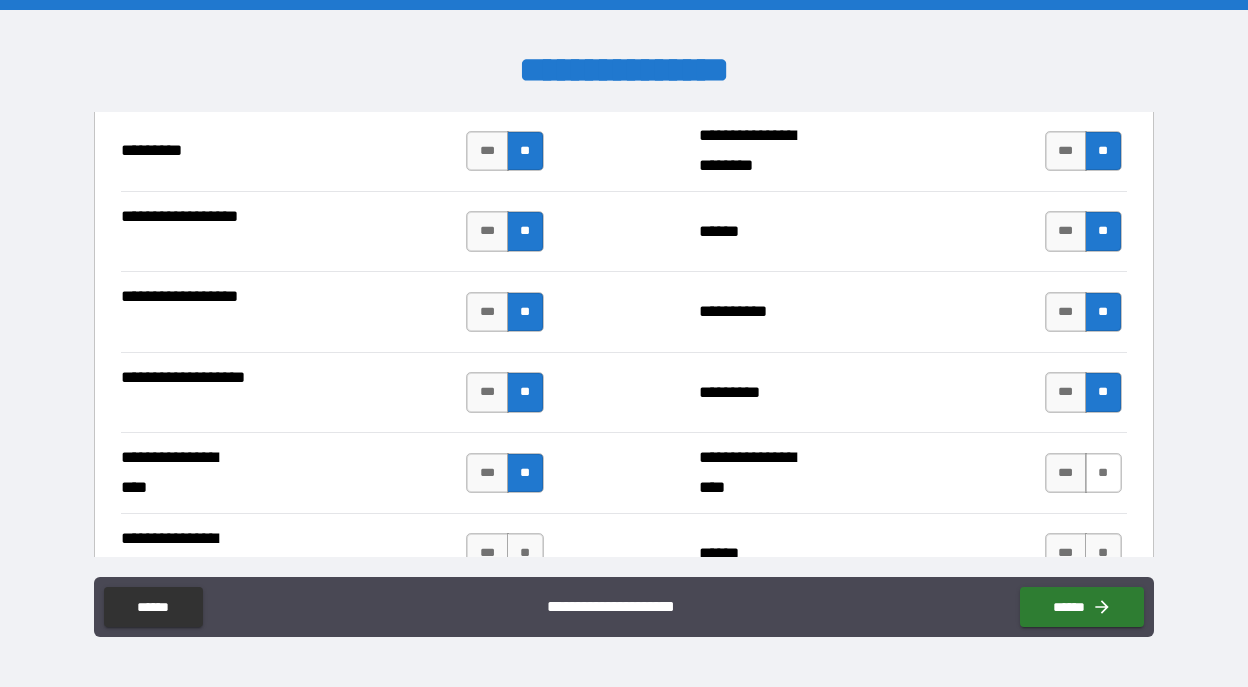 click on "**" at bounding box center [1103, 473] 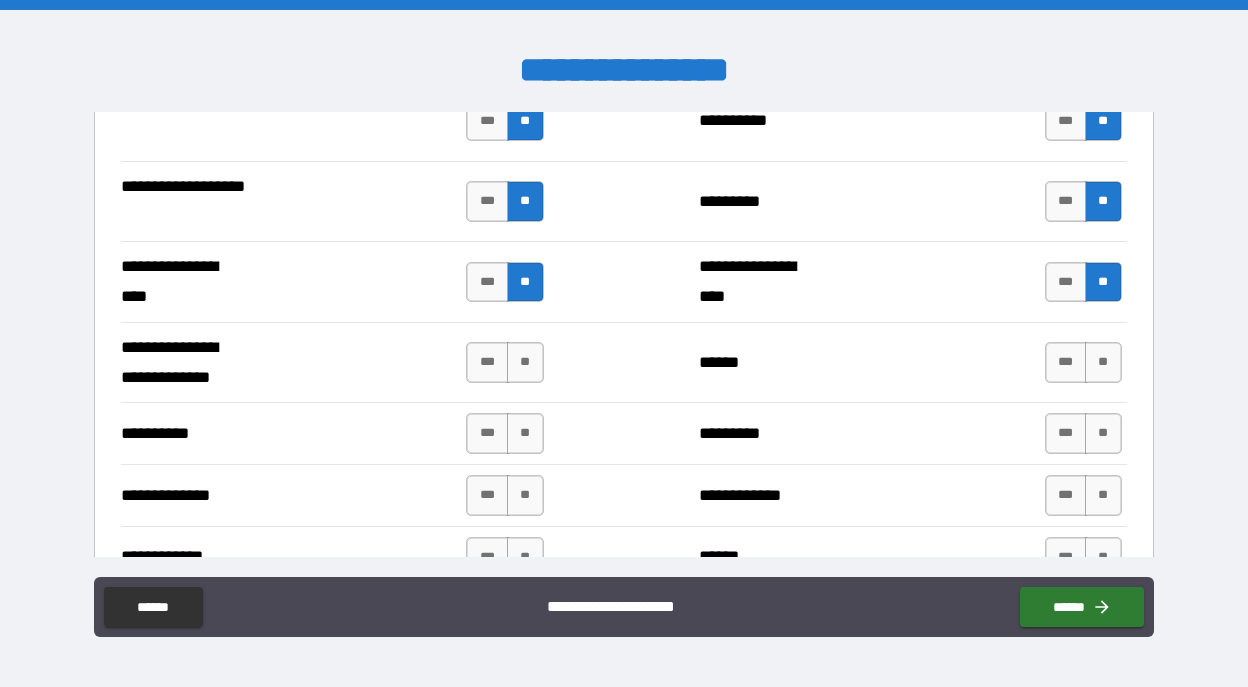 scroll, scrollTop: 3372, scrollLeft: 0, axis: vertical 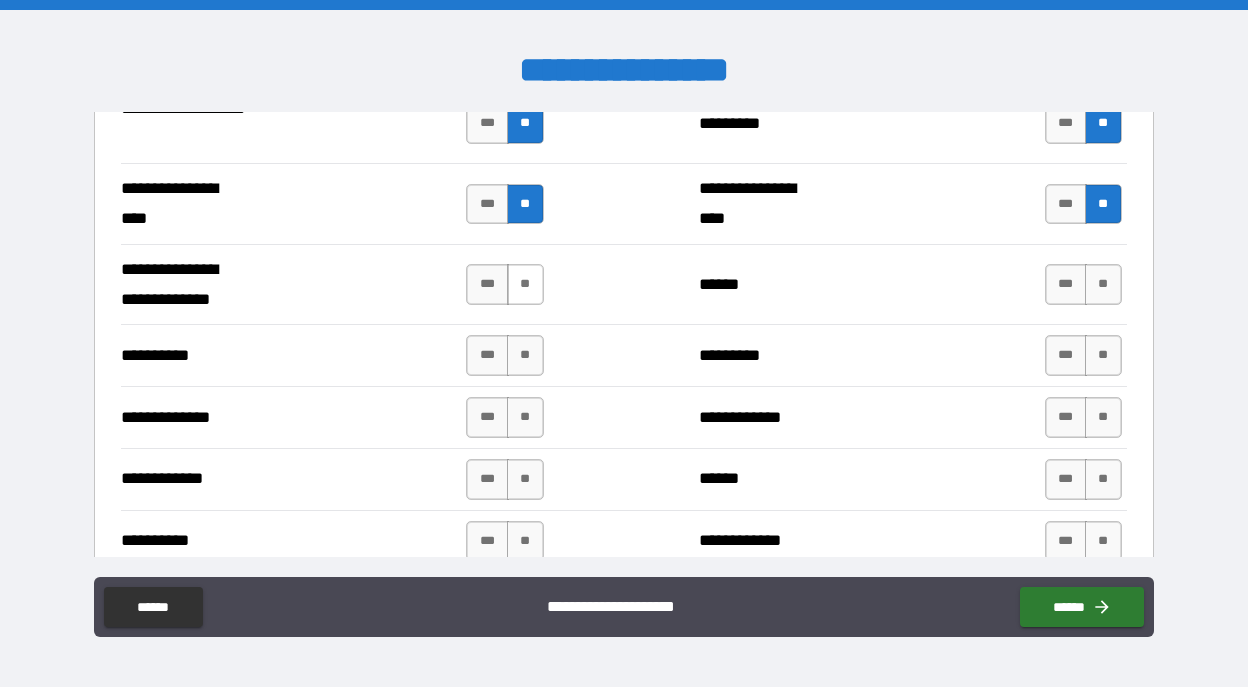click on "**" at bounding box center [525, 284] 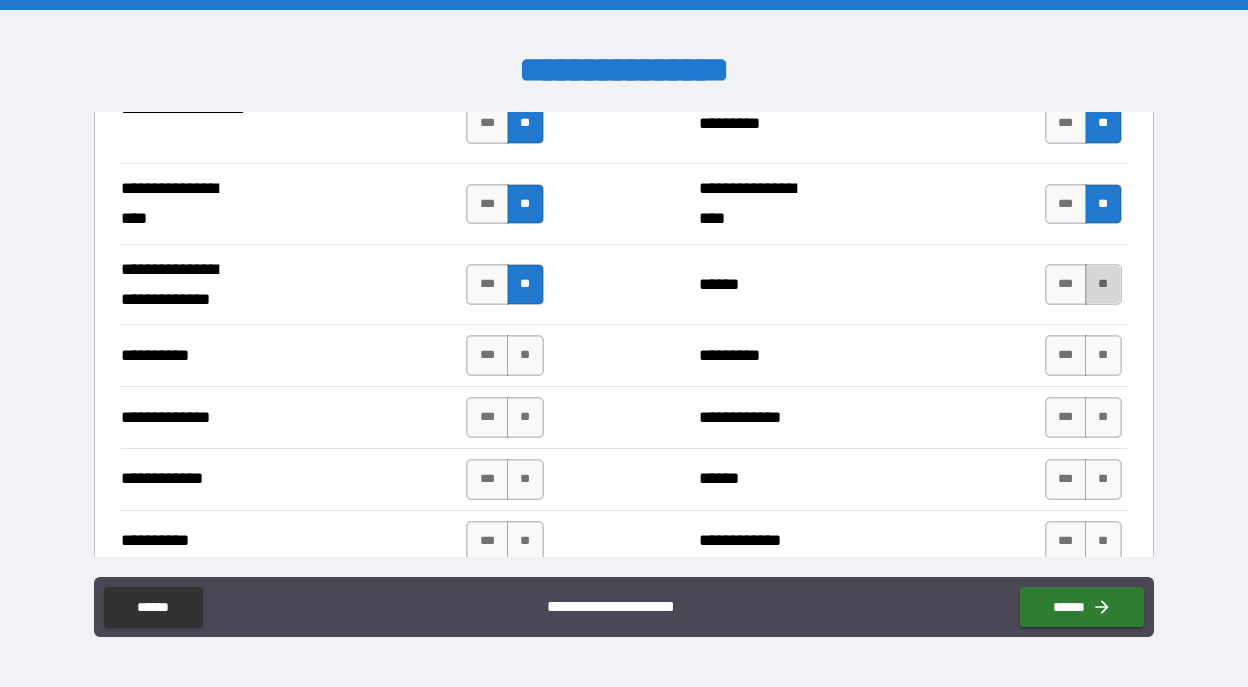 click on "**" at bounding box center (1103, 284) 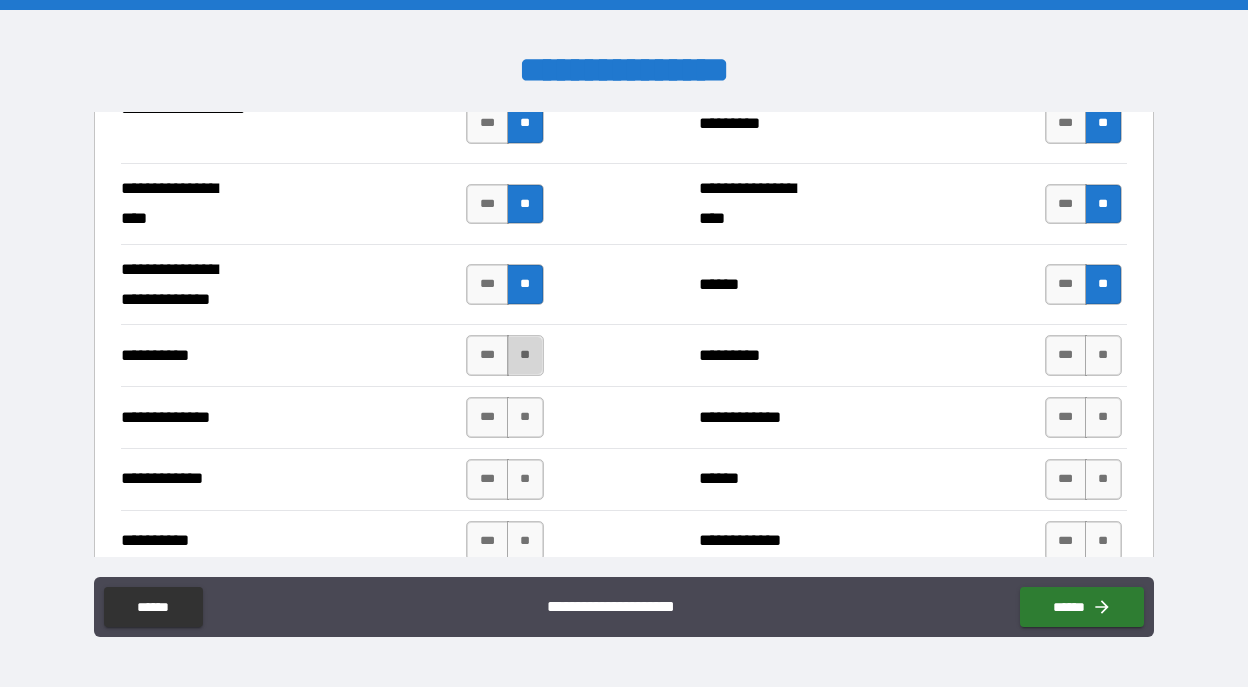 click on "**" at bounding box center (525, 355) 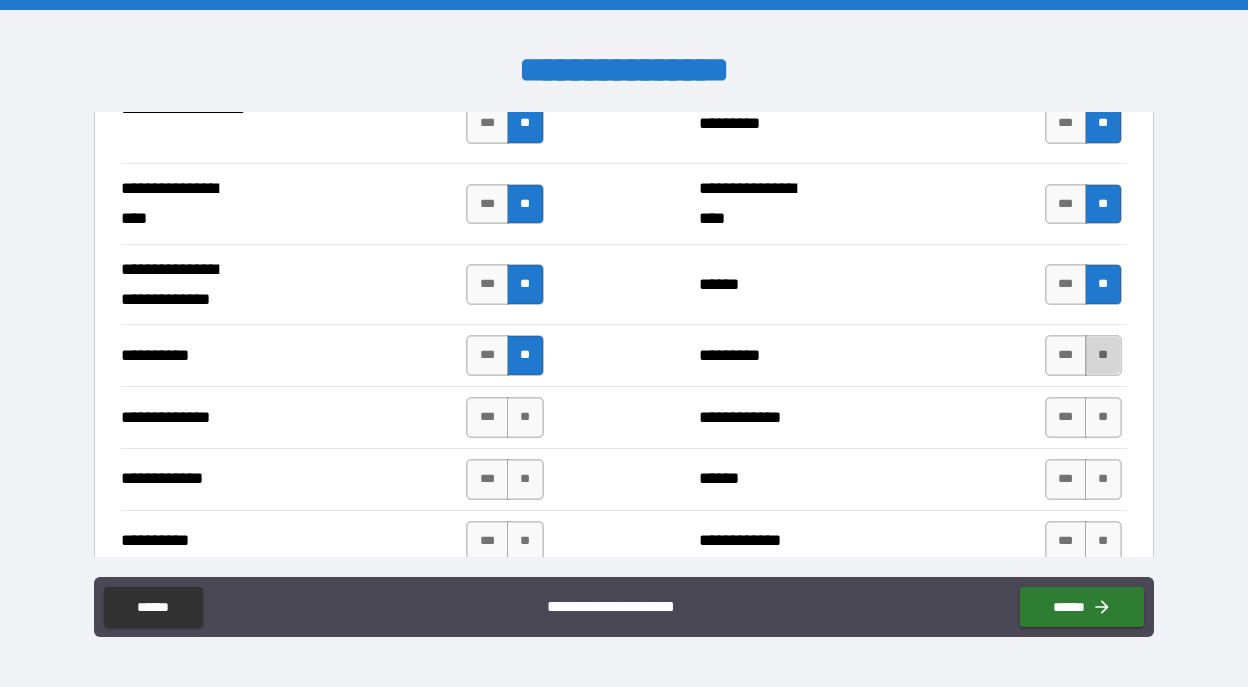 click on "**" at bounding box center [1103, 355] 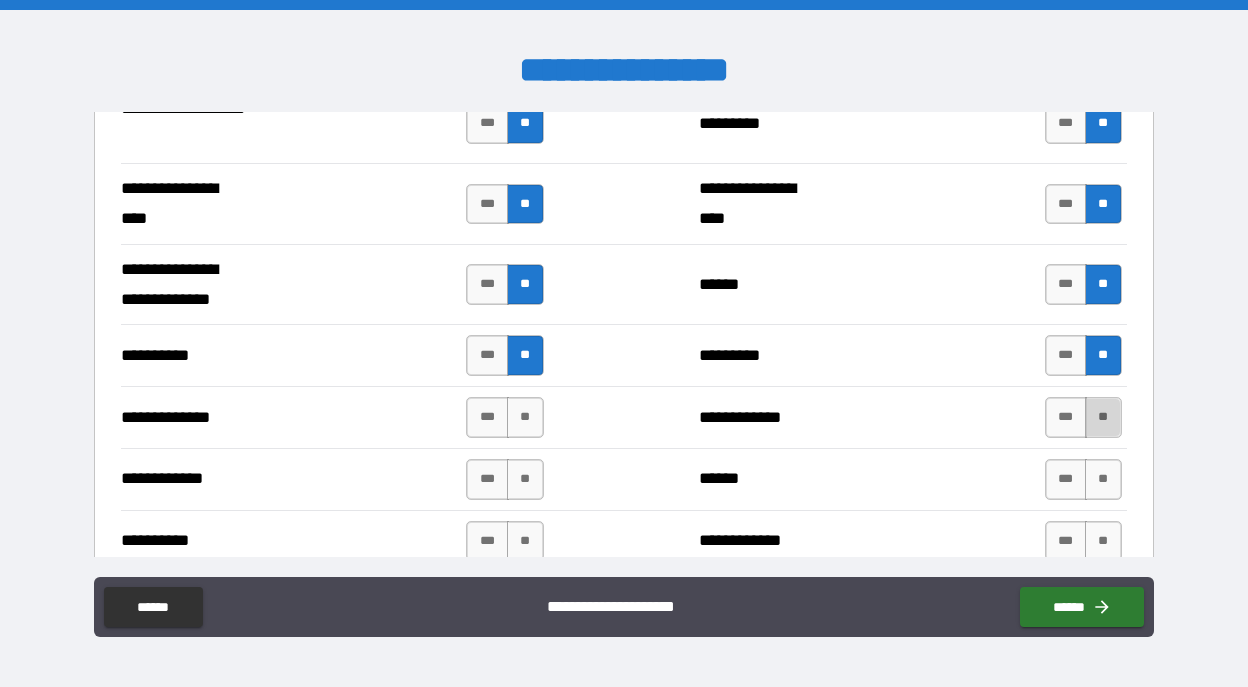 click on "**" at bounding box center (1103, 417) 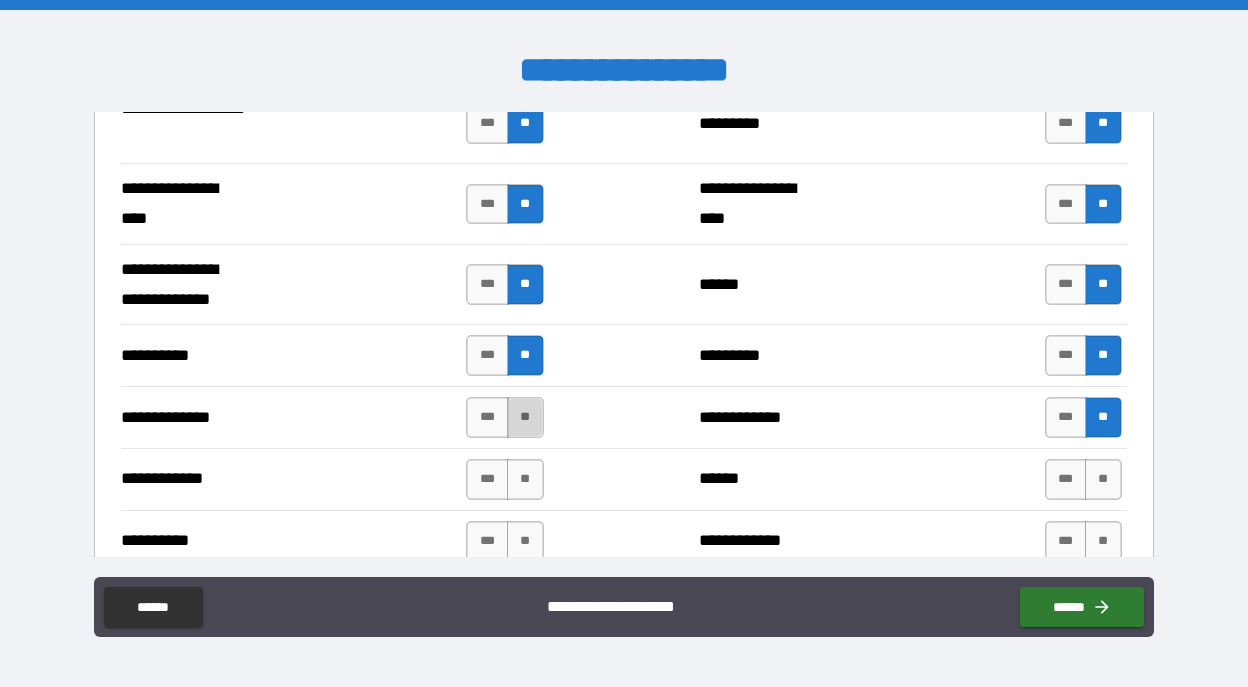 click on "**" at bounding box center [525, 417] 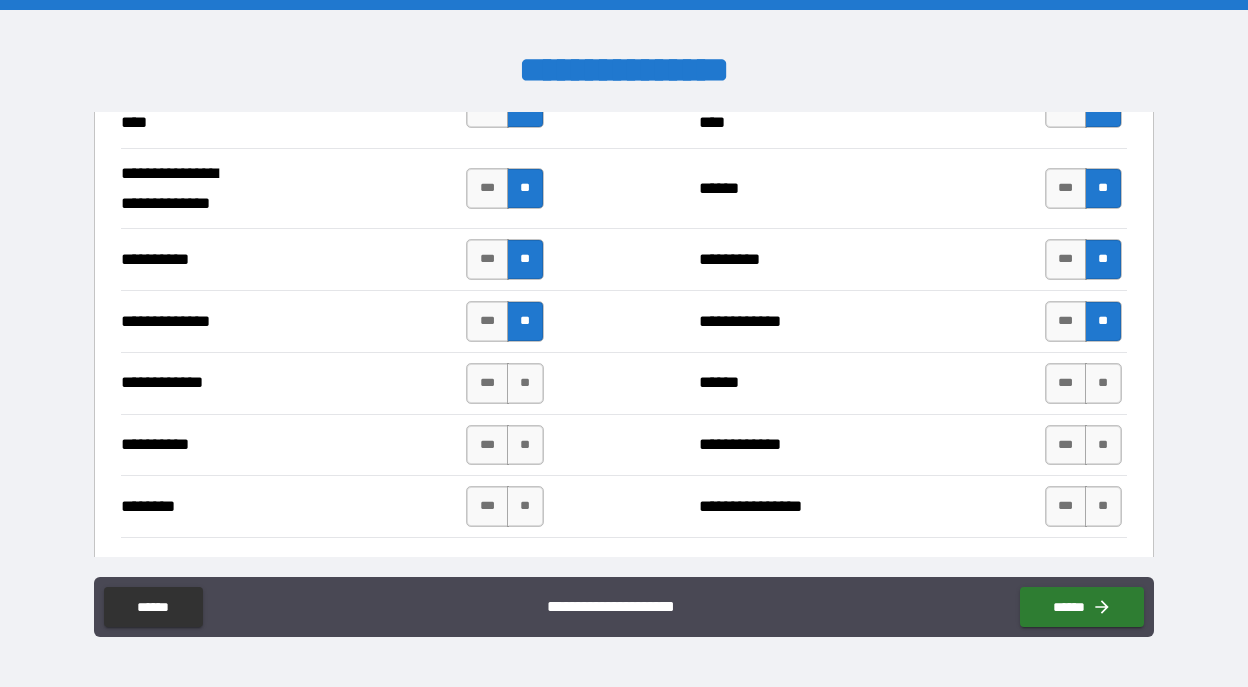 scroll, scrollTop: 3465, scrollLeft: 0, axis: vertical 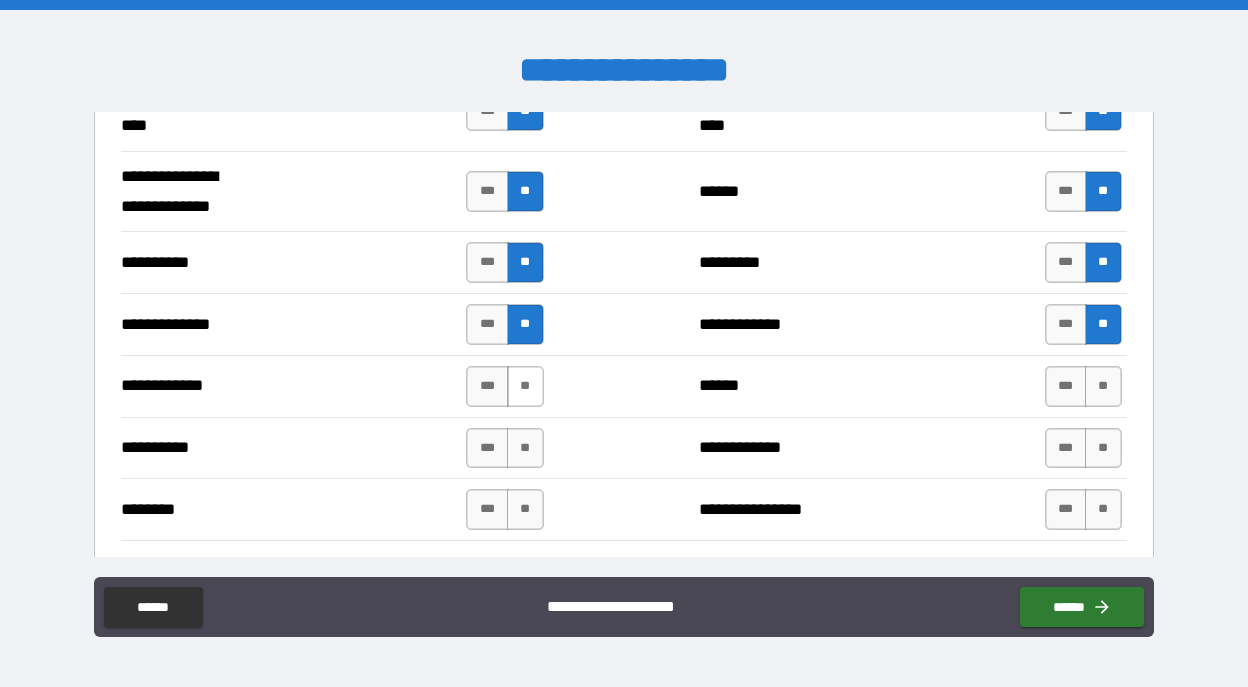 click on "**" at bounding box center [525, 386] 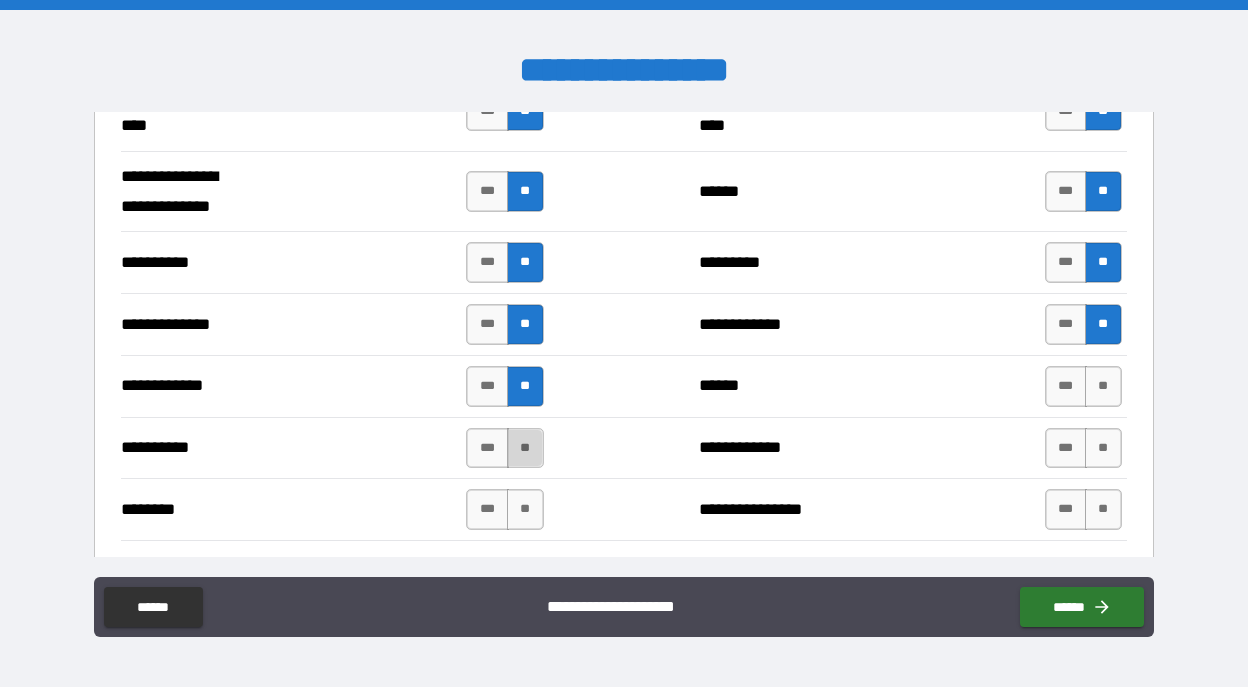click on "**" at bounding box center [525, 448] 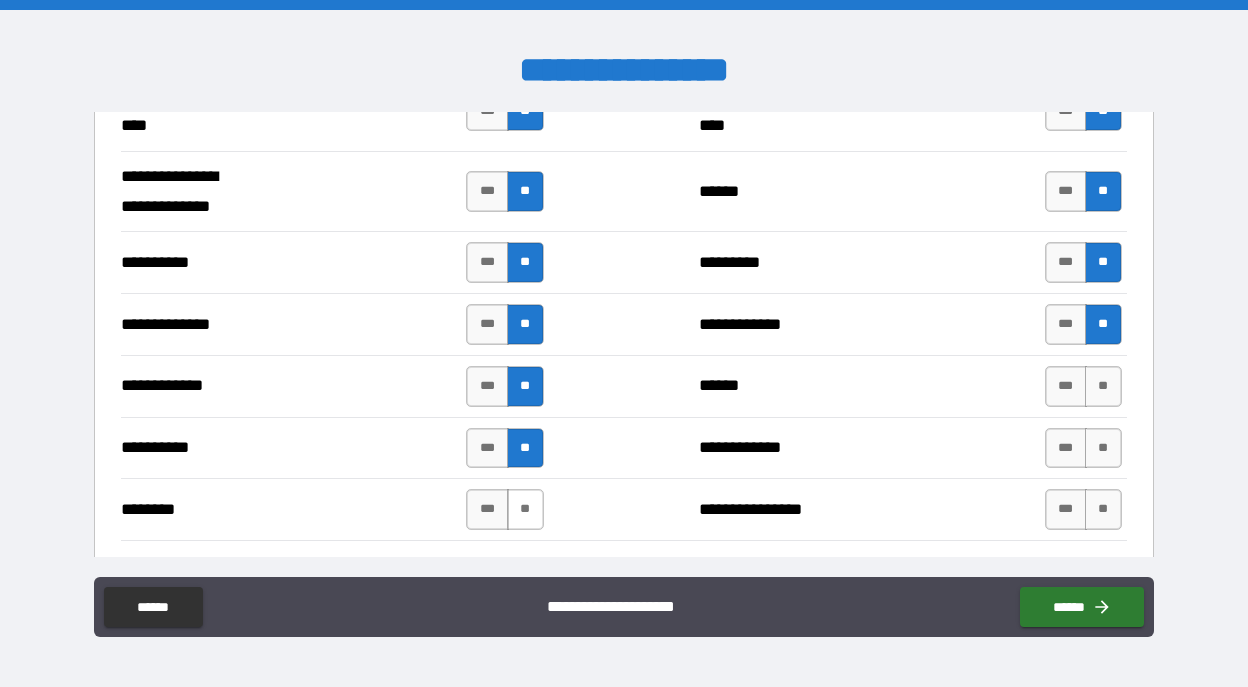 click on "**" at bounding box center [525, 509] 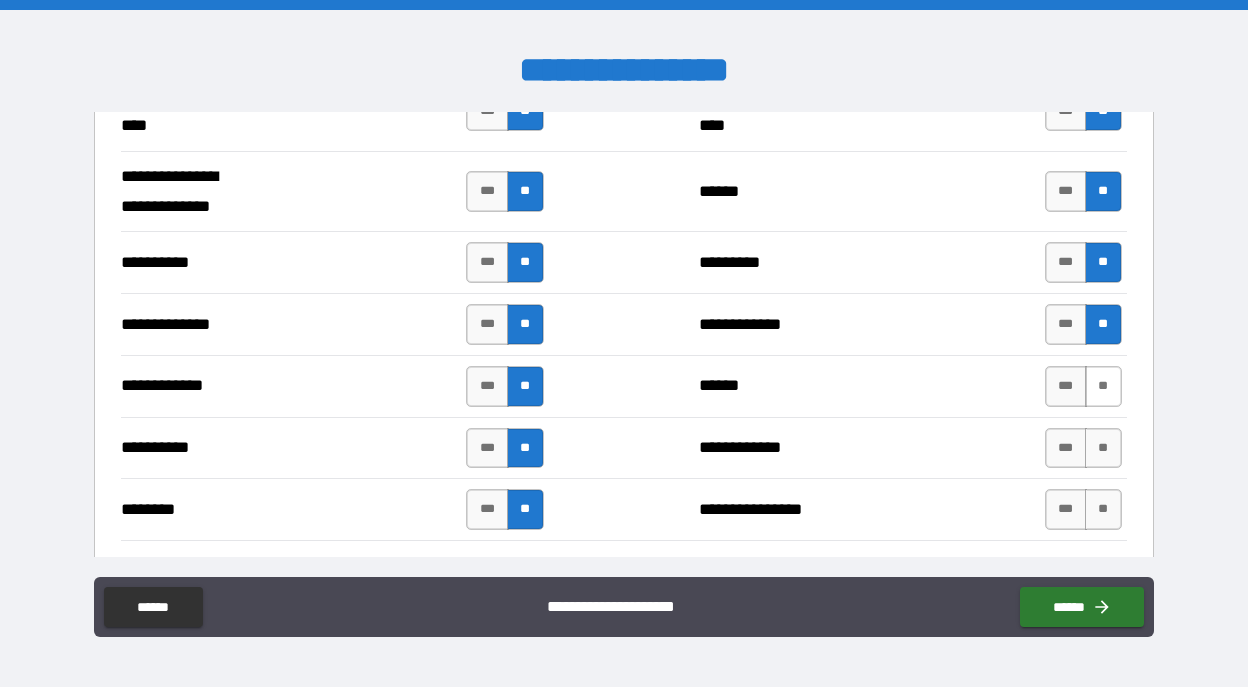 click on "**" at bounding box center [1103, 386] 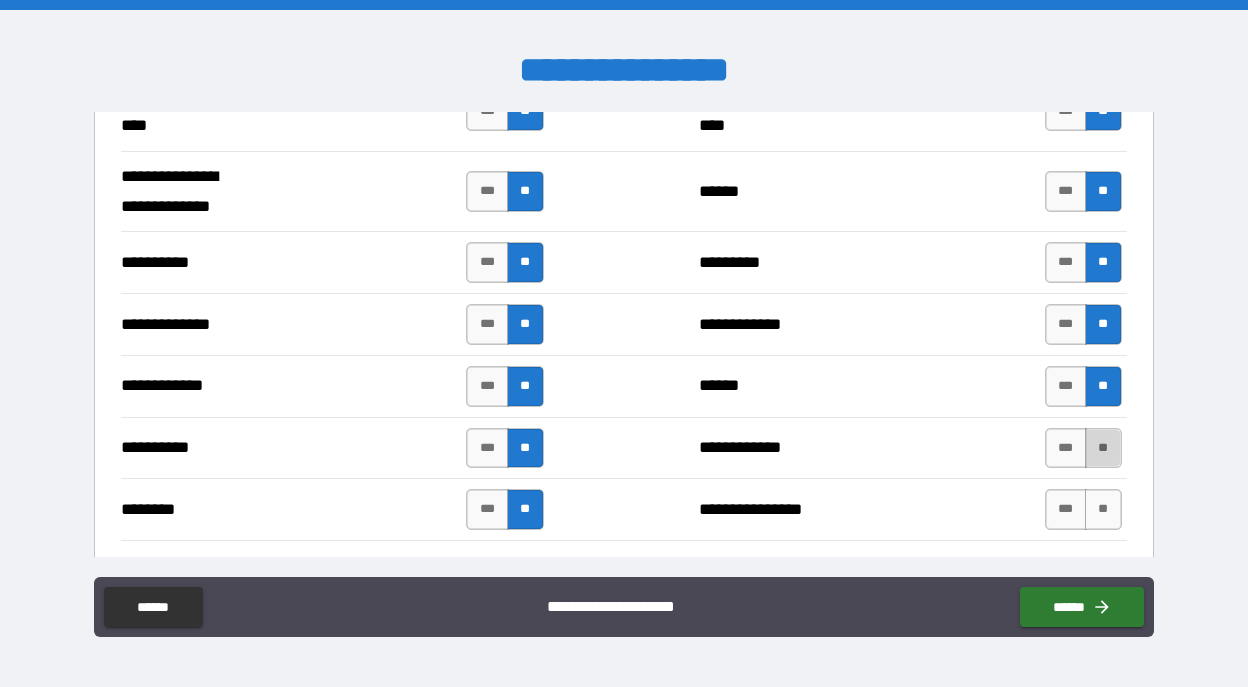 click on "**" at bounding box center [1103, 448] 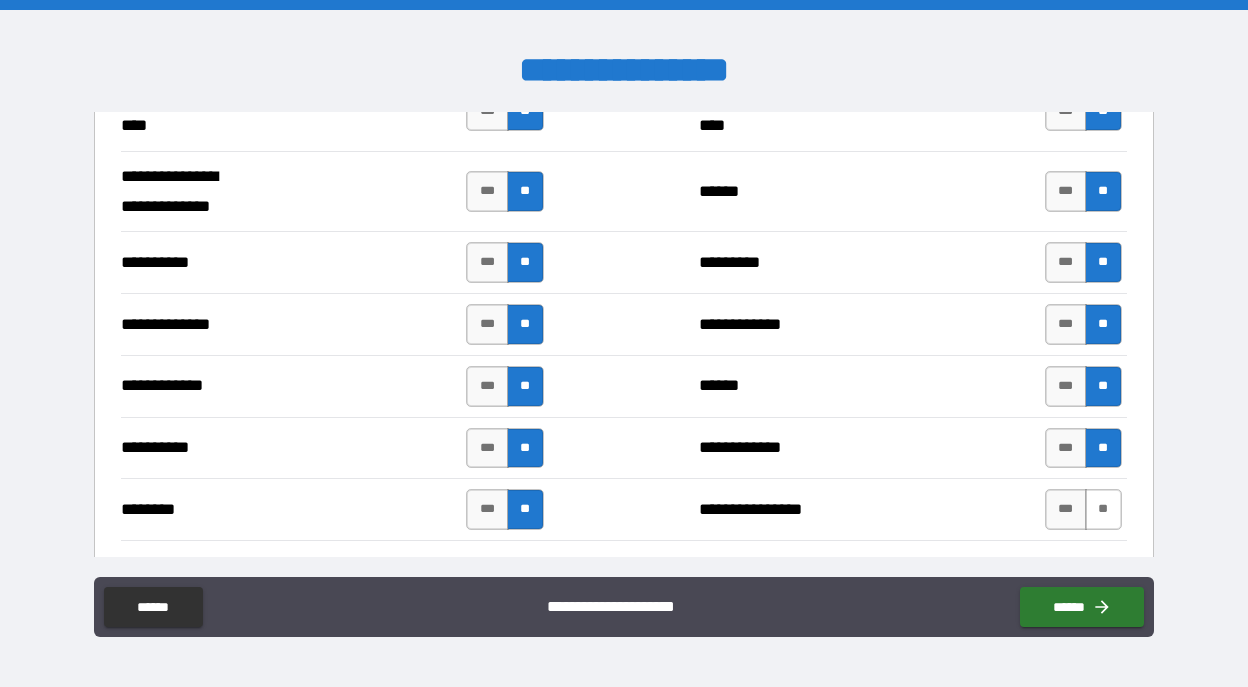 click on "**" at bounding box center (1103, 509) 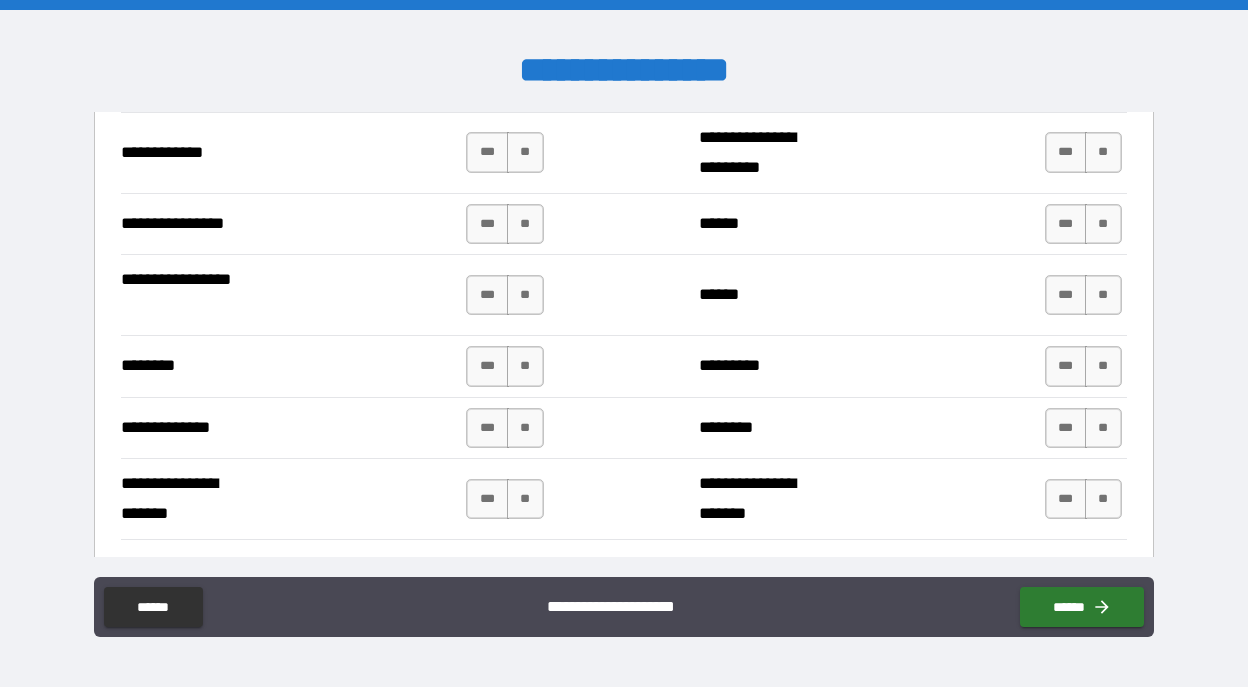 scroll, scrollTop: 3850, scrollLeft: 0, axis: vertical 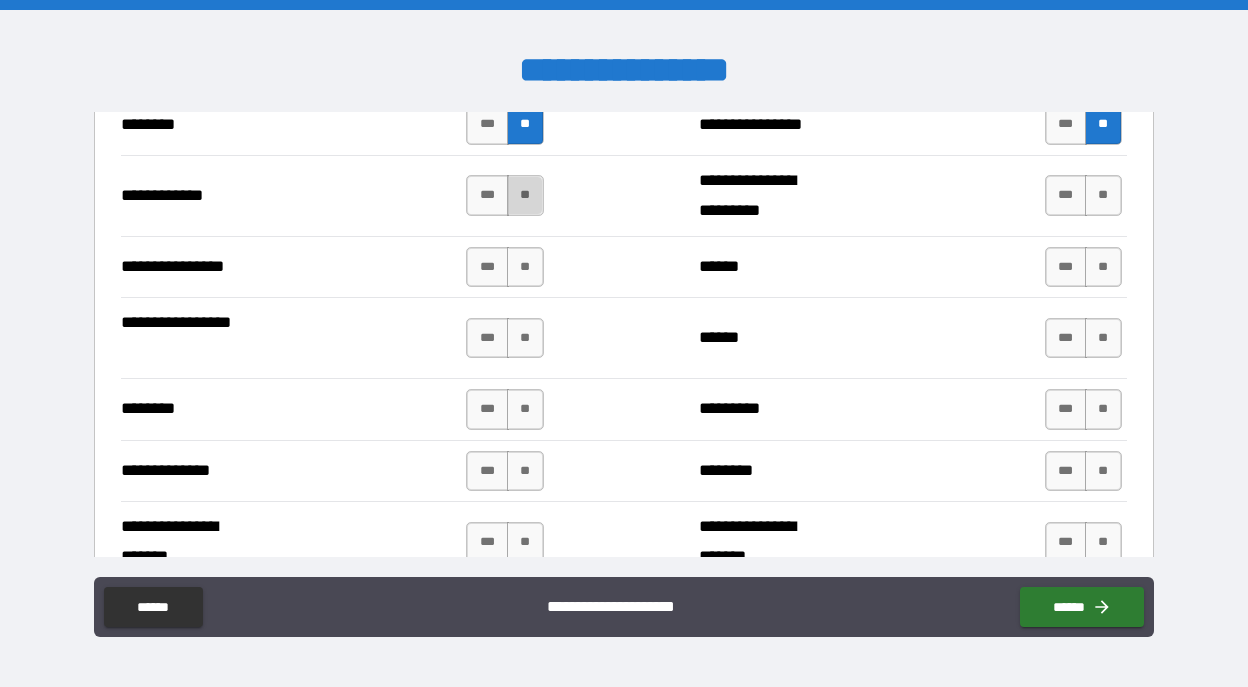click on "**" at bounding box center (525, 195) 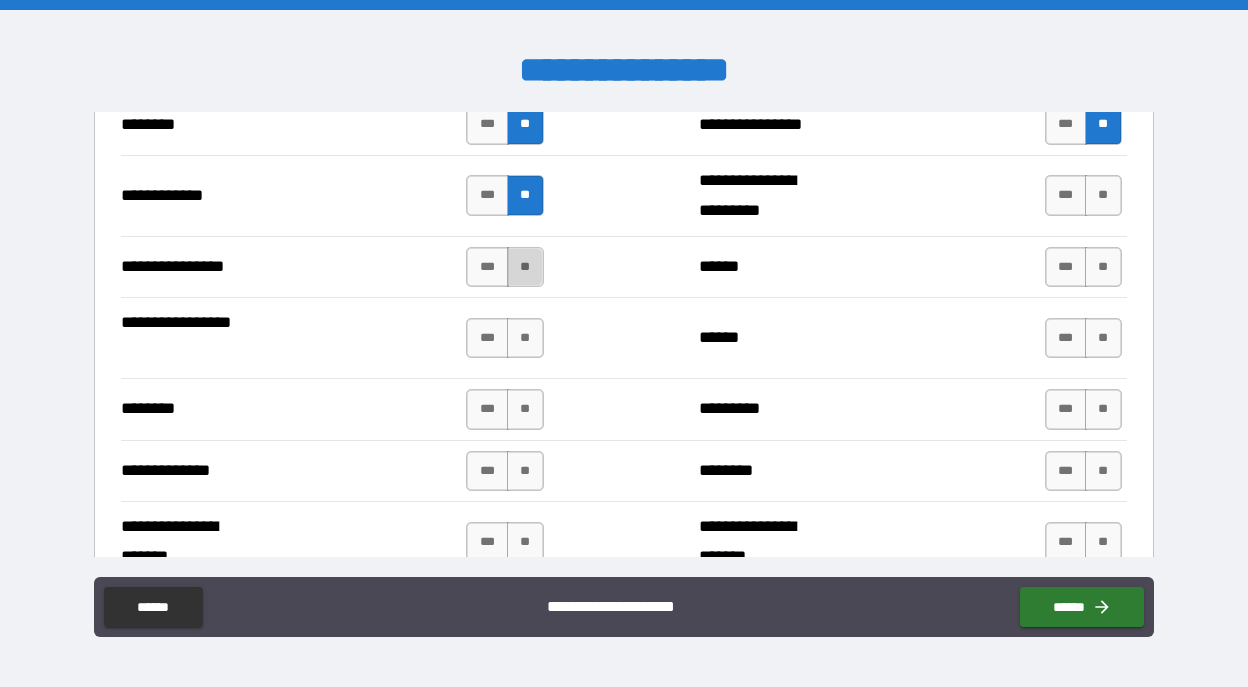 click on "**" at bounding box center (525, 267) 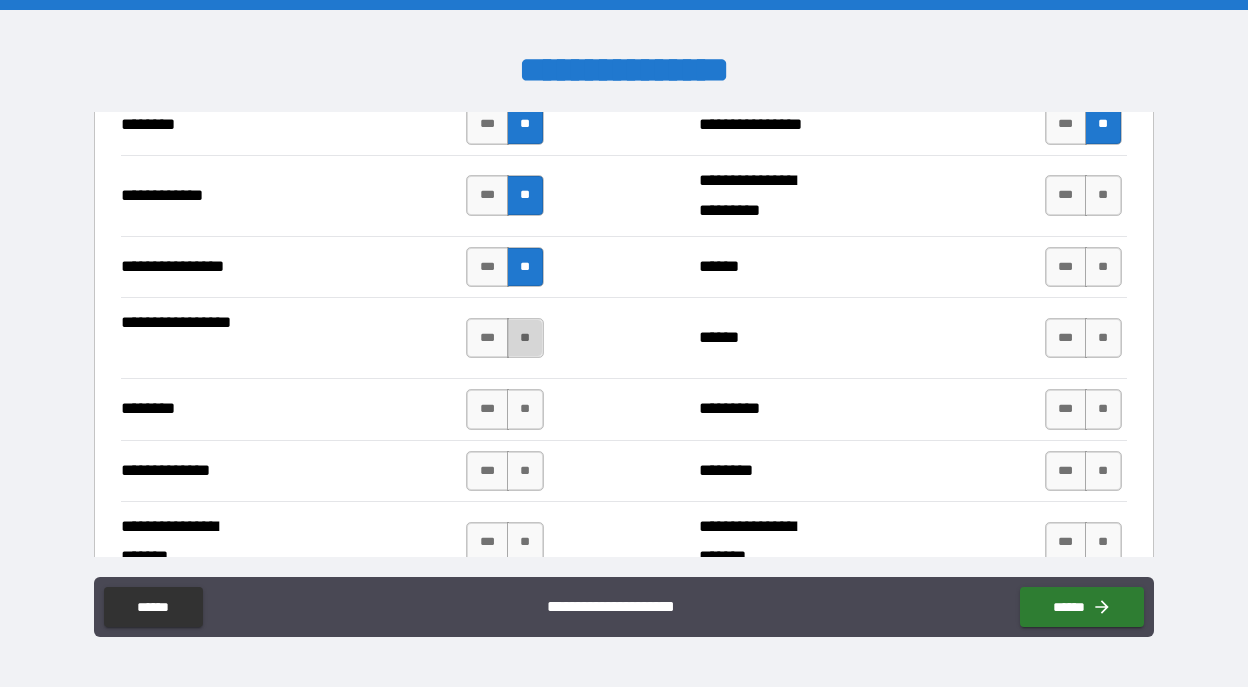 click on "**" at bounding box center [525, 338] 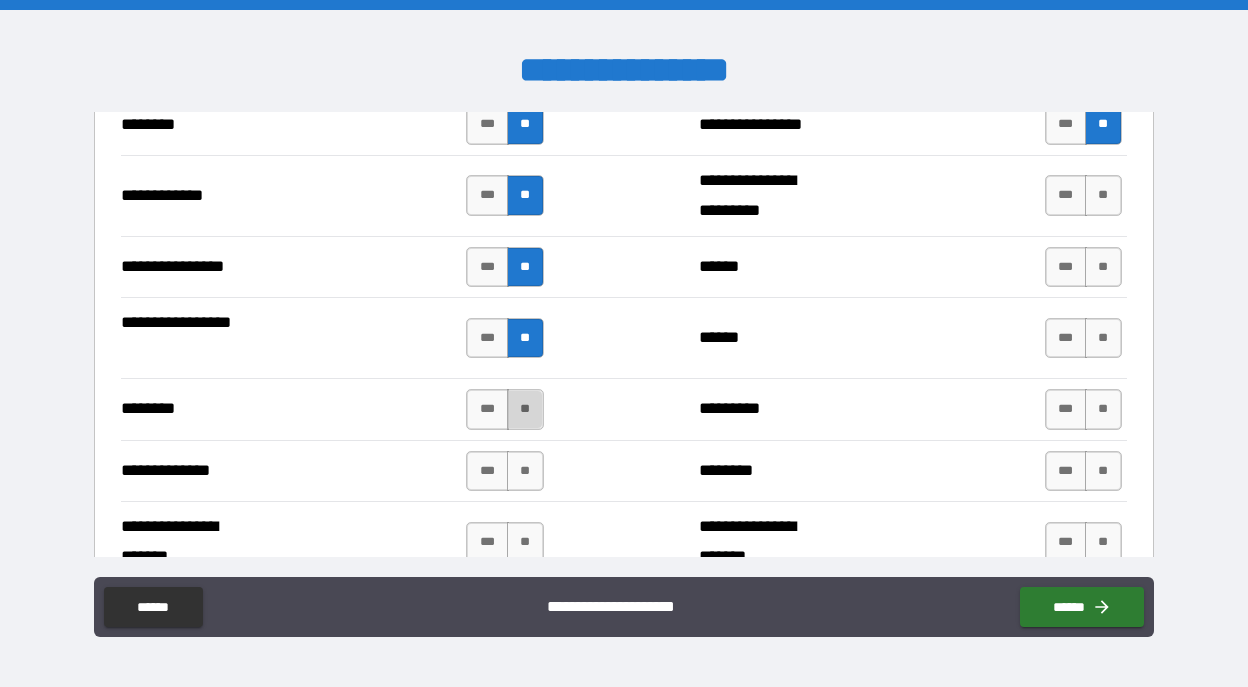 click on "**" at bounding box center (525, 409) 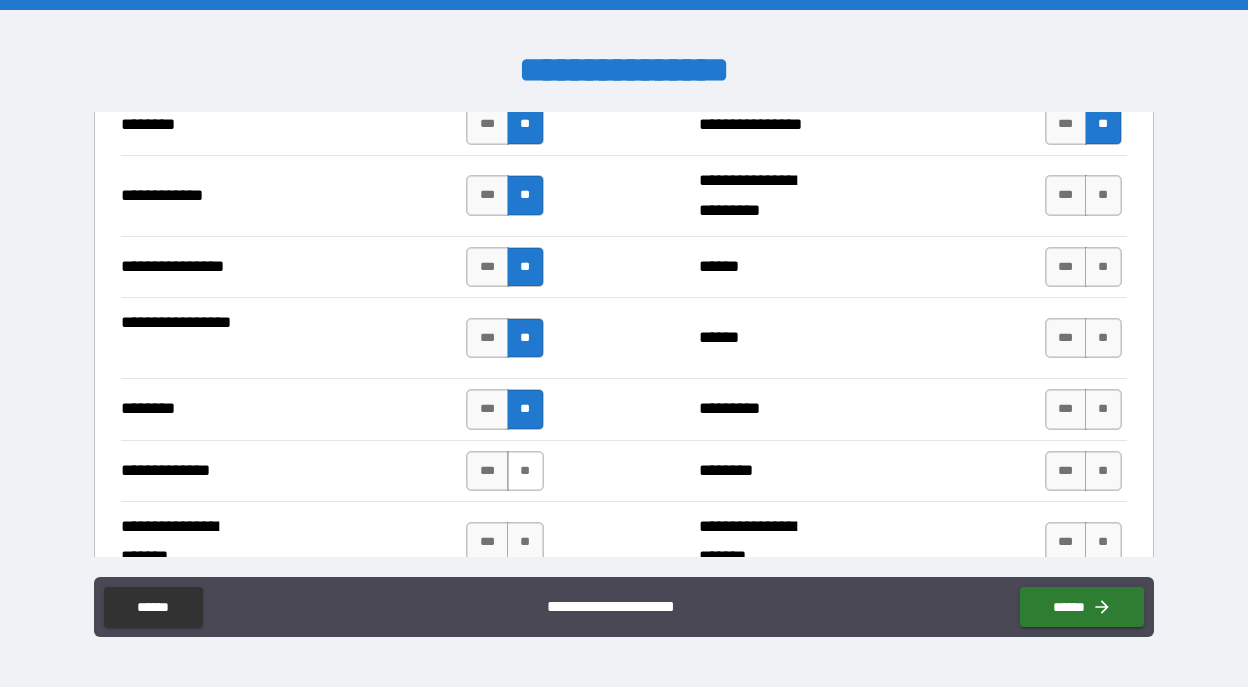 click on "**" at bounding box center (525, 471) 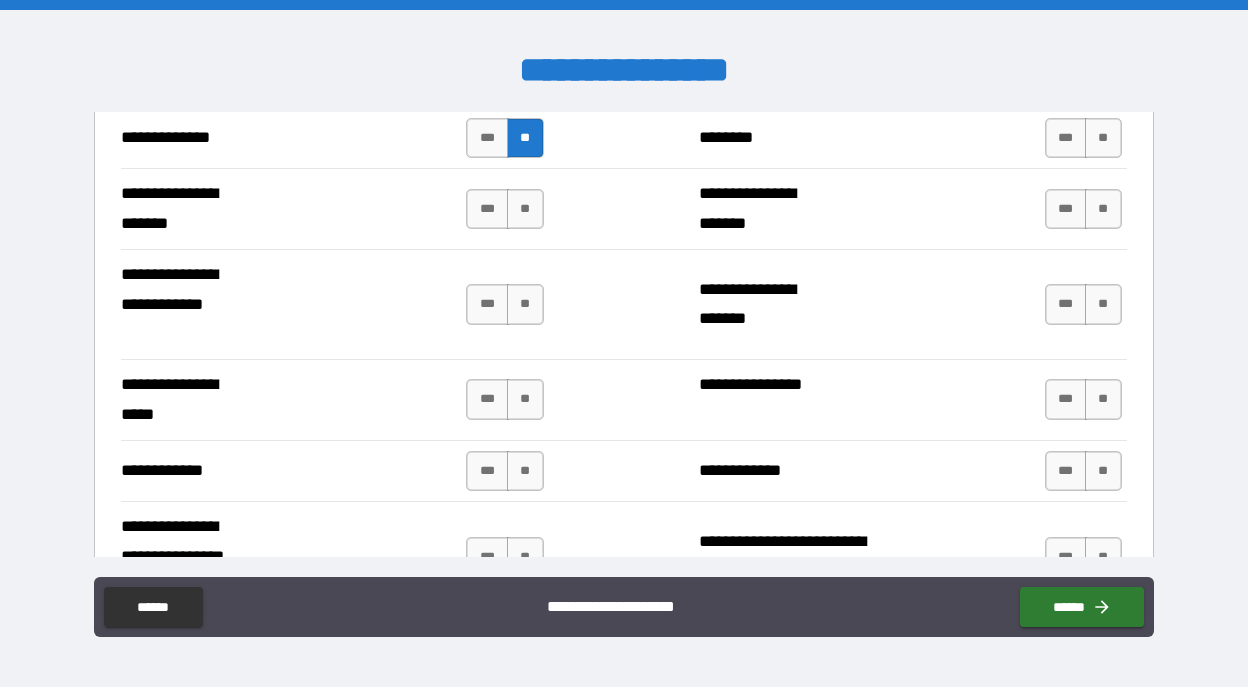 scroll, scrollTop: 4194, scrollLeft: 0, axis: vertical 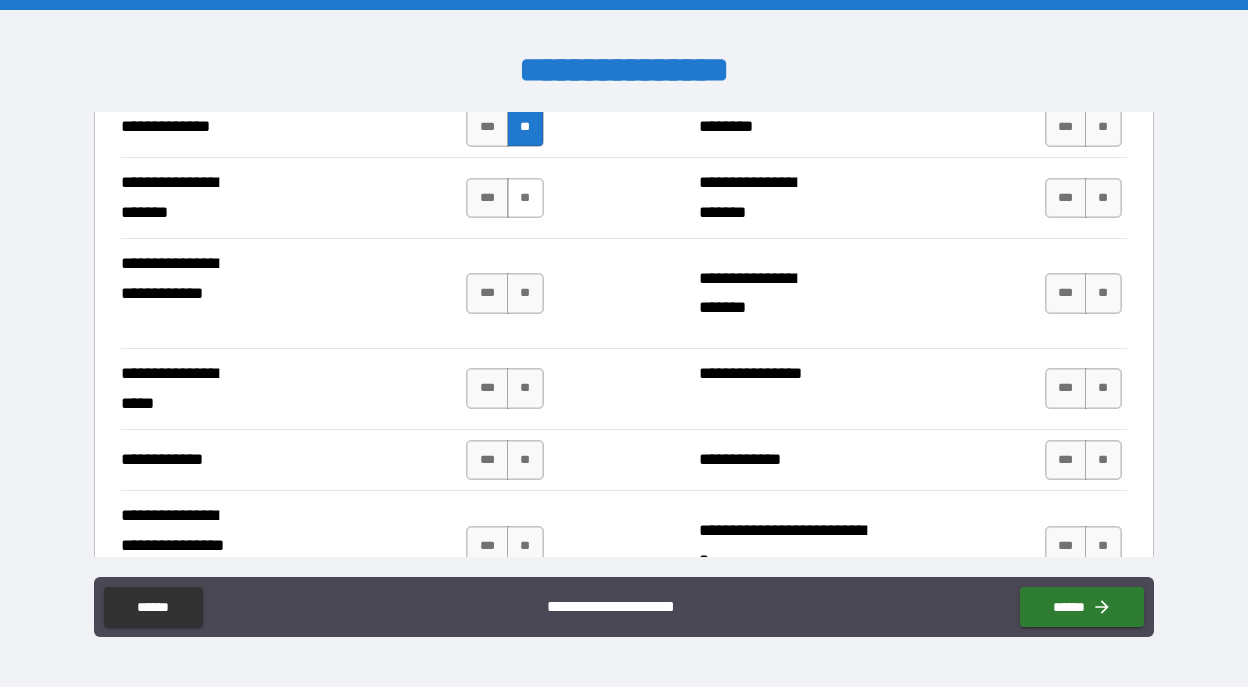 click on "**" at bounding box center [525, 198] 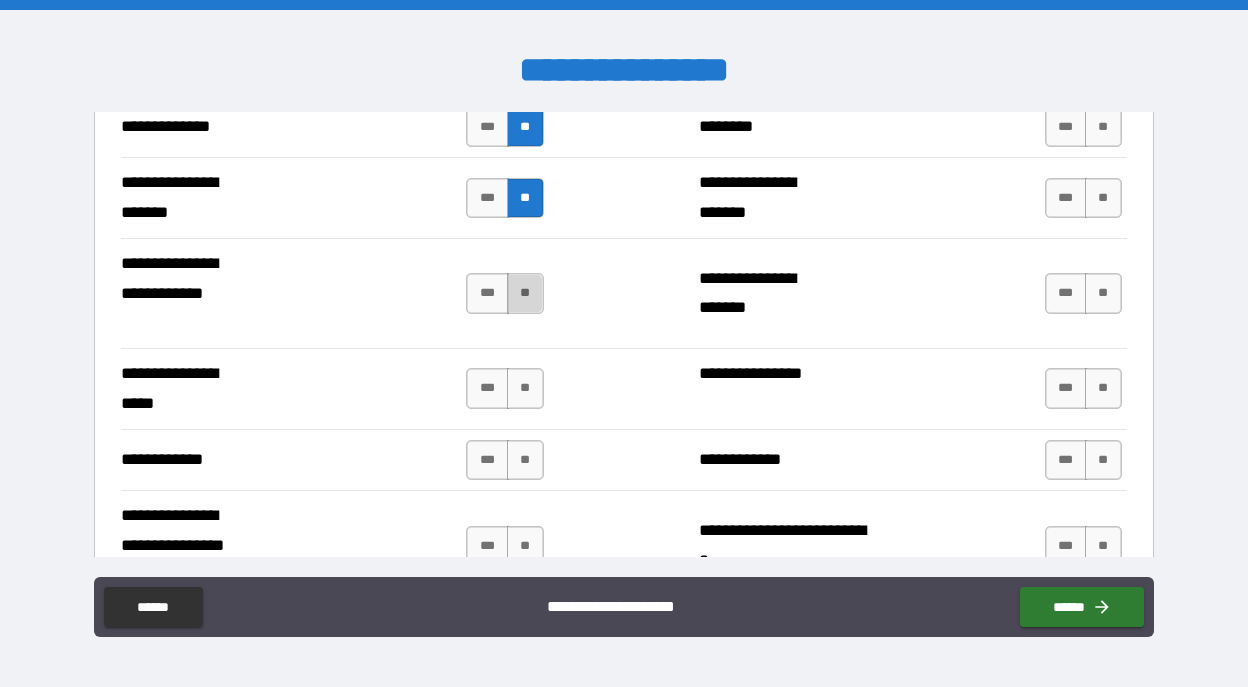 click on "**" at bounding box center [525, 293] 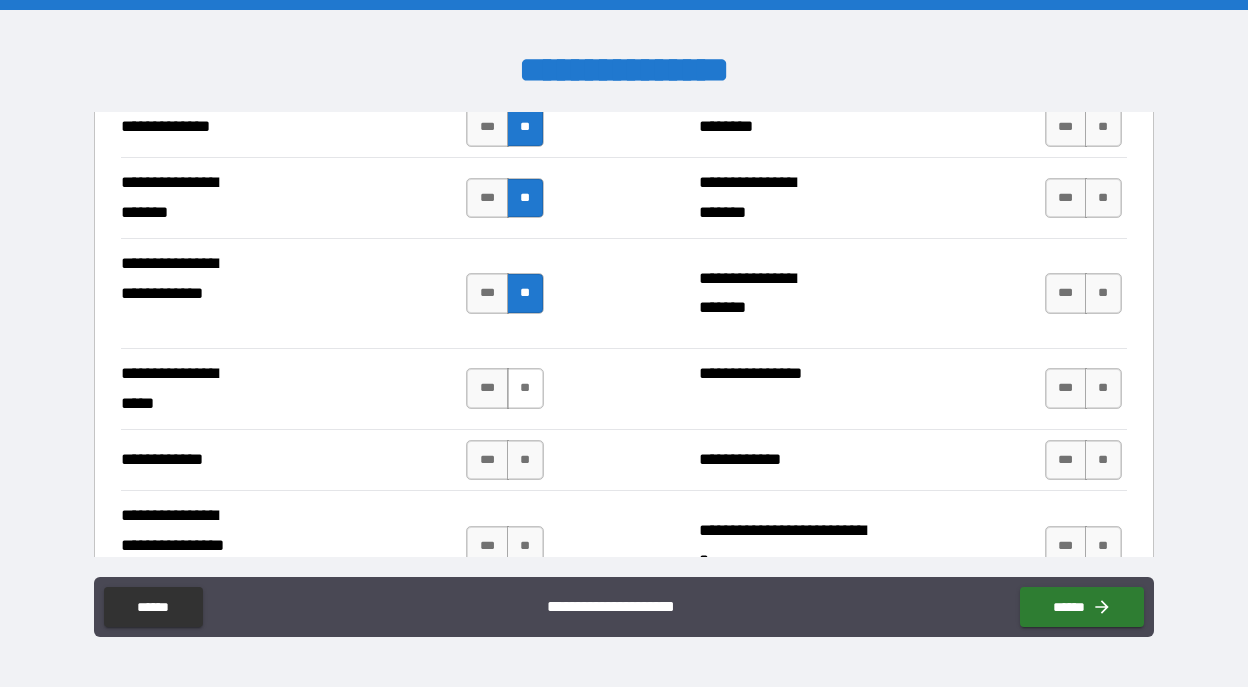 click on "**" at bounding box center [525, 388] 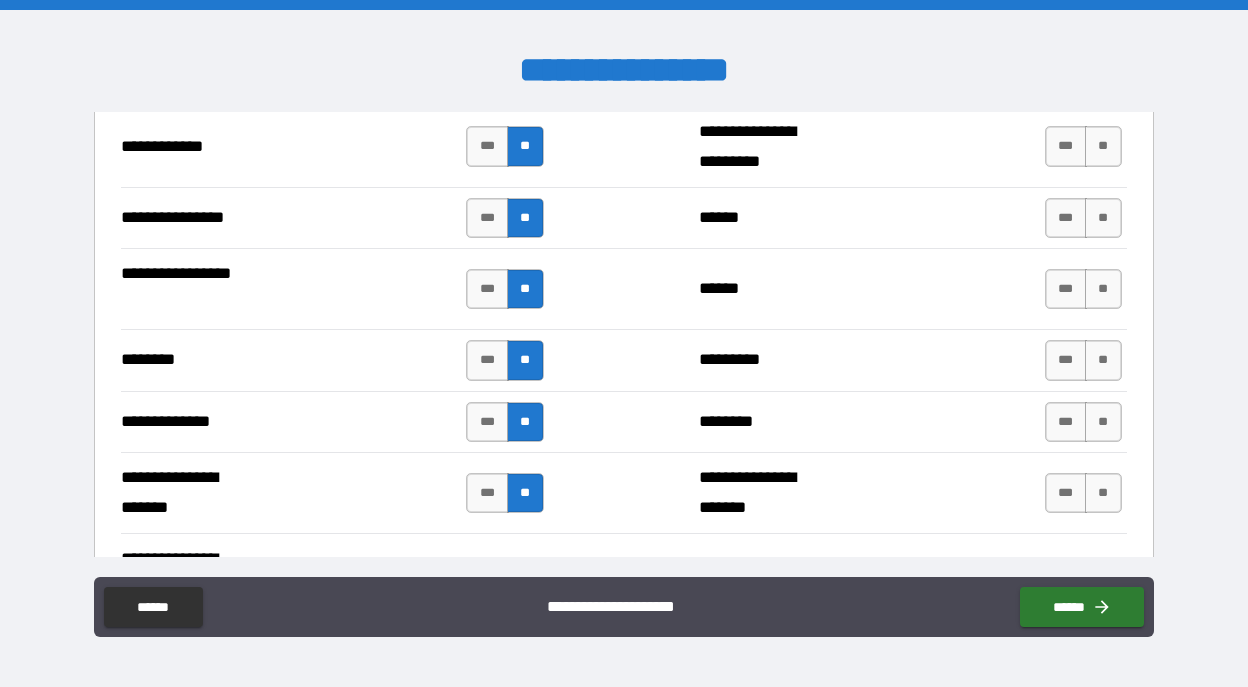 scroll, scrollTop: 3715, scrollLeft: 0, axis: vertical 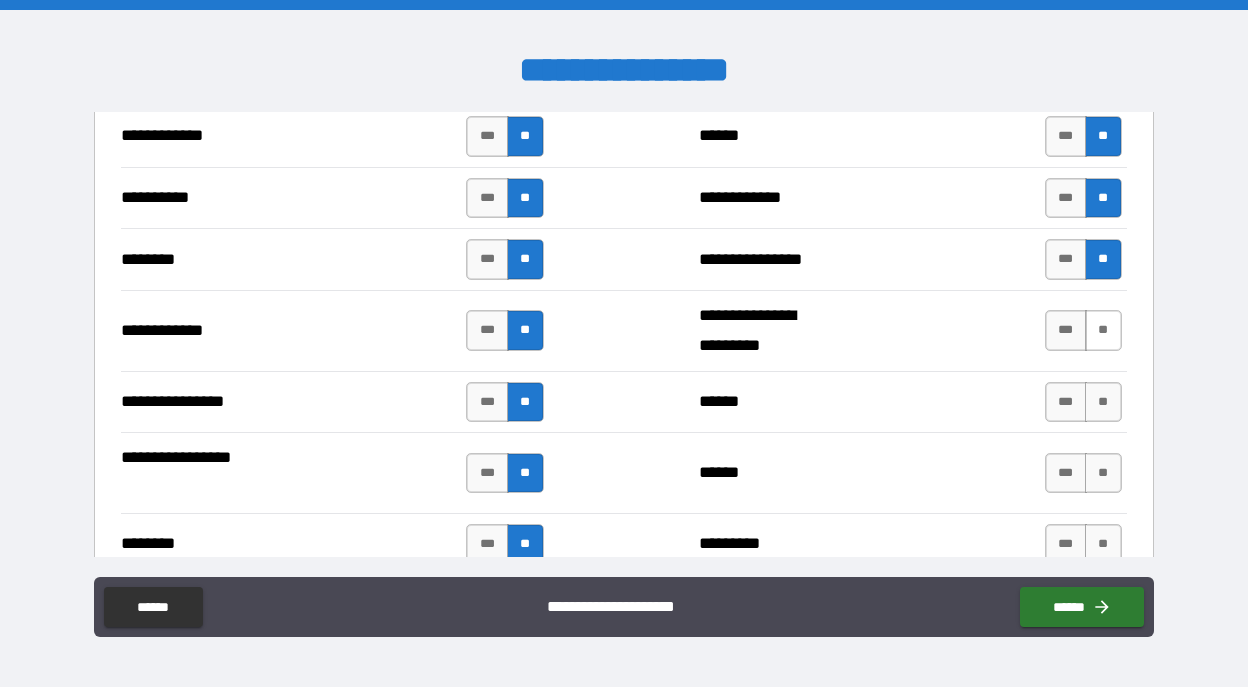 click on "**" at bounding box center (1103, 330) 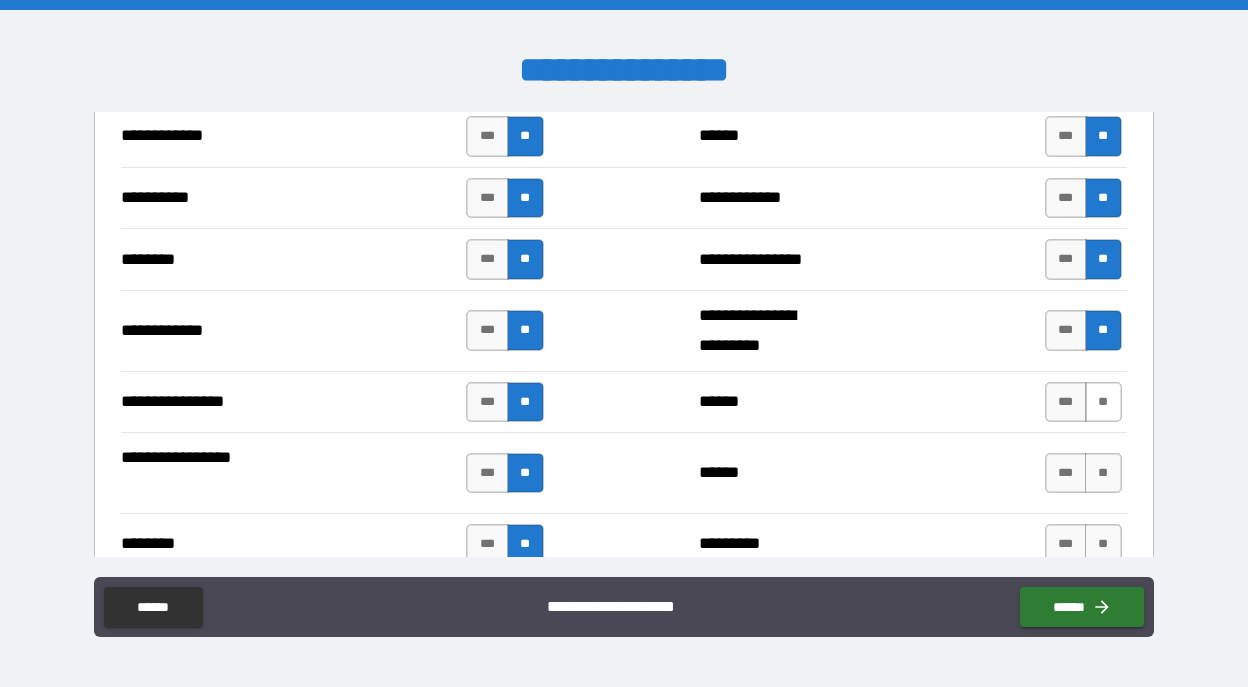 click on "**" at bounding box center [1103, 402] 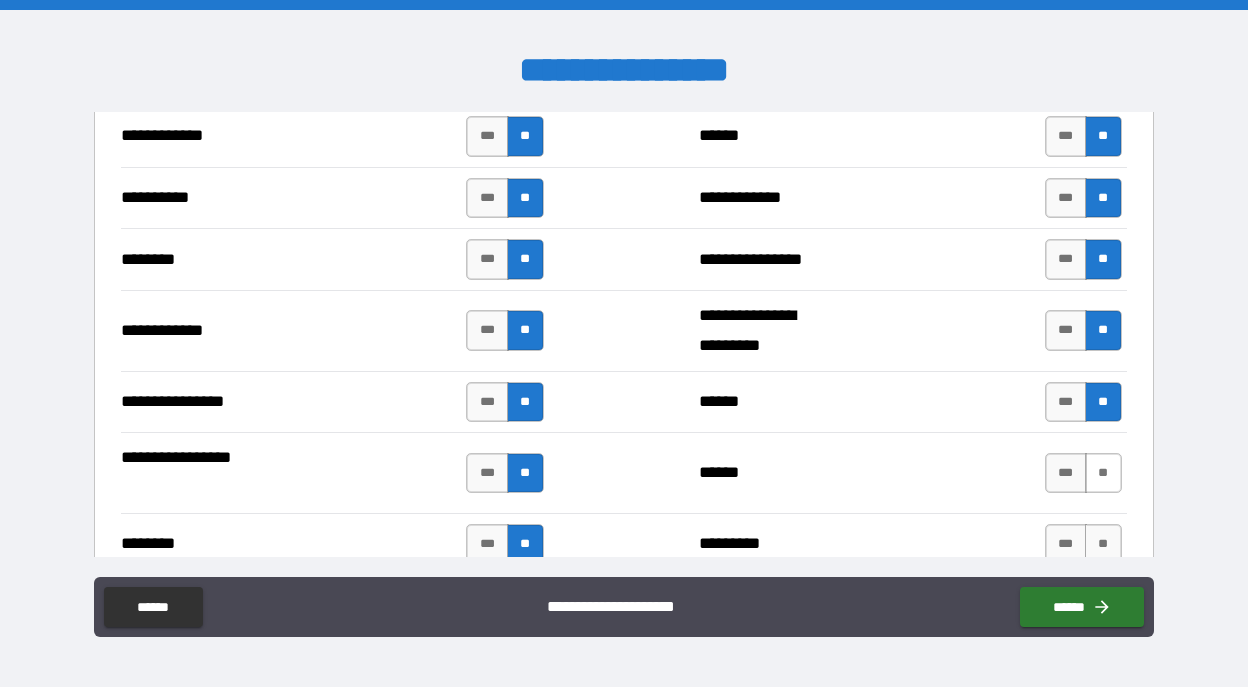 click on "**" at bounding box center [1103, 473] 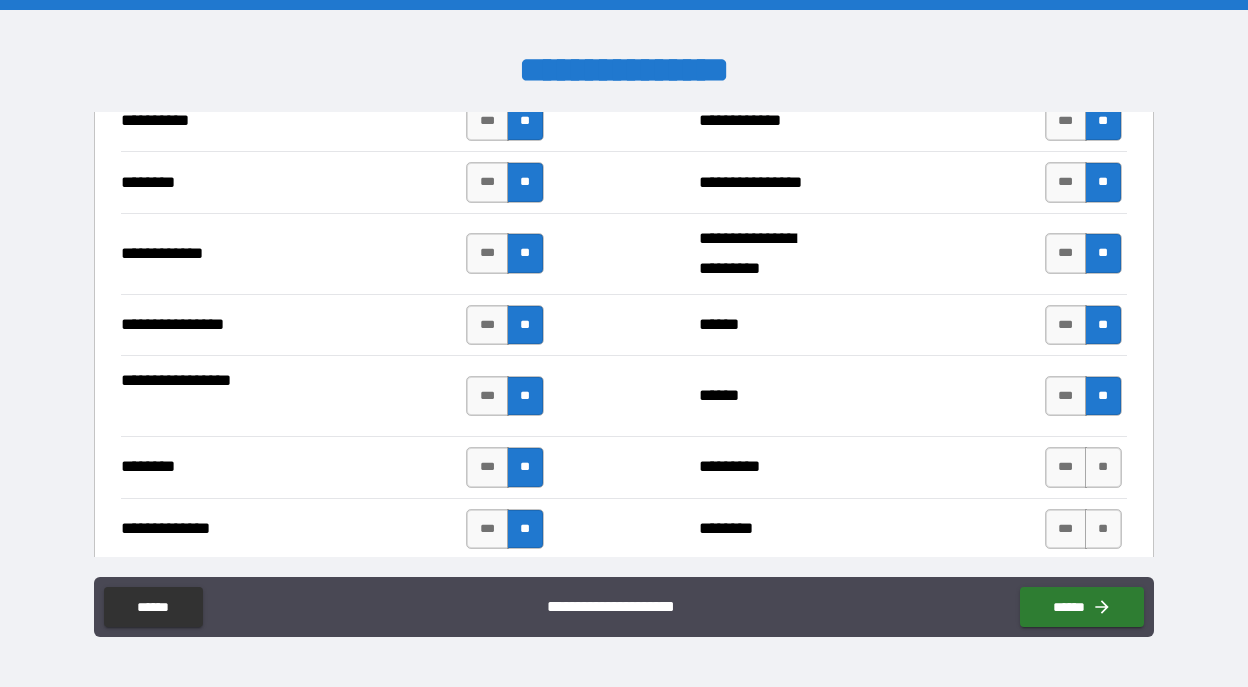 scroll, scrollTop: 3795, scrollLeft: 0, axis: vertical 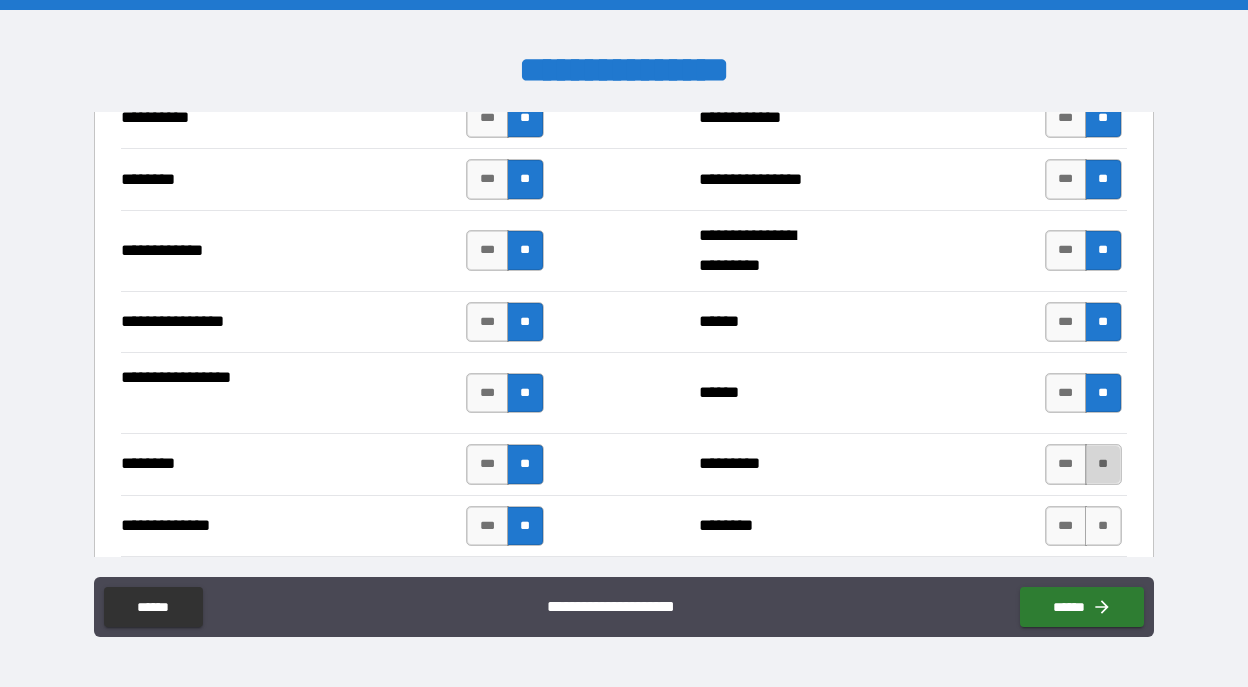 click on "**" at bounding box center (1103, 464) 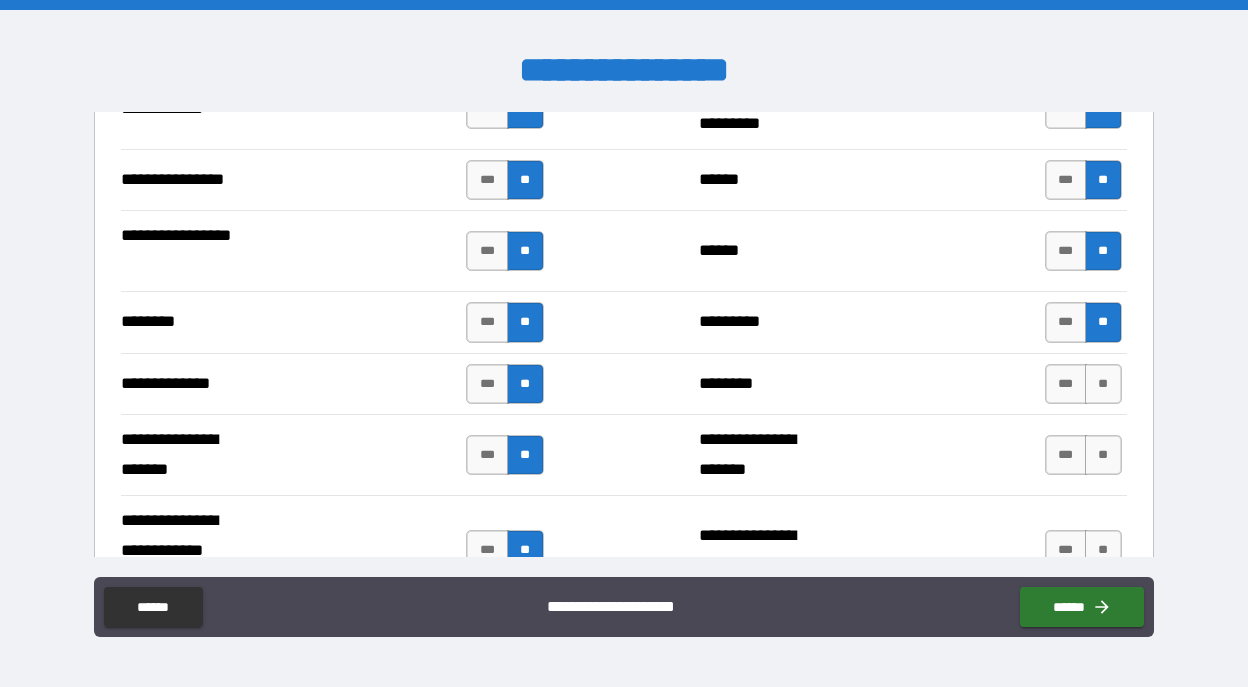 scroll, scrollTop: 3948, scrollLeft: 0, axis: vertical 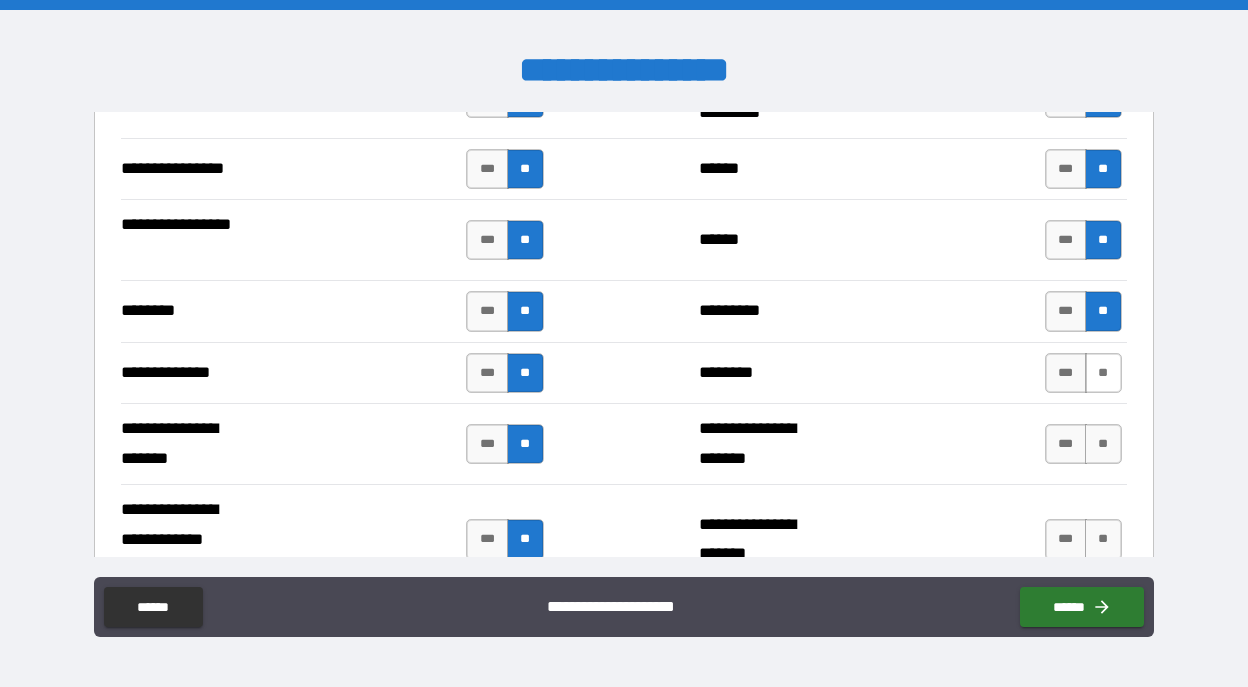 click on "**" at bounding box center [1103, 373] 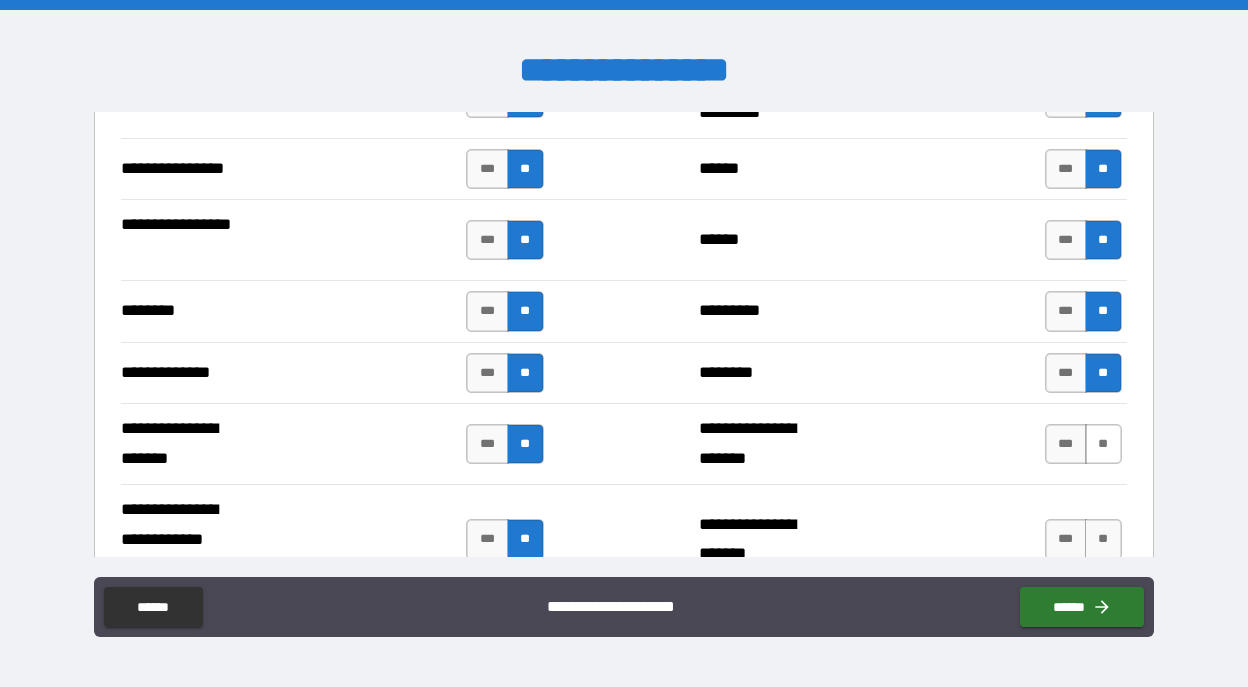click on "**" at bounding box center (1103, 444) 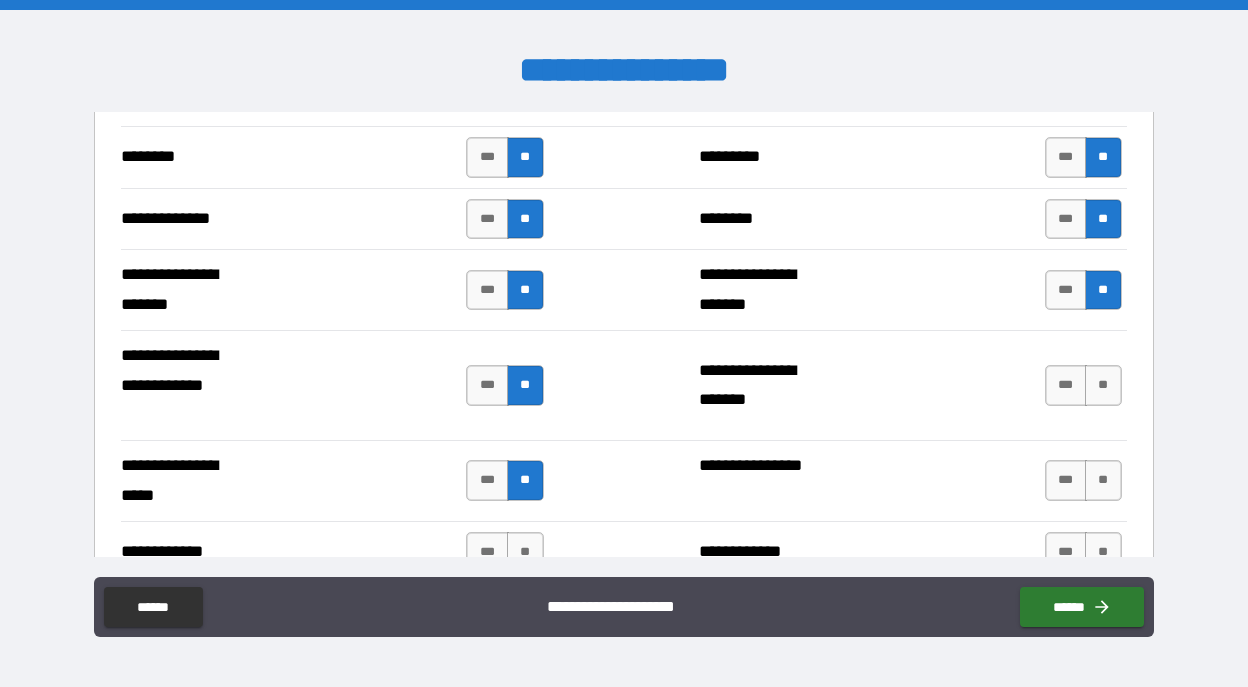 scroll, scrollTop: 4108, scrollLeft: 0, axis: vertical 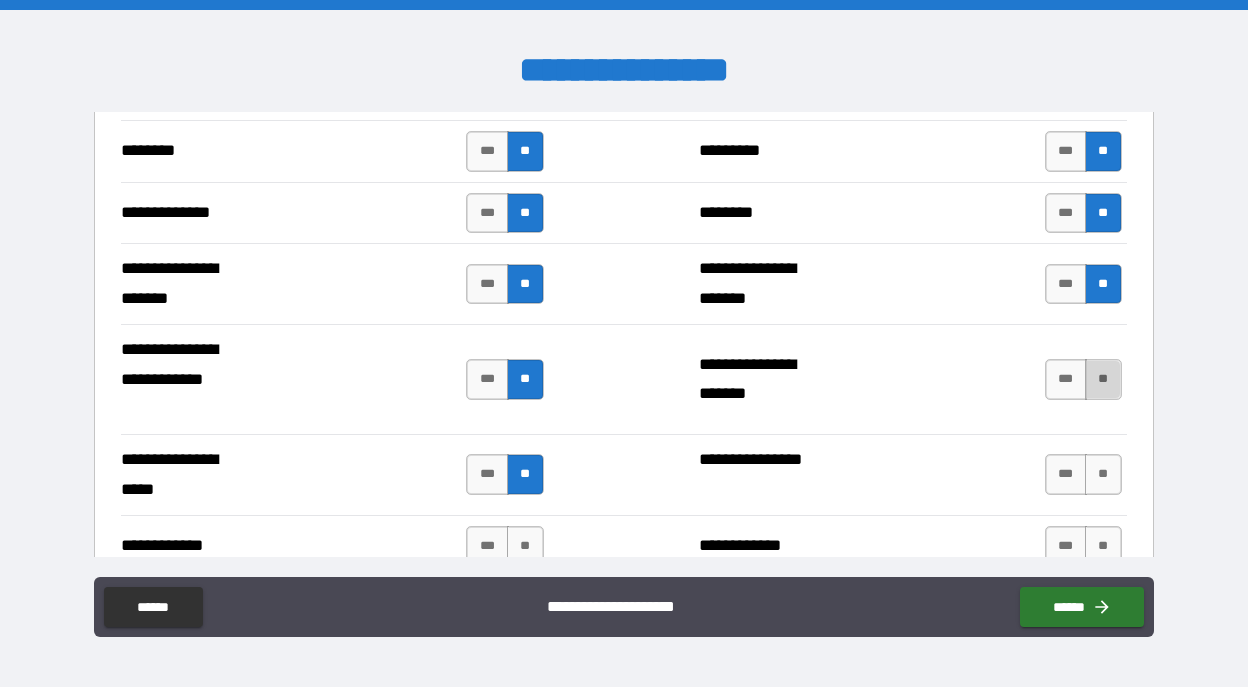 click on "**" at bounding box center (1103, 379) 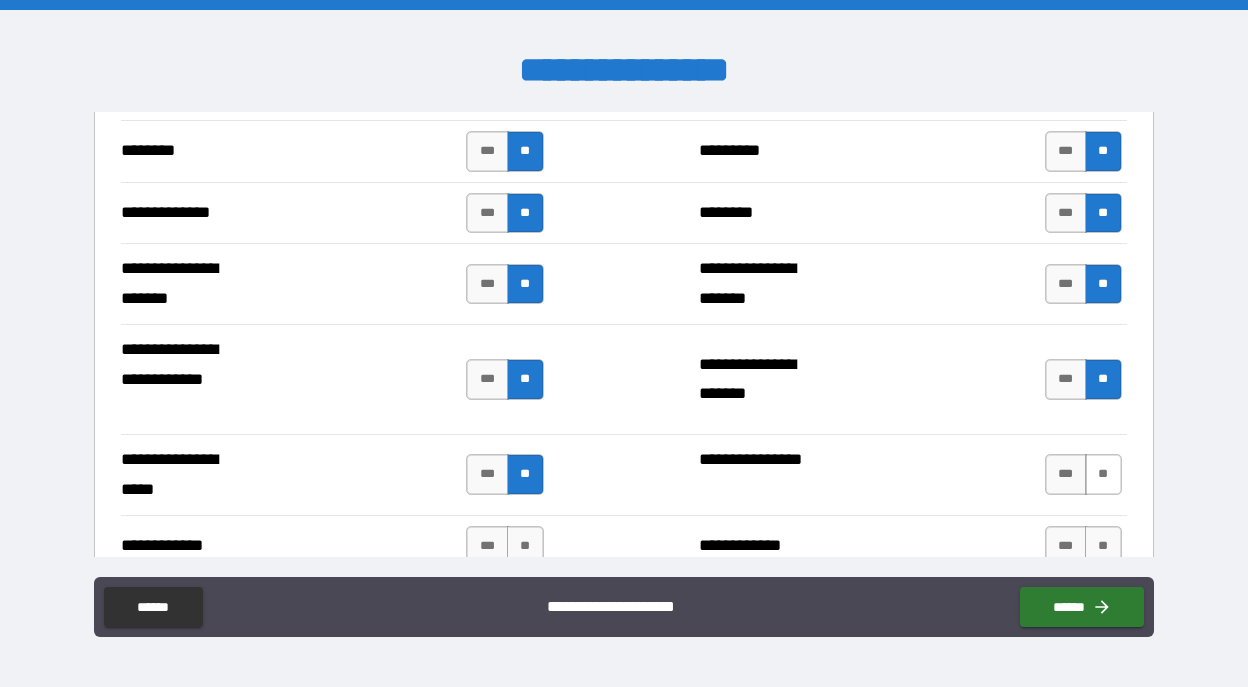 click on "**" at bounding box center [1103, 474] 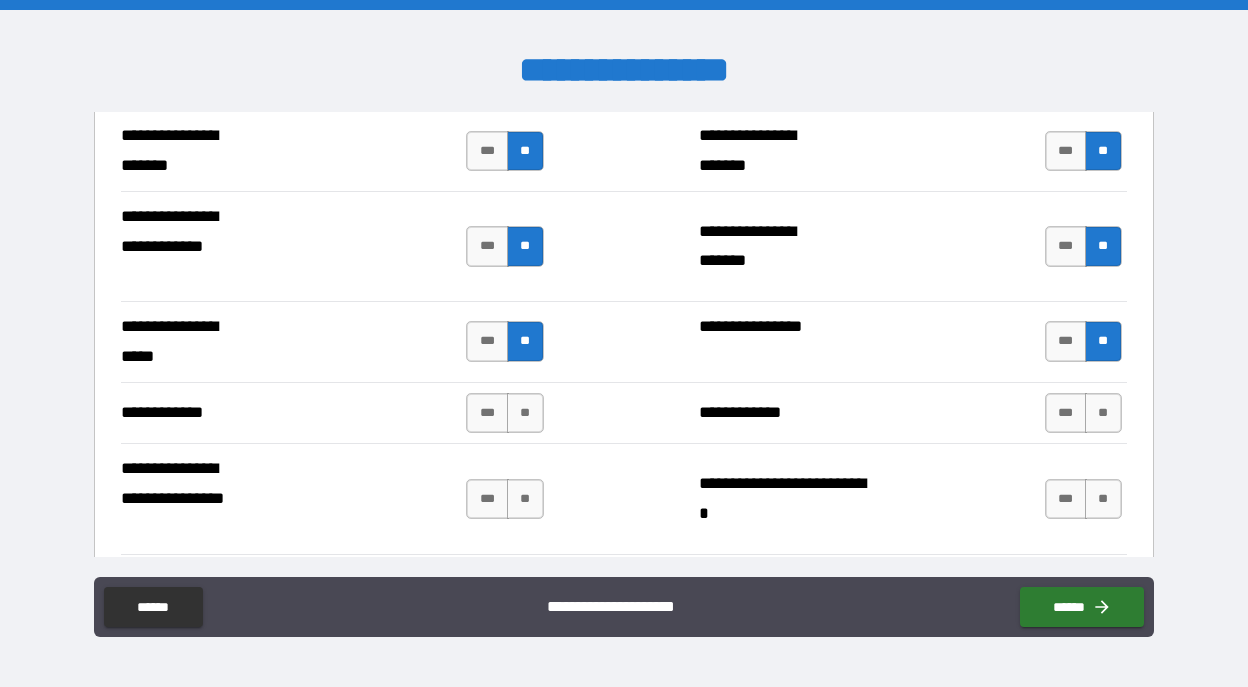 scroll, scrollTop: 4247, scrollLeft: 0, axis: vertical 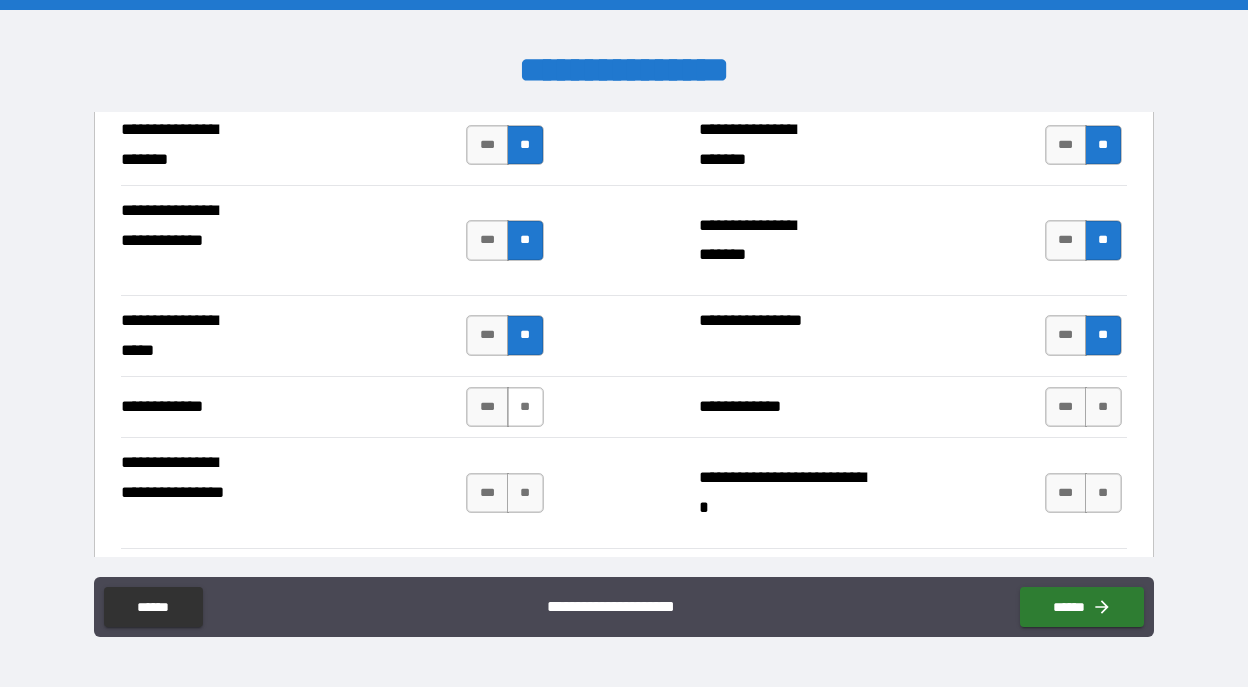 click on "**" at bounding box center [525, 407] 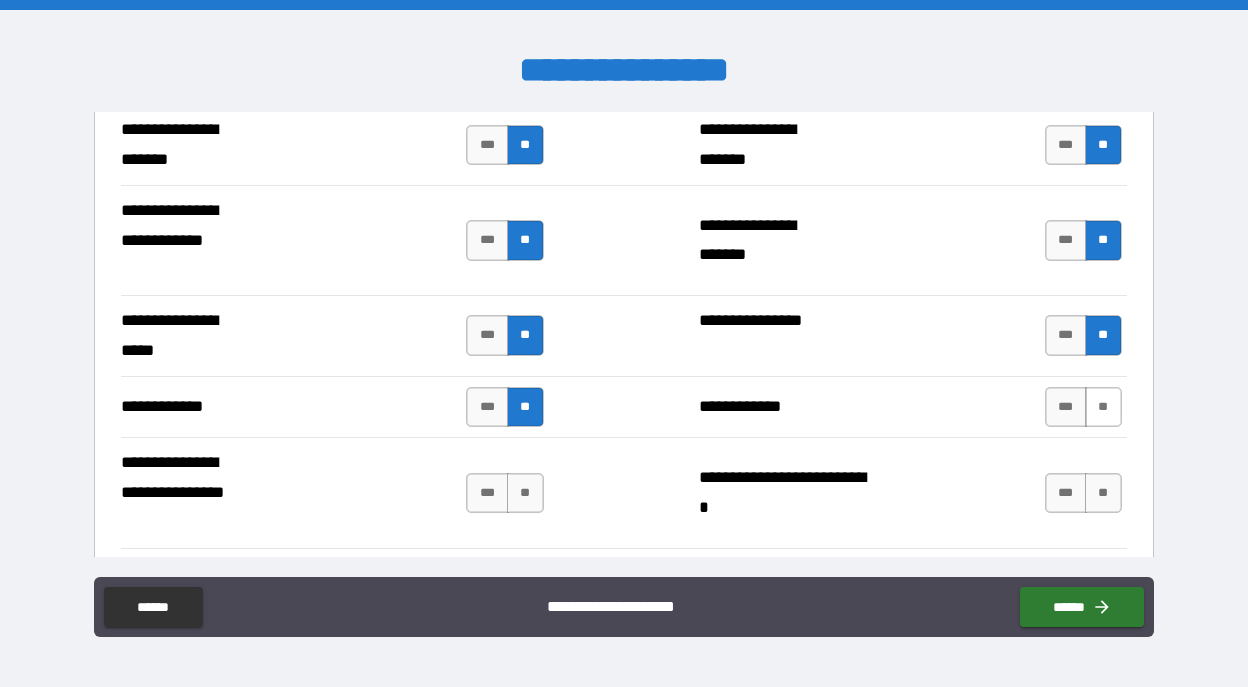 click on "**" at bounding box center (1103, 407) 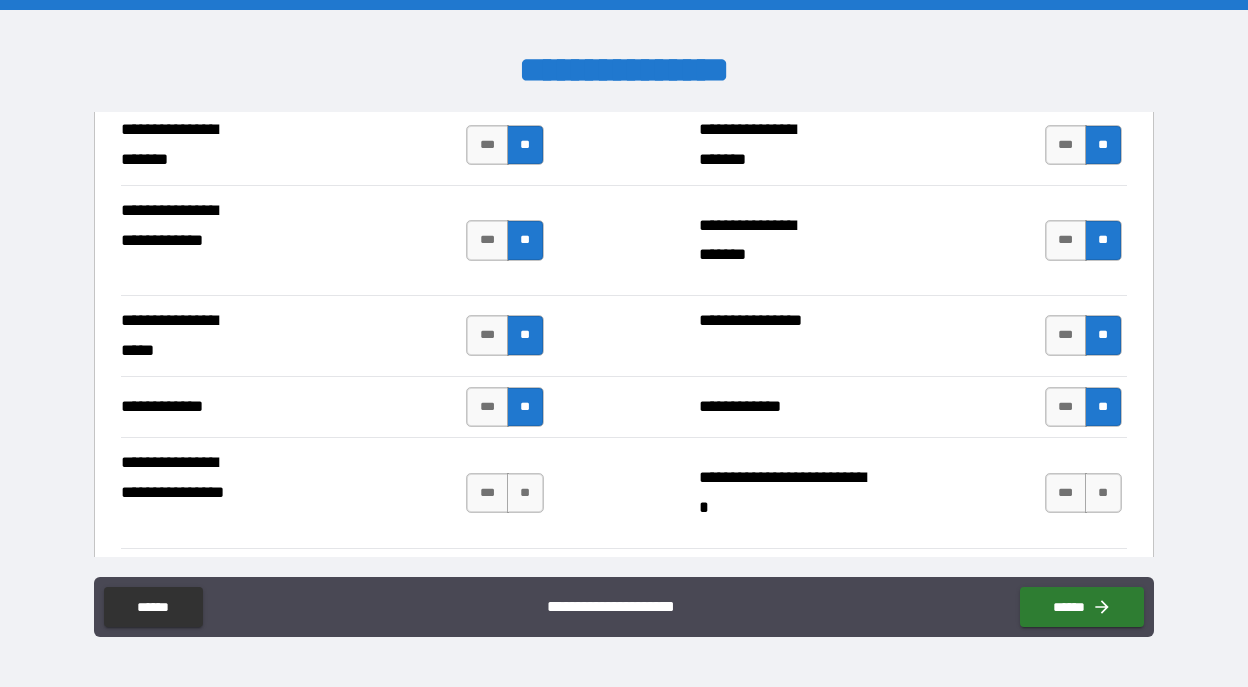 scroll, scrollTop: 4313, scrollLeft: 0, axis: vertical 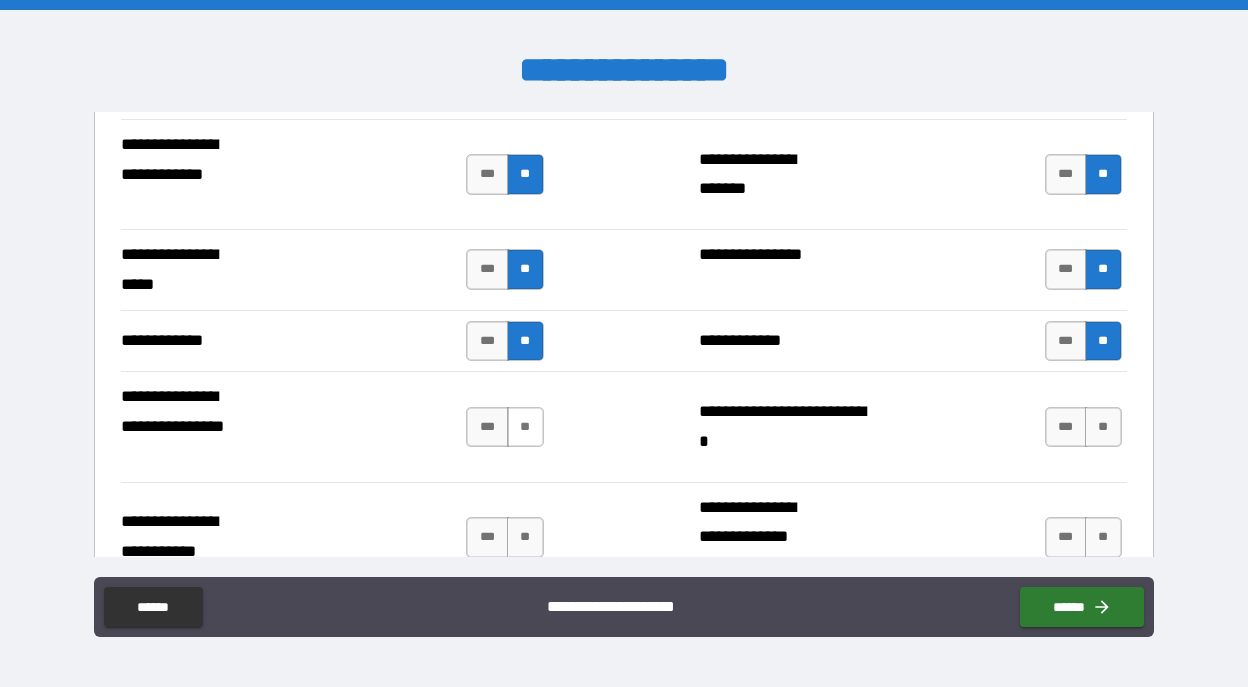 click on "**" at bounding box center [525, 427] 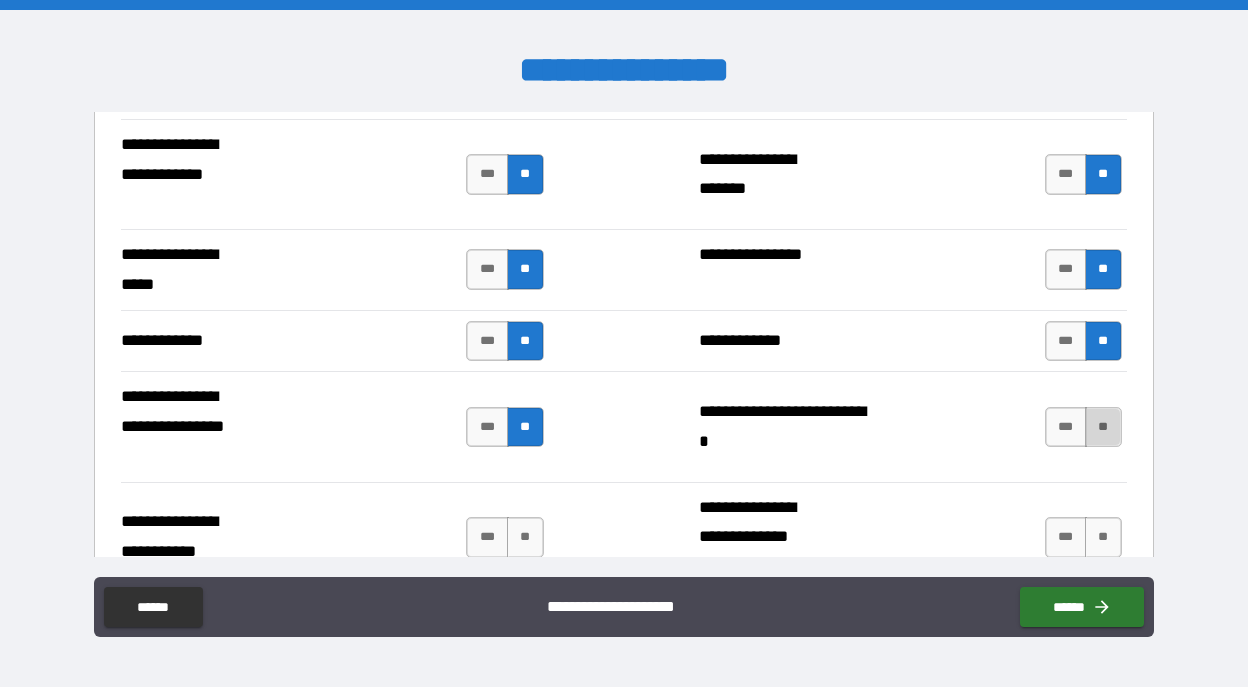 click on "**" at bounding box center (1103, 427) 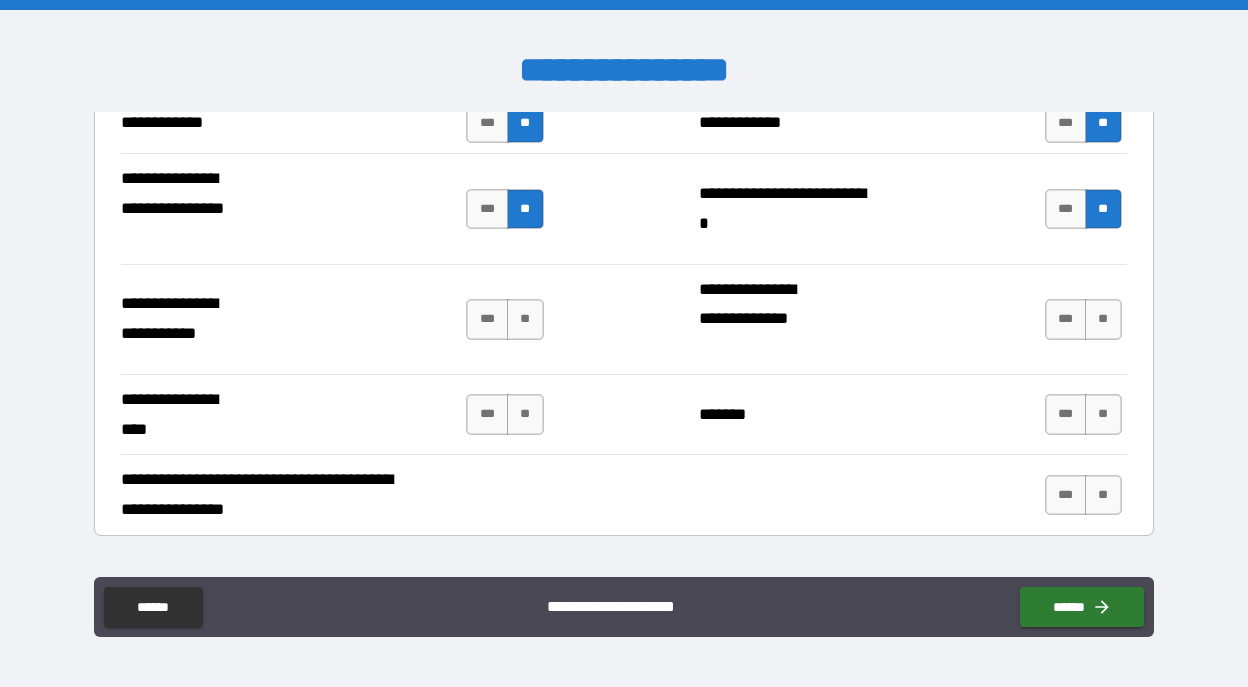 scroll, scrollTop: 4538, scrollLeft: 0, axis: vertical 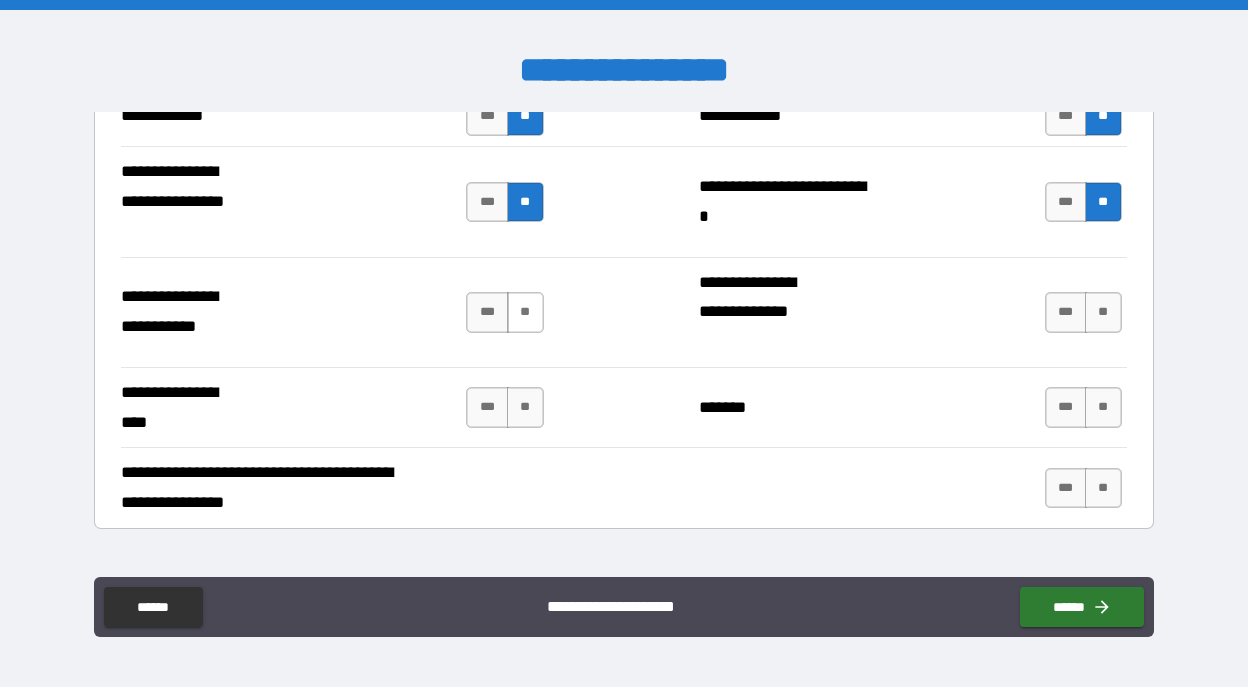 click on "**" at bounding box center [525, 312] 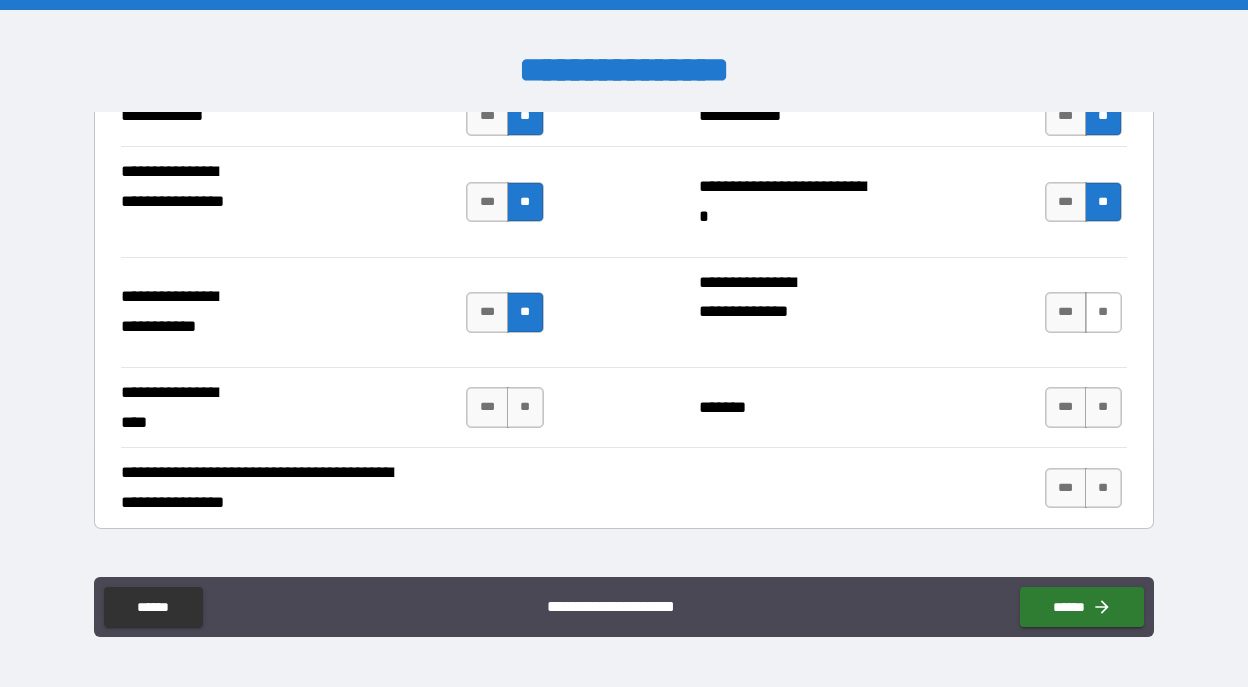 click on "**" at bounding box center [1103, 312] 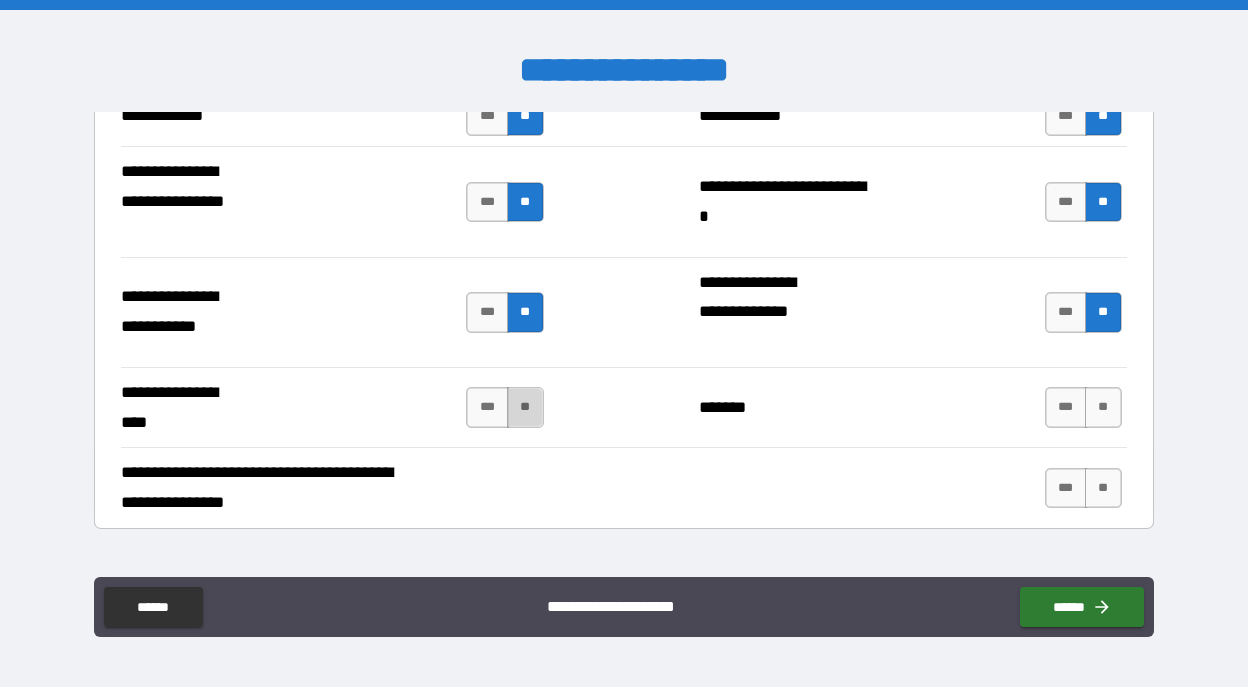 click on "**" at bounding box center [525, 407] 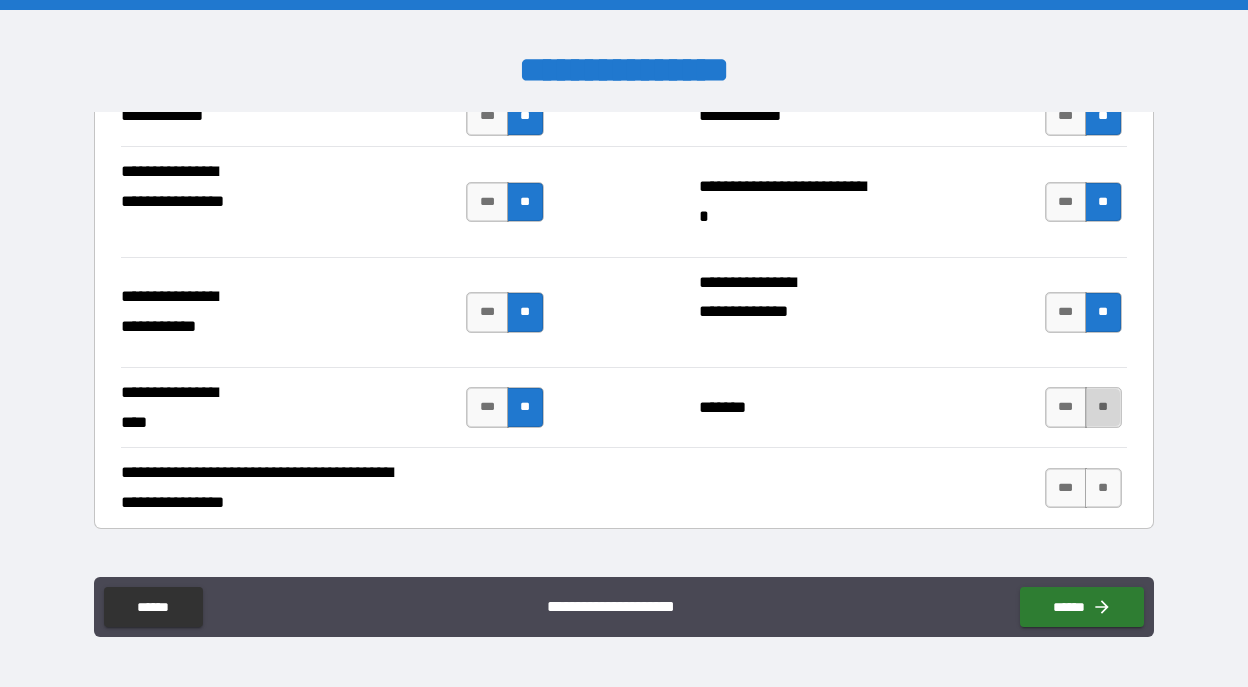 click on "**" at bounding box center (1103, 407) 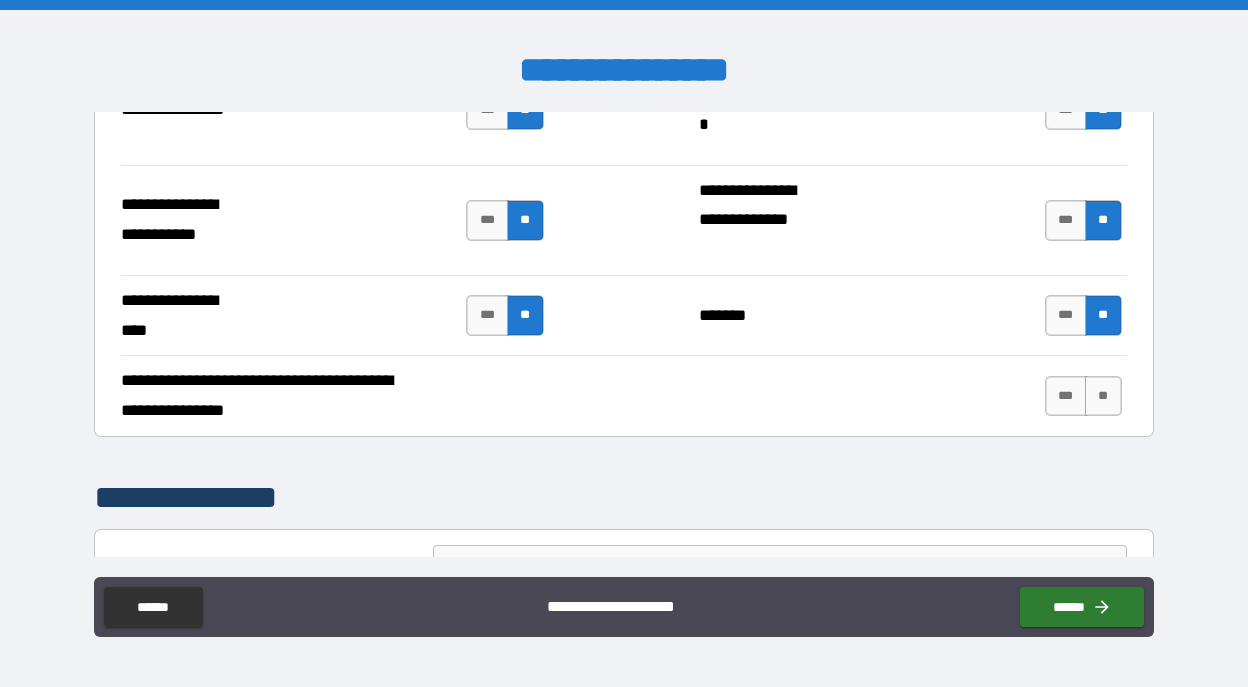 scroll, scrollTop: 4642, scrollLeft: 0, axis: vertical 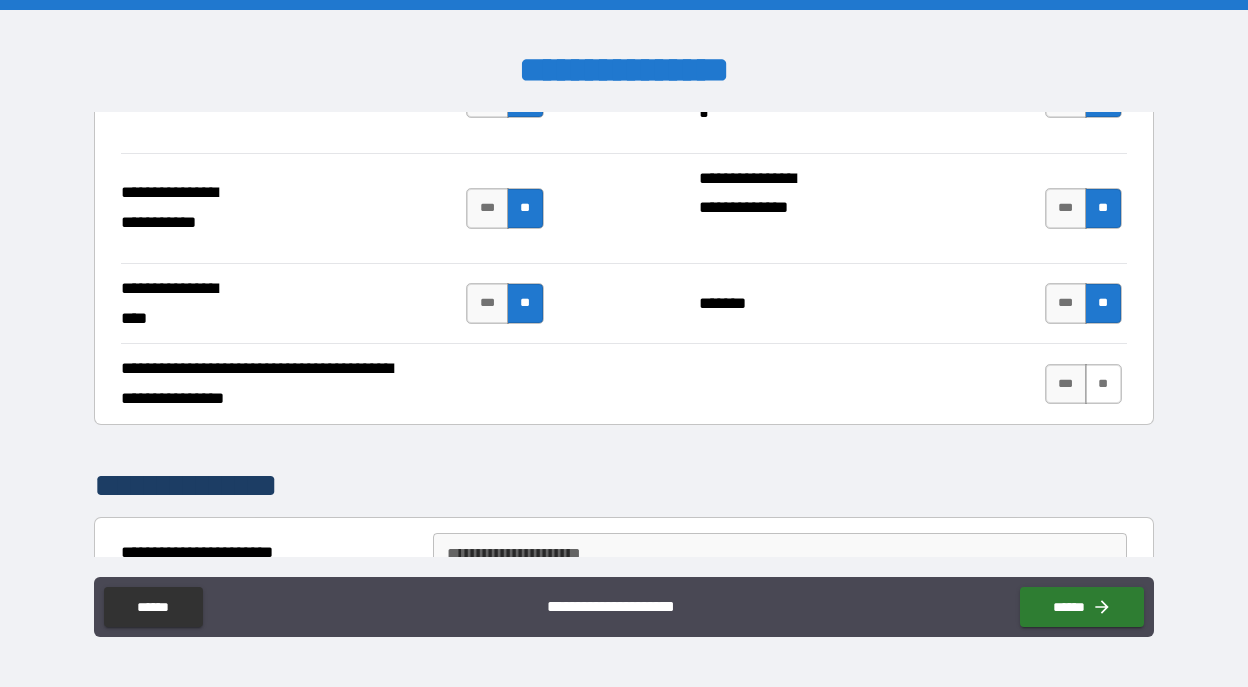 click on "**" at bounding box center [1103, 384] 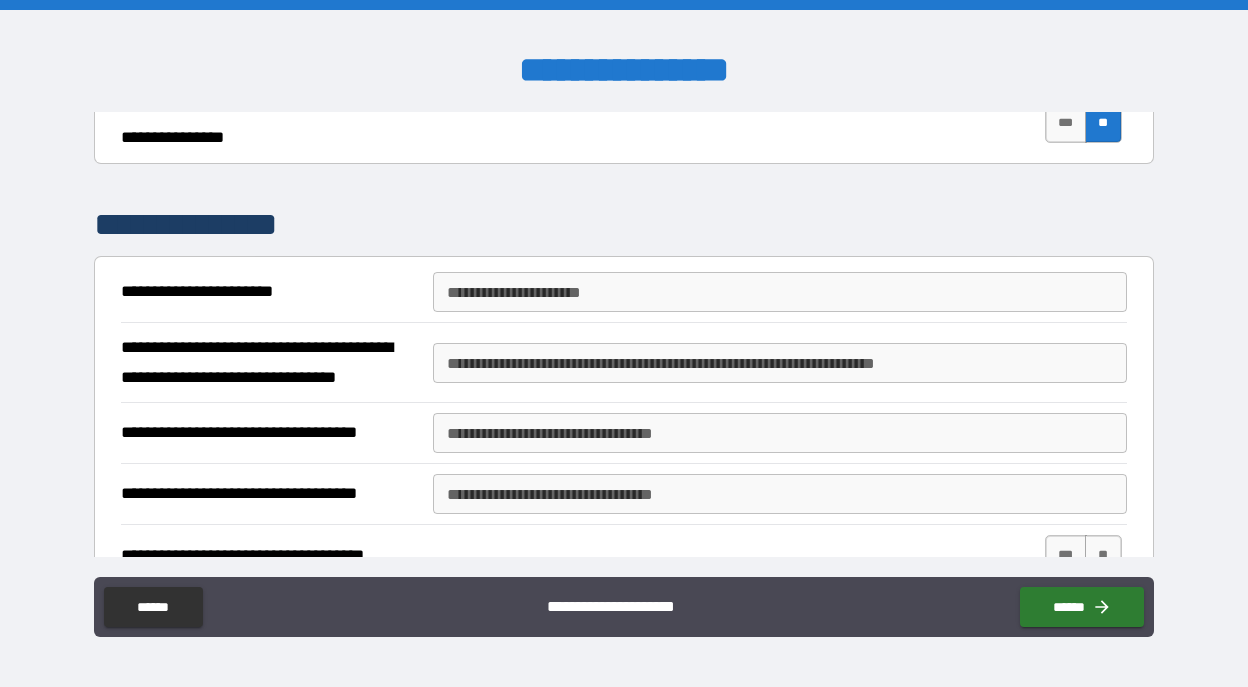 scroll, scrollTop: 4908, scrollLeft: 0, axis: vertical 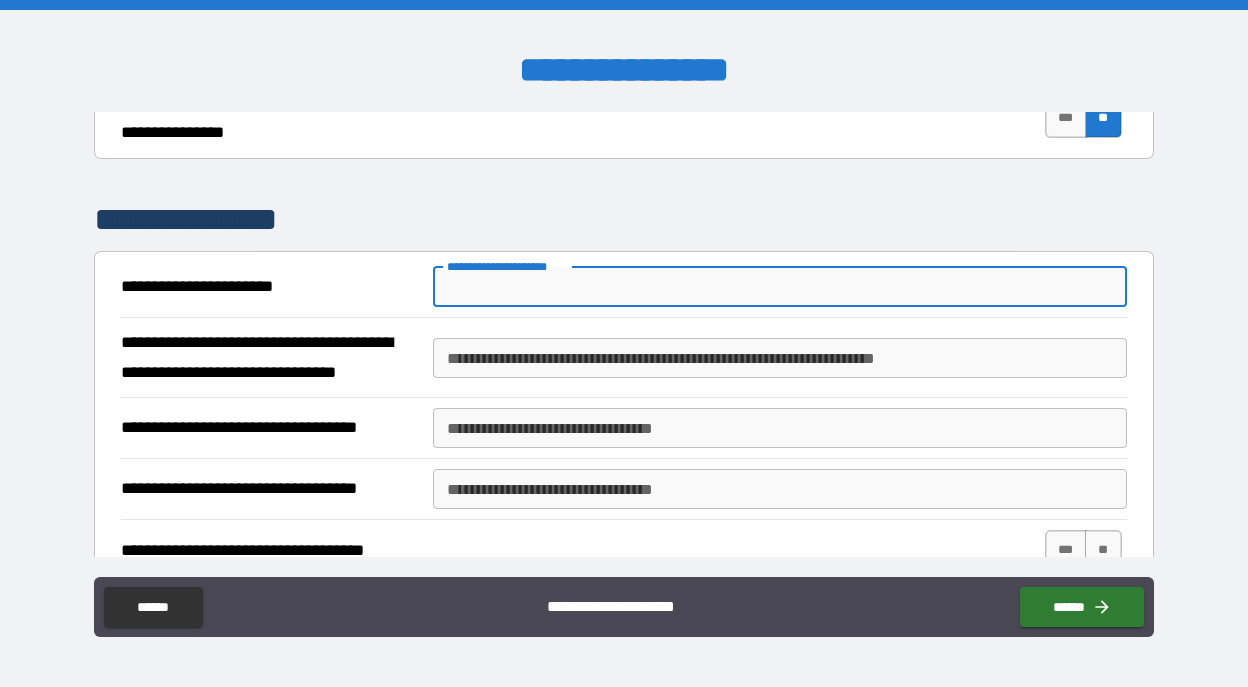 click on "**********" at bounding box center [780, 287] 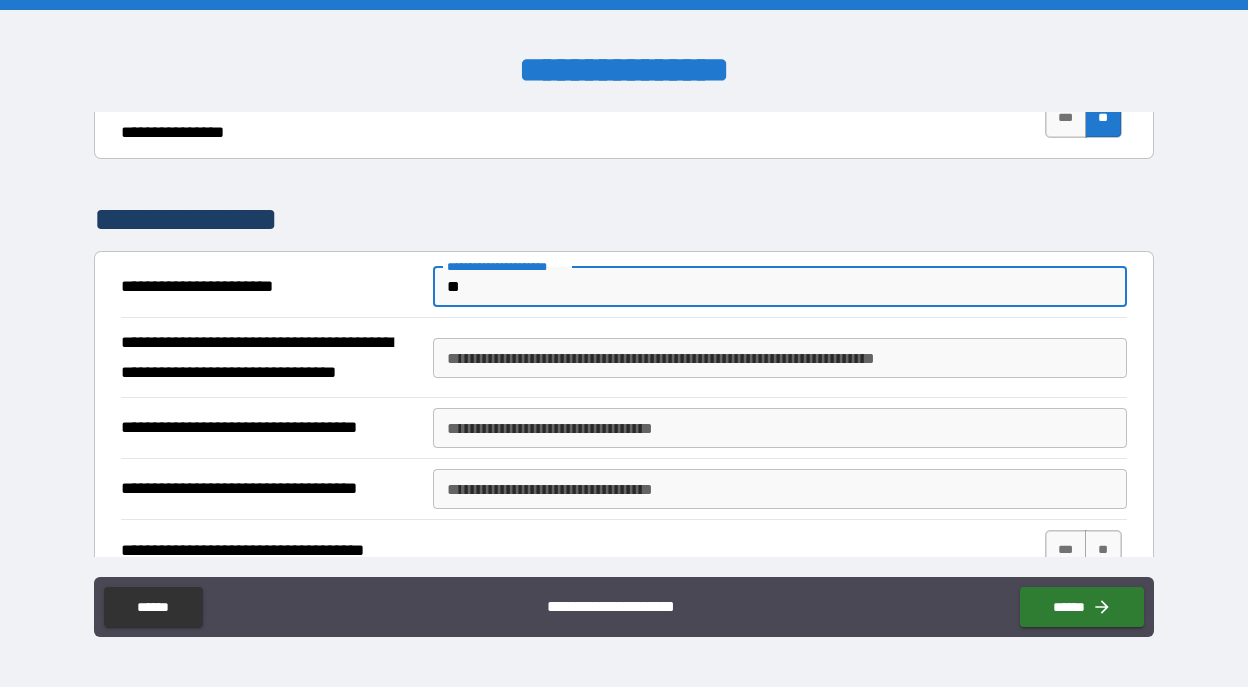 type on "*" 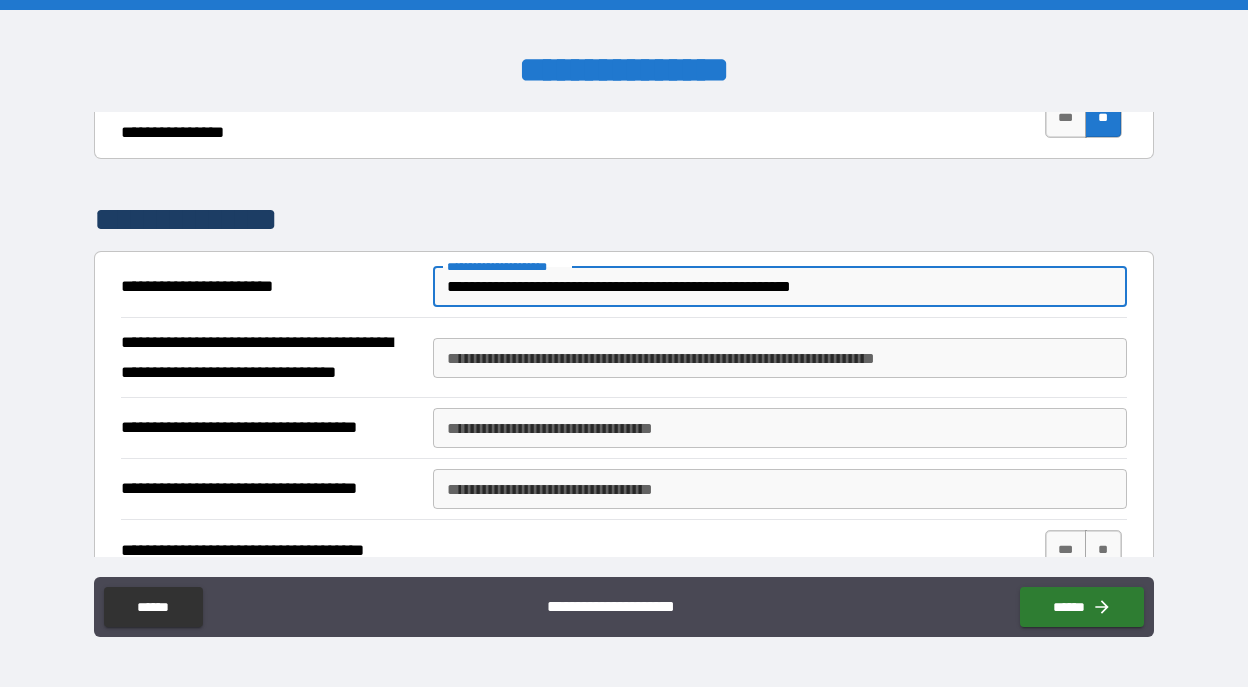 type on "**********" 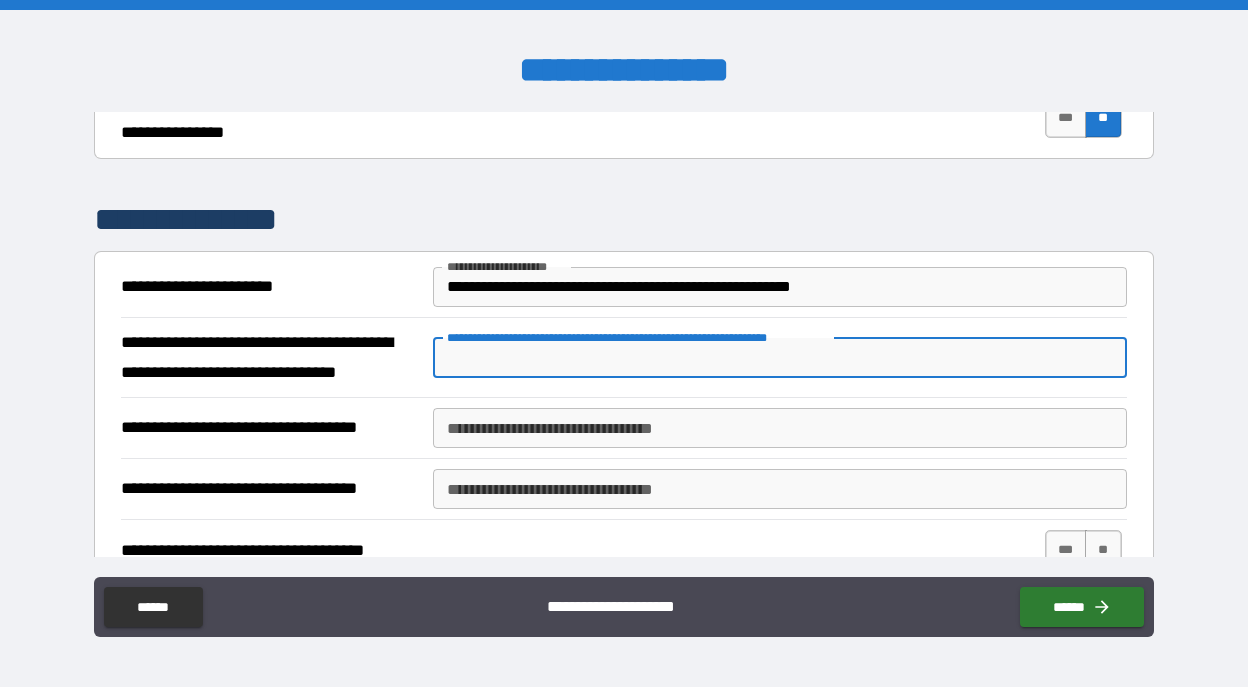 click on "**********" at bounding box center [780, 358] 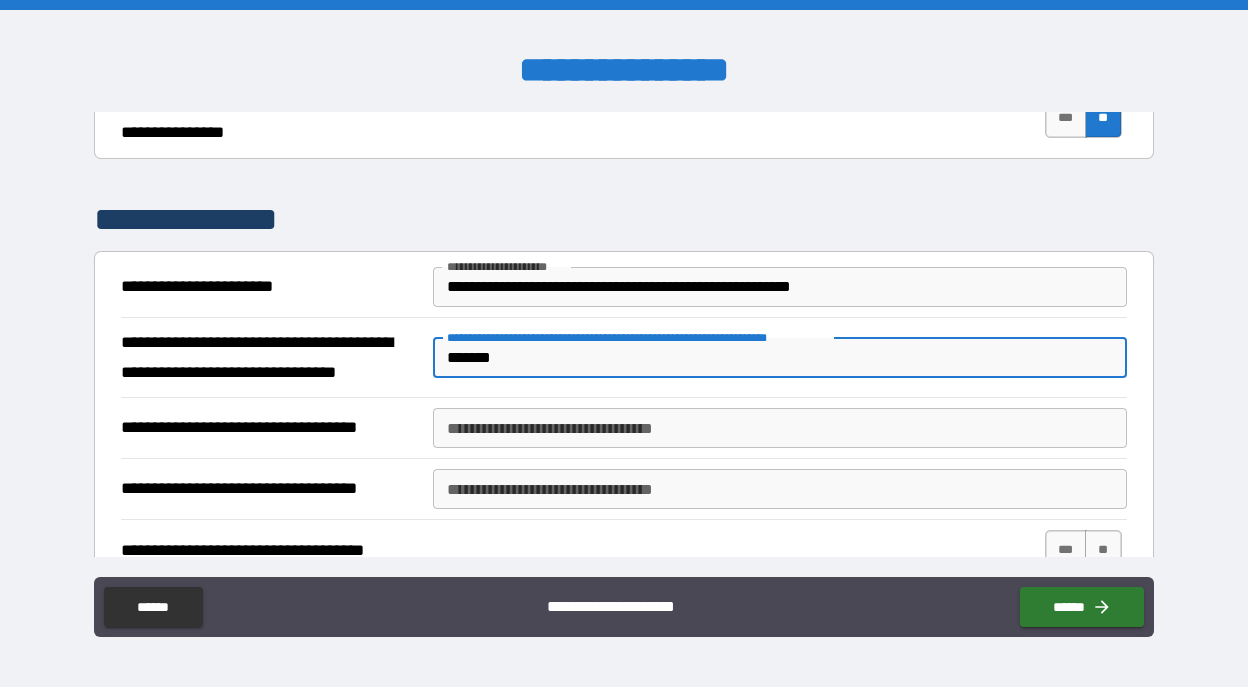 type on "*******" 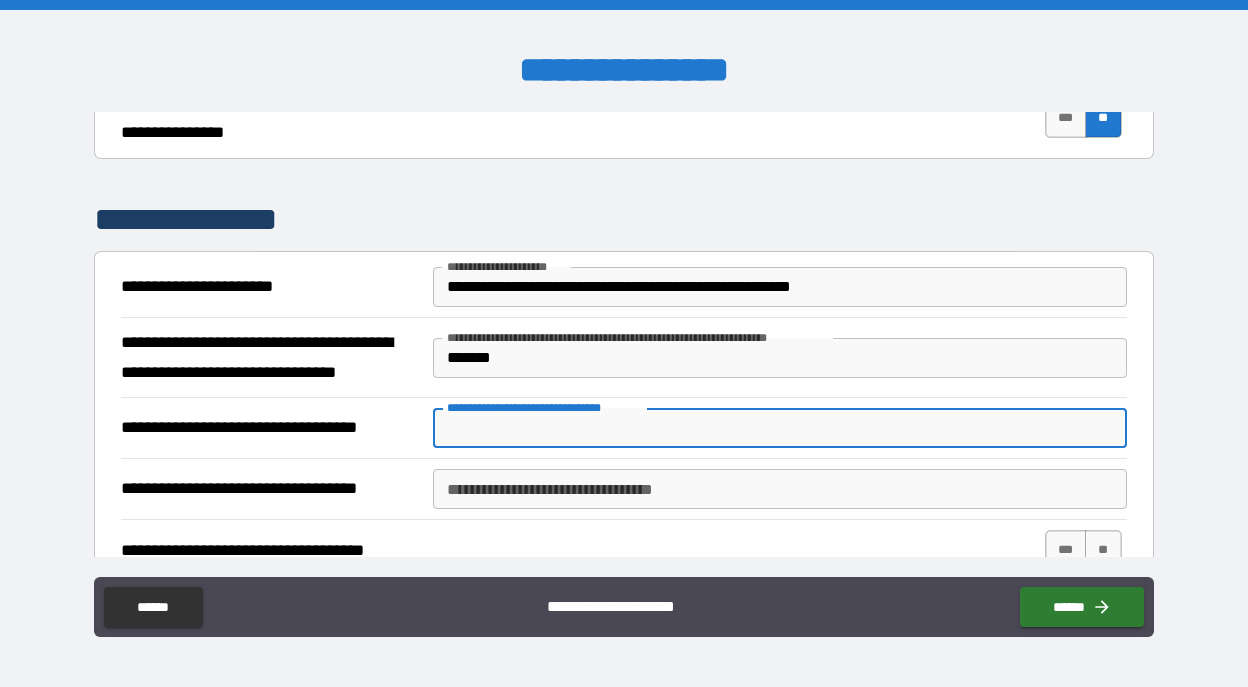 click on "**********" at bounding box center (780, 428) 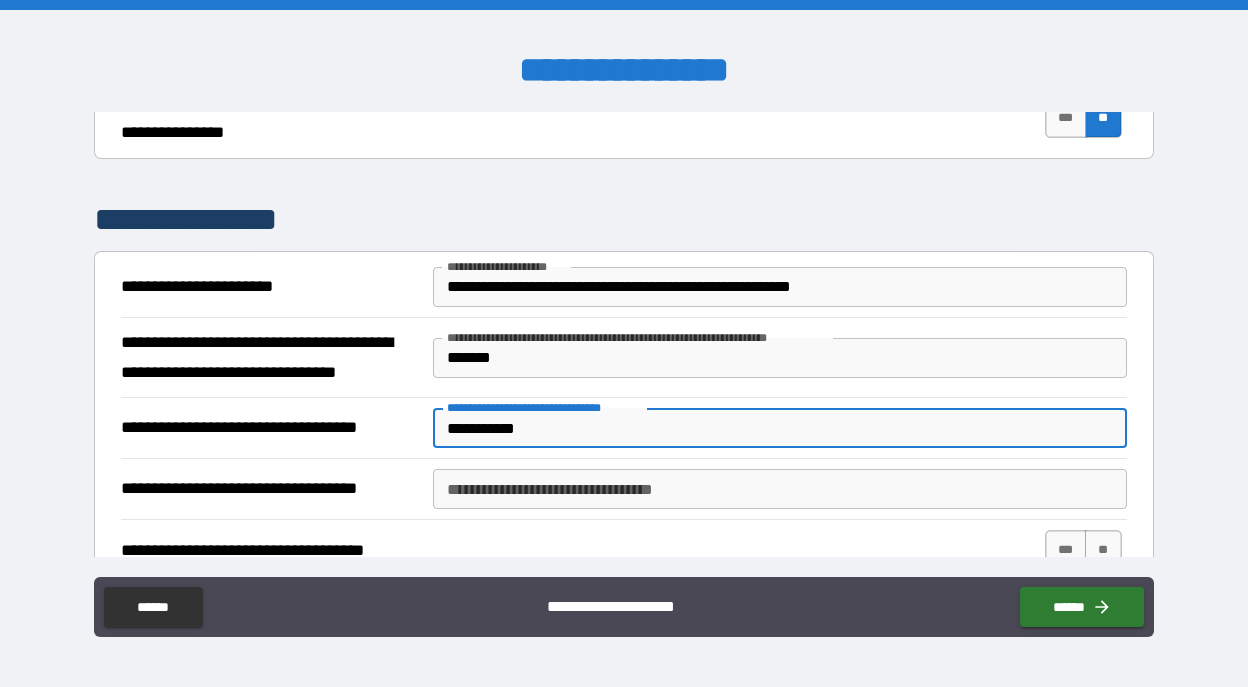 type on "**********" 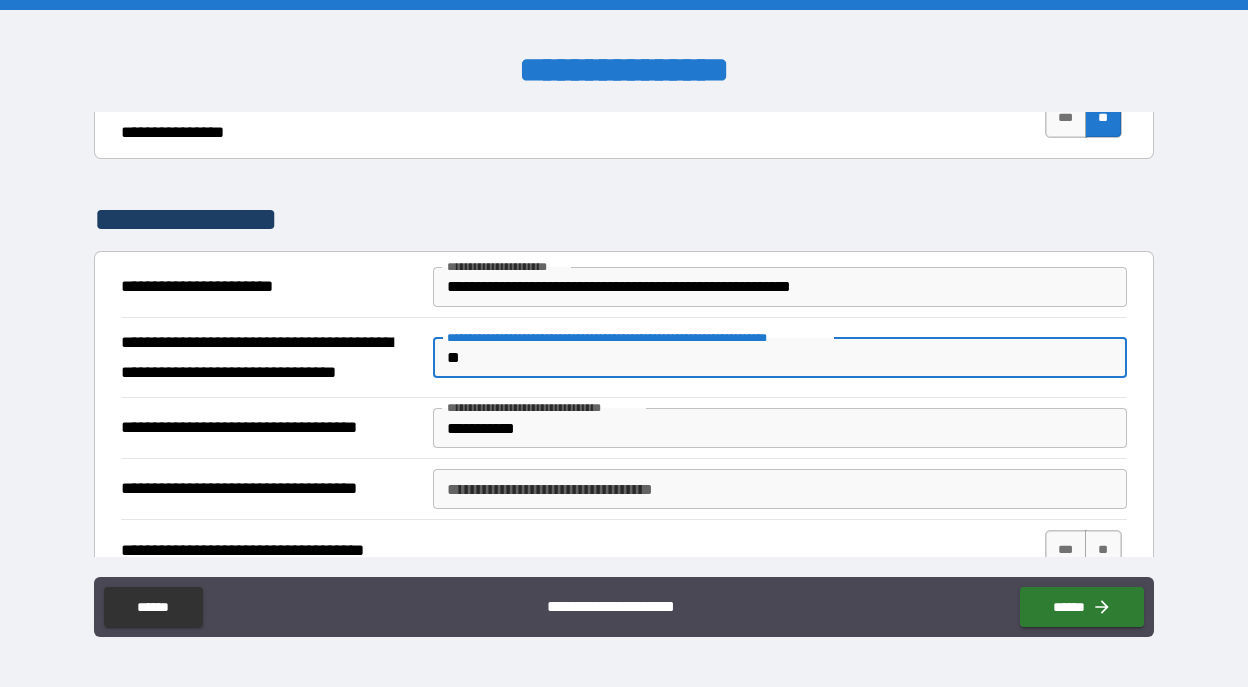 type on "*" 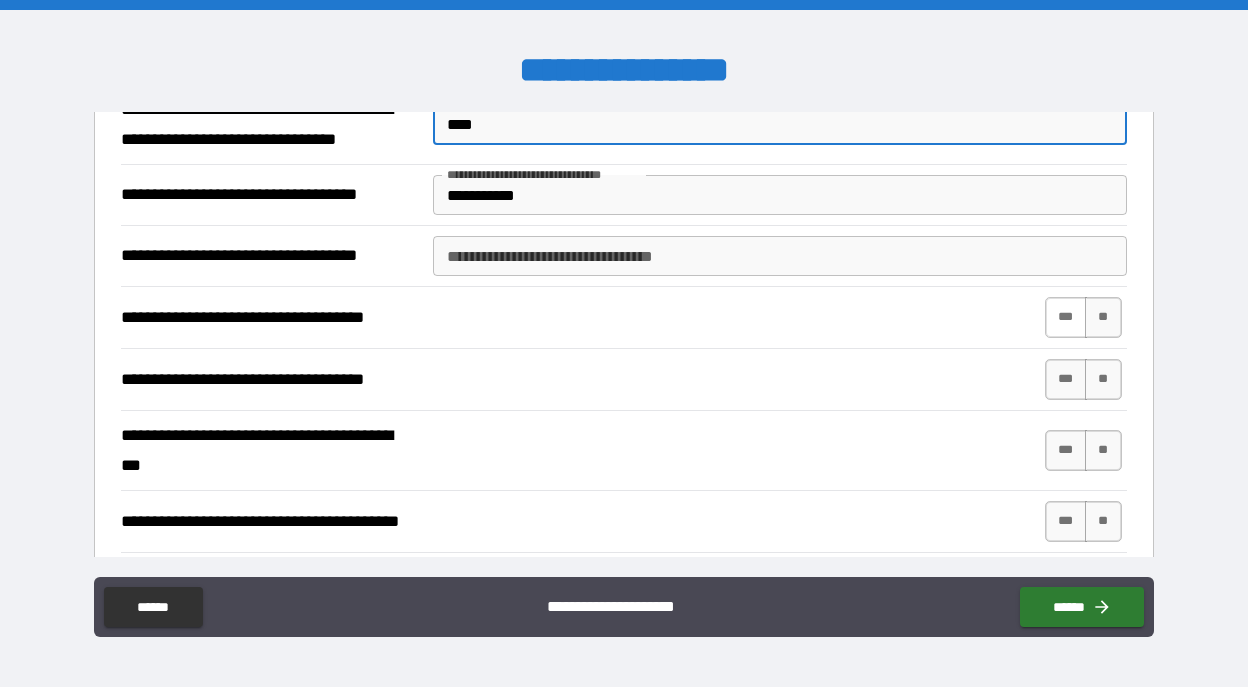 scroll, scrollTop: 5143, scrollLeft: 0, axis: vertical 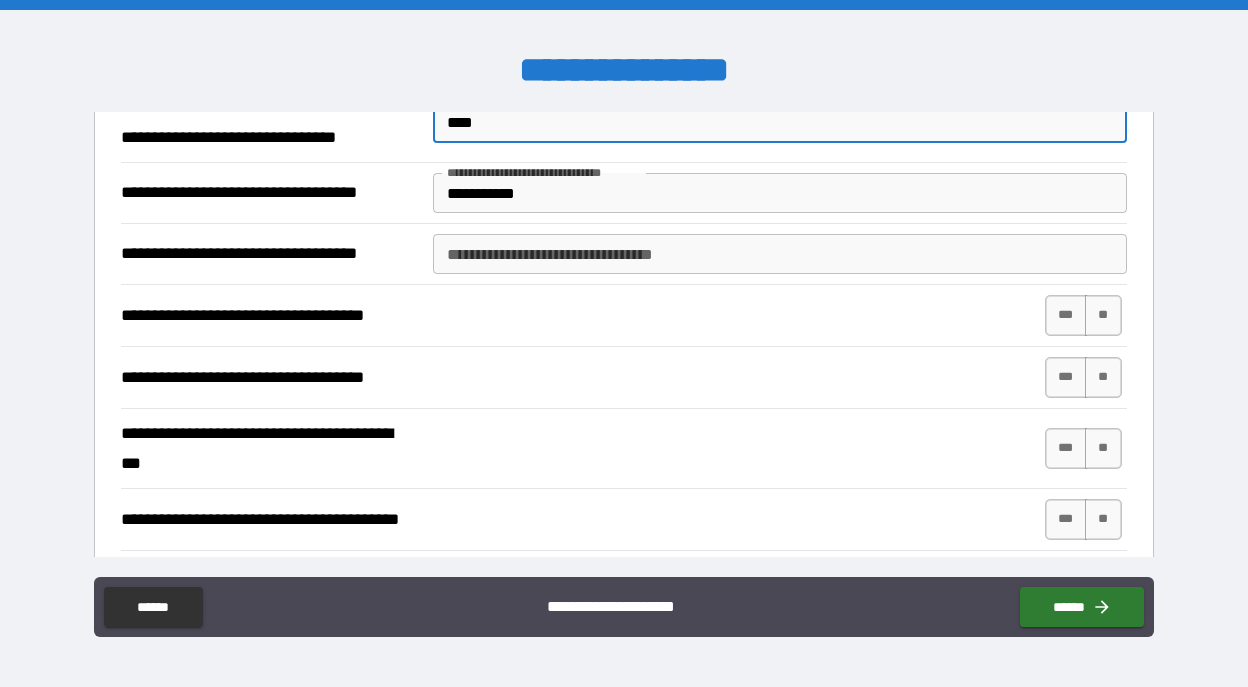 type on "****" 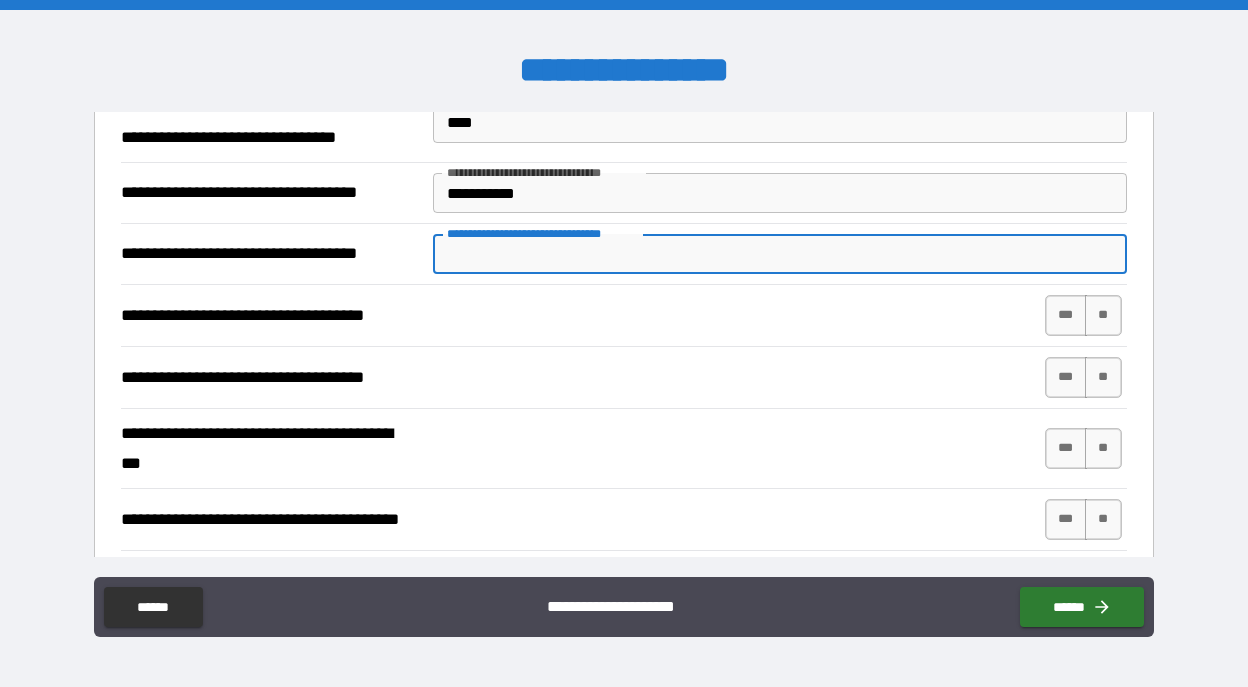 click on "**********" at bounding box center [780, 254] 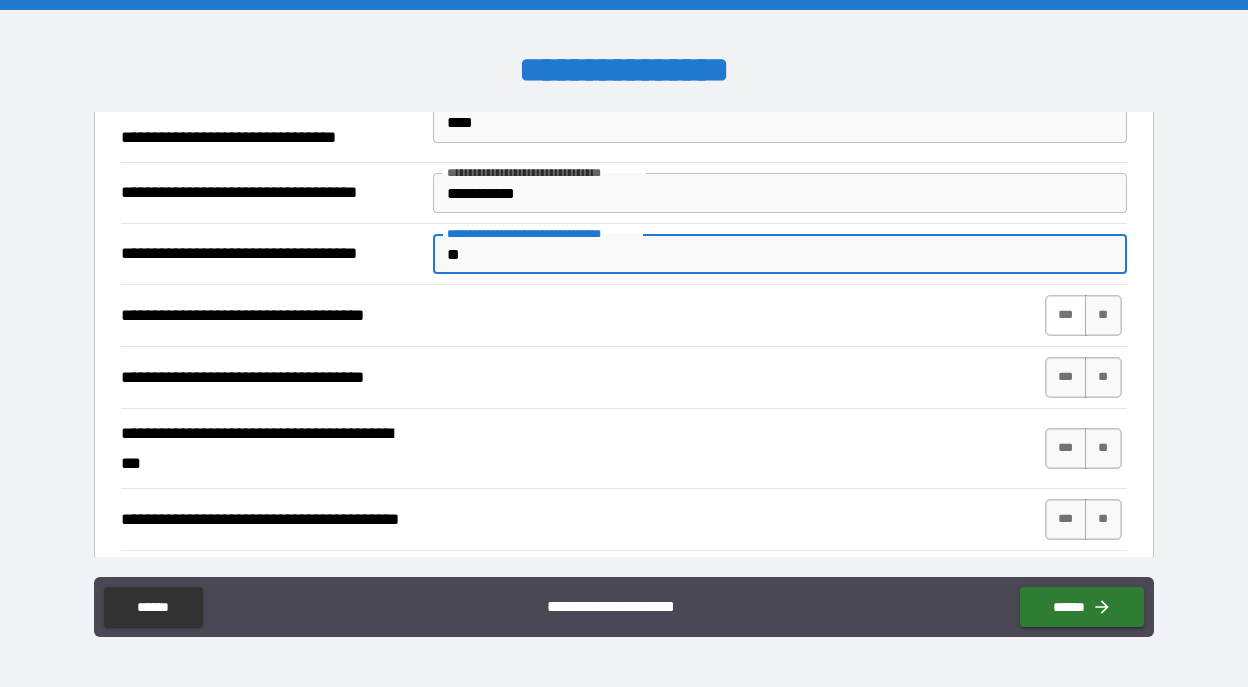 type on "**" 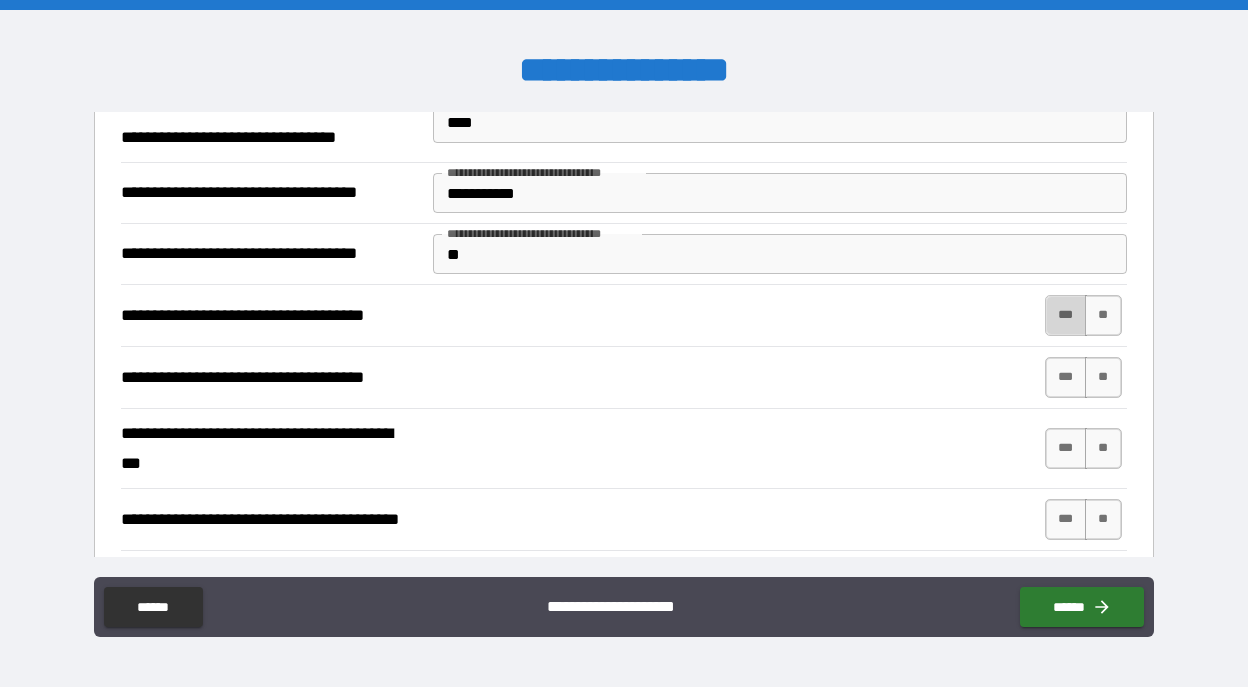 click on "***" at bounding box center (1066, 315) 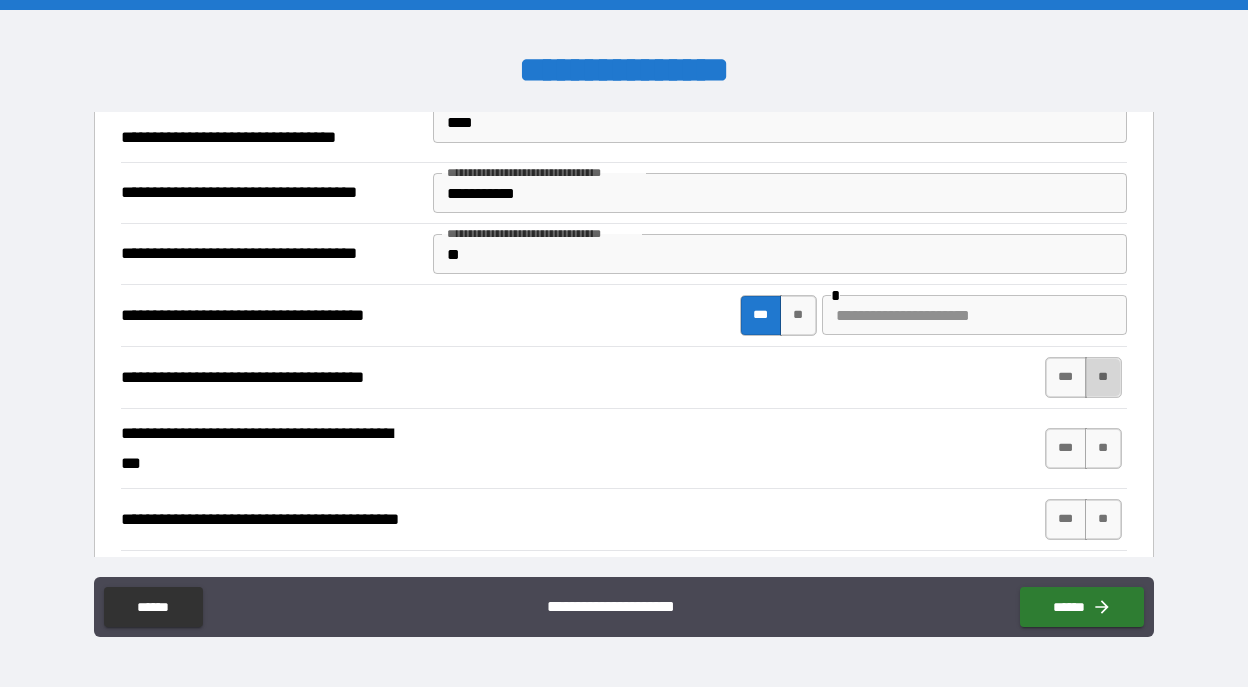 click on "**" at bounding box center [1103, 377] 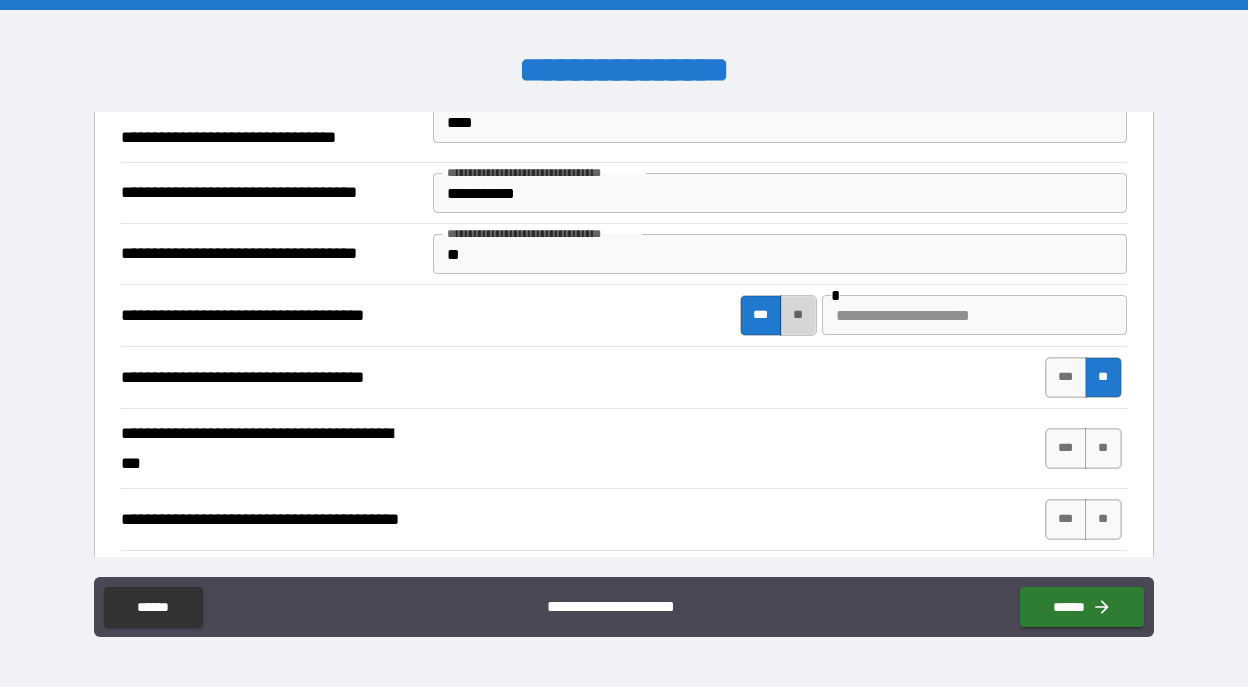 click on "**" at bounding box center (798, 315) 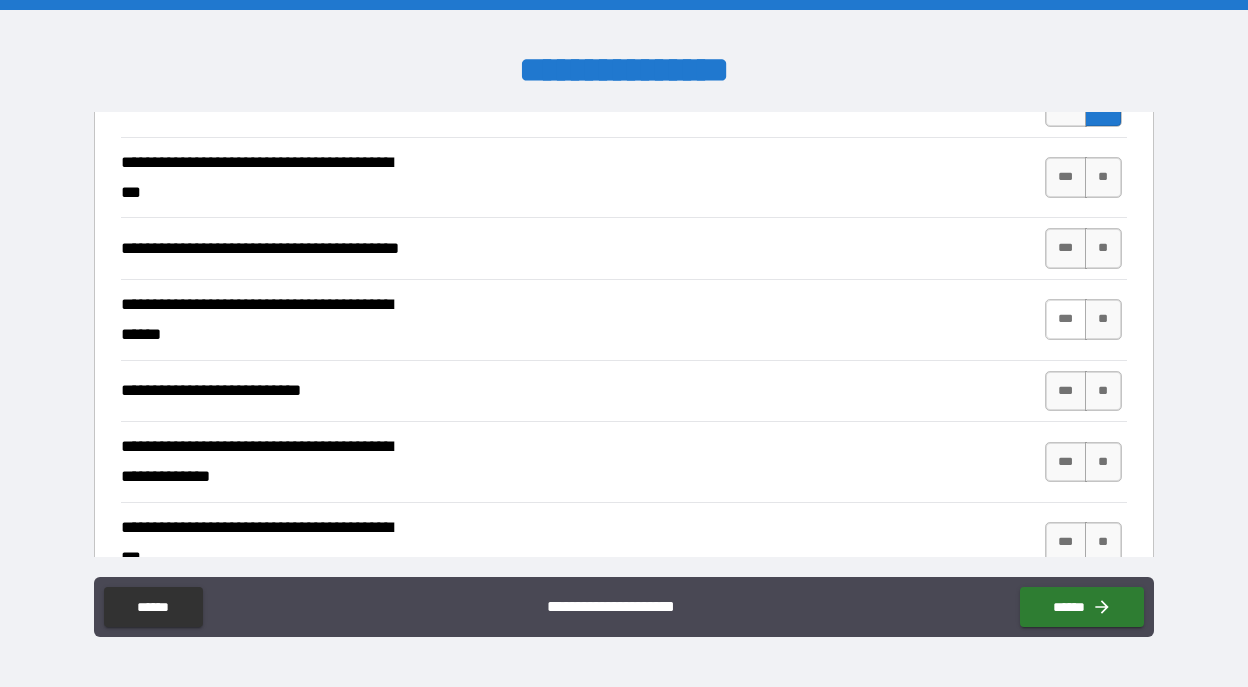 scroll, scrollTop: 5413, scrollLeft: 0, axis: vertical 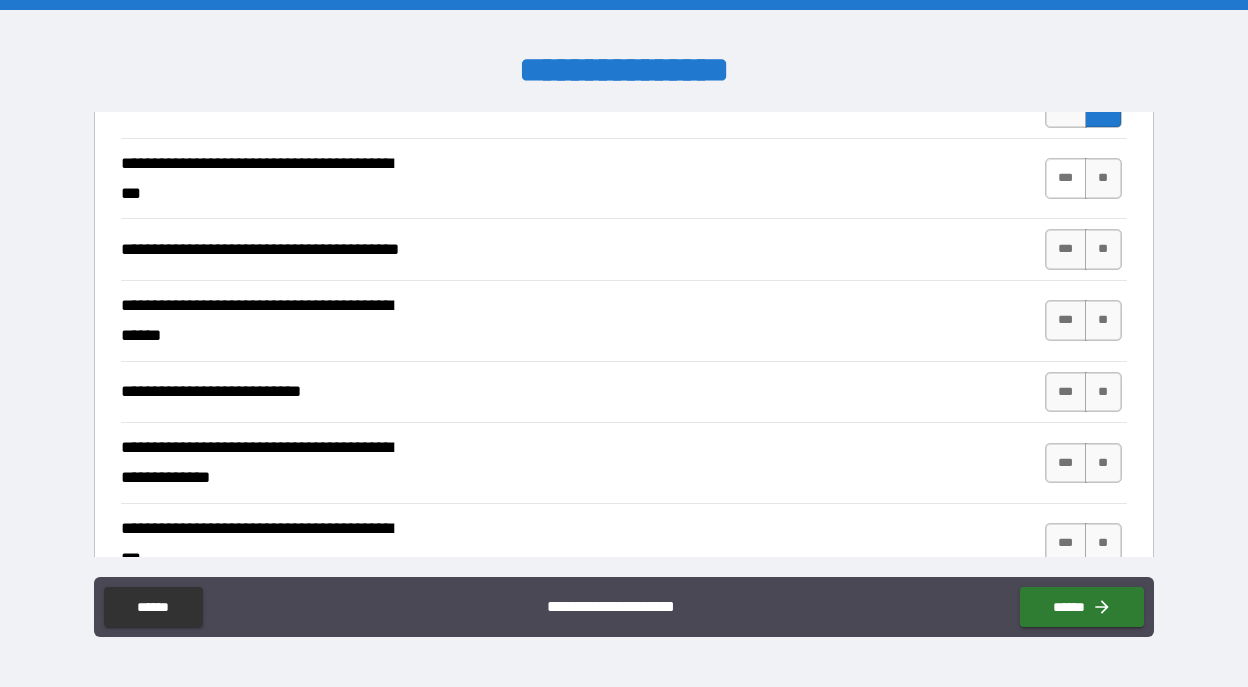 click on "***" at bounding box center [1066, 178] 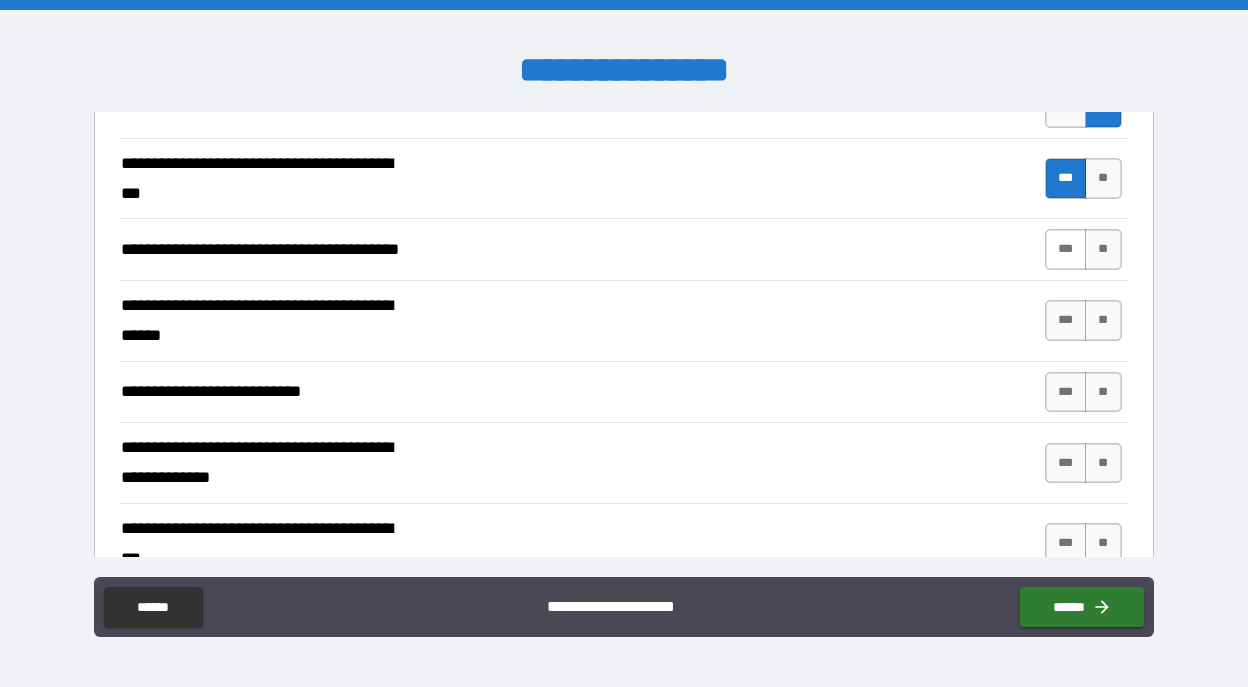 click on "***" at bounding box center (1066, 249) 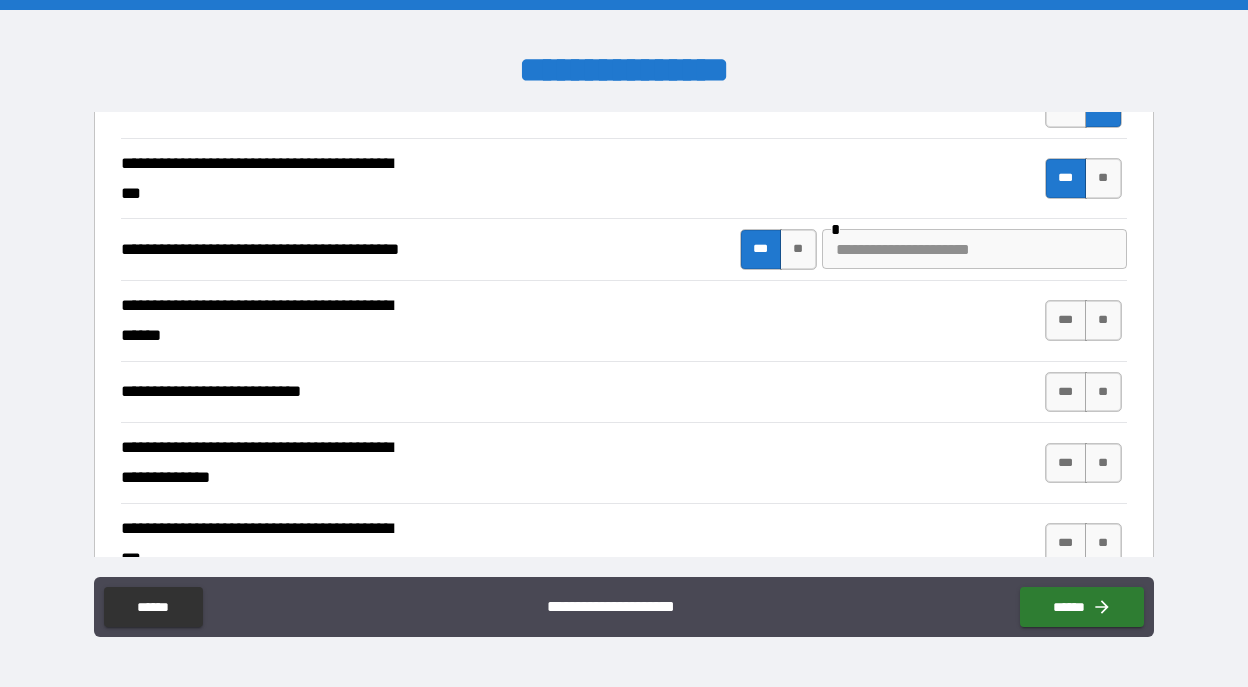 click at bounding box center (974, 249) 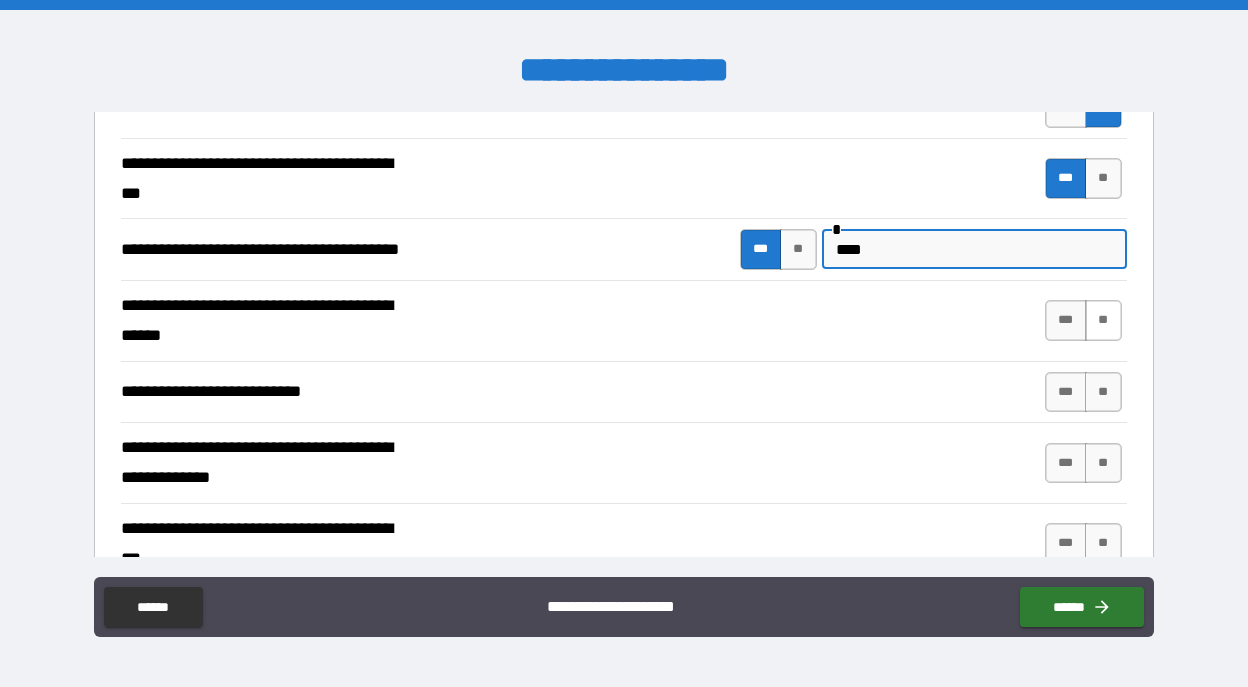 type on "****" 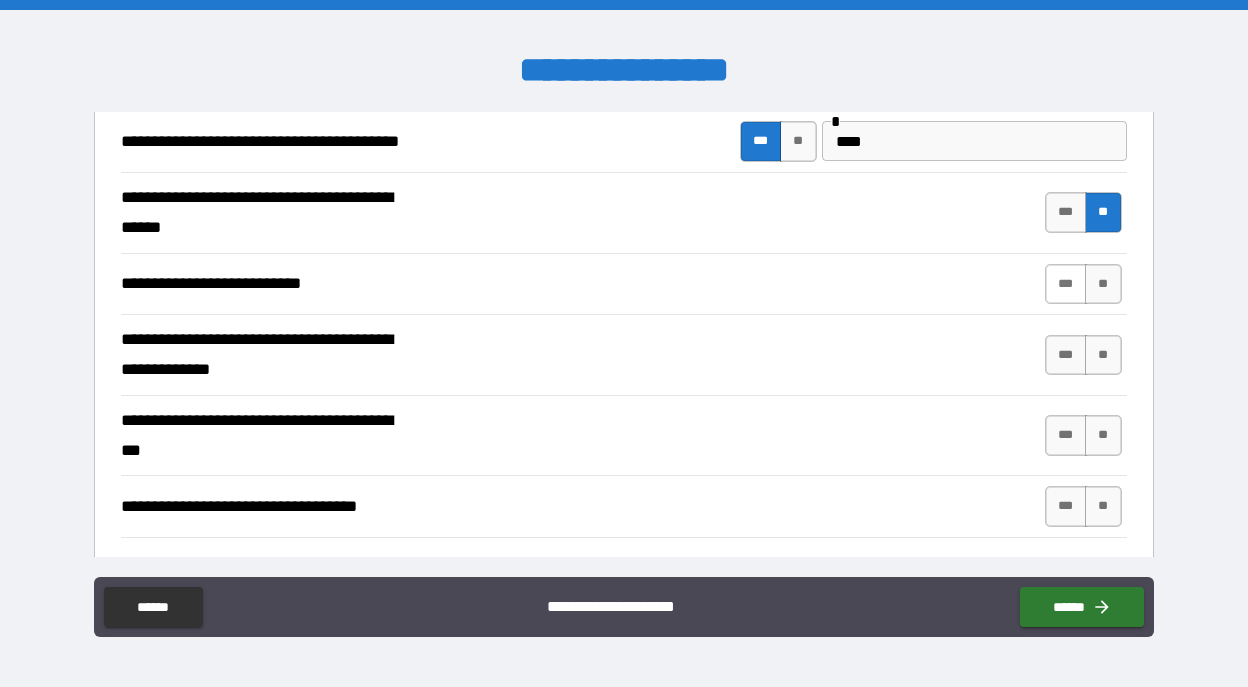 scroll, scrollTop: 5550, scrollLeft: 0, axis: vertical 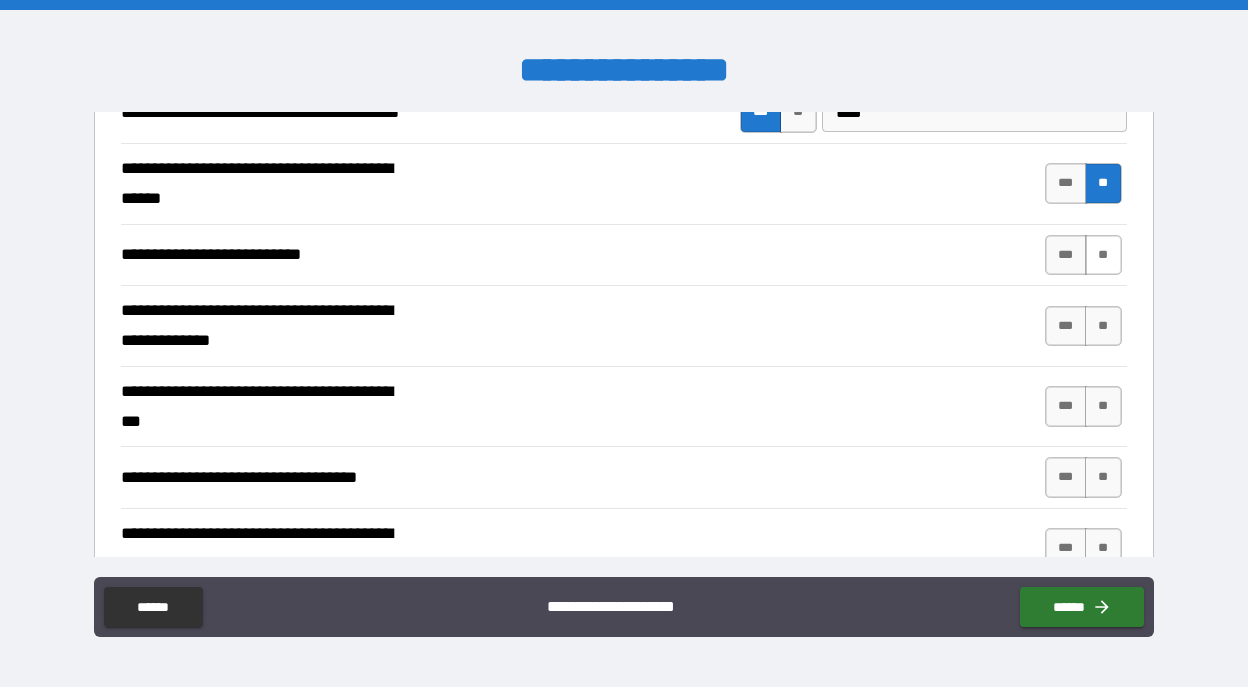 click on "**" at bounding box center [1103, 255] 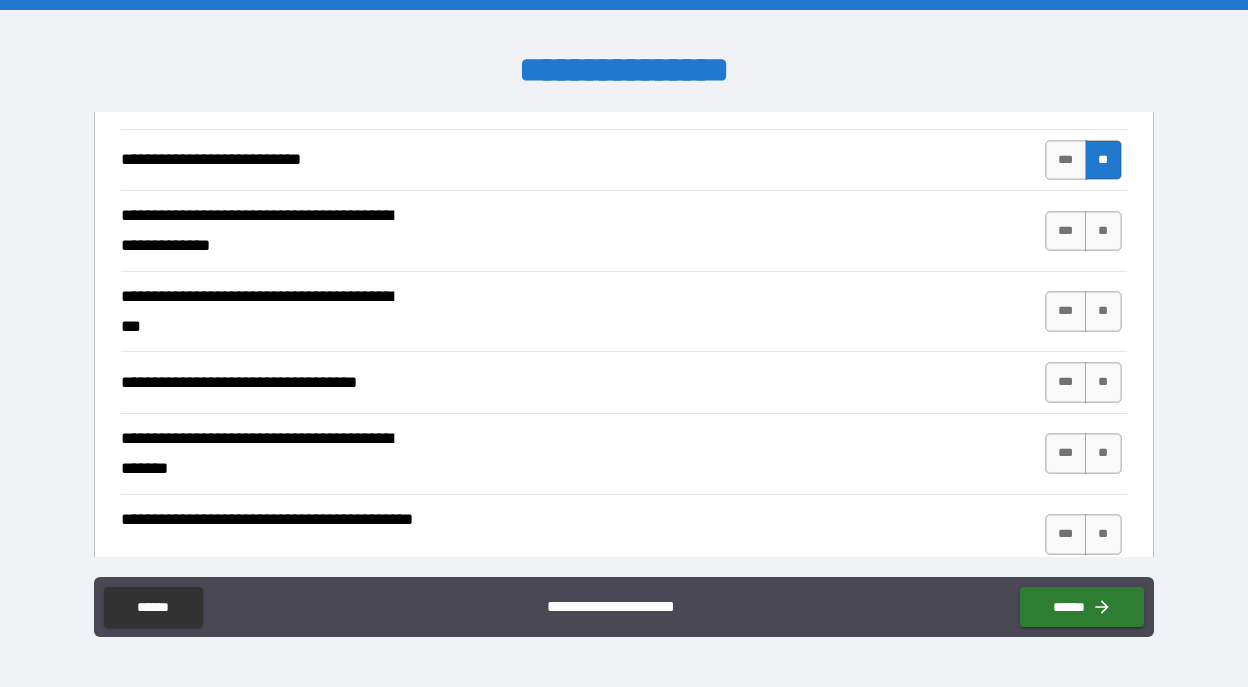 scroll, scrollTop: 5649, scrollLeft: 0, axis: vertical 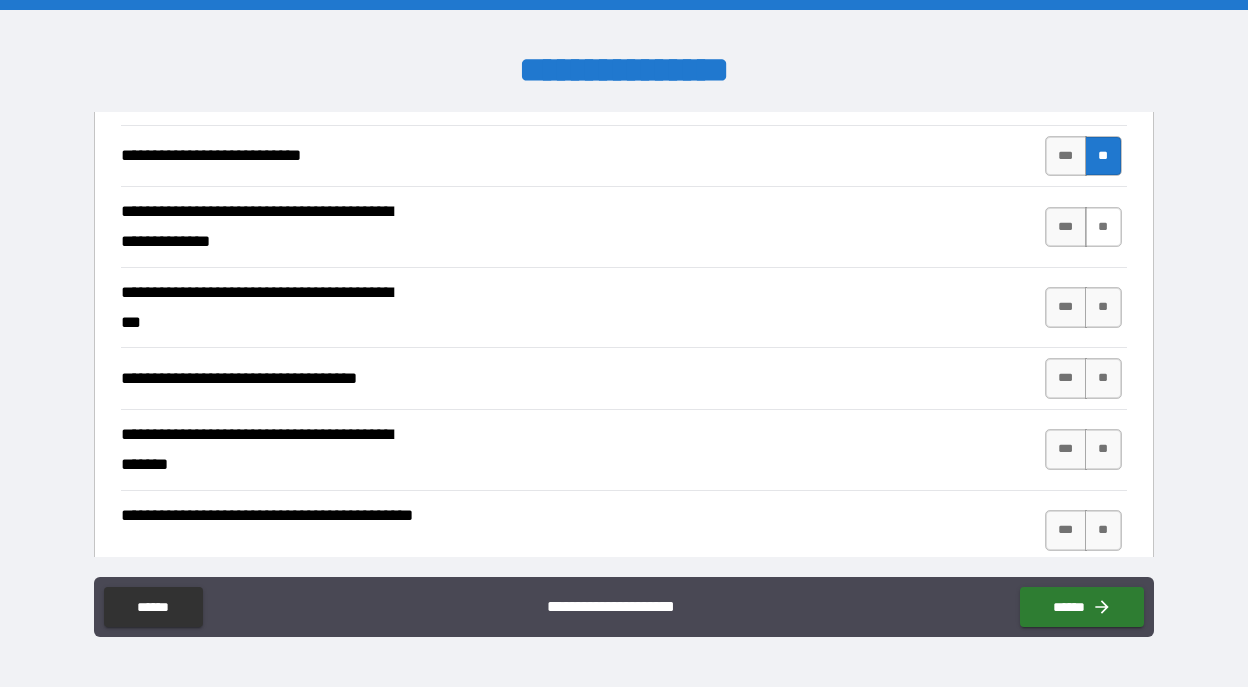 click on "**" at bounding box center [1103, 227] 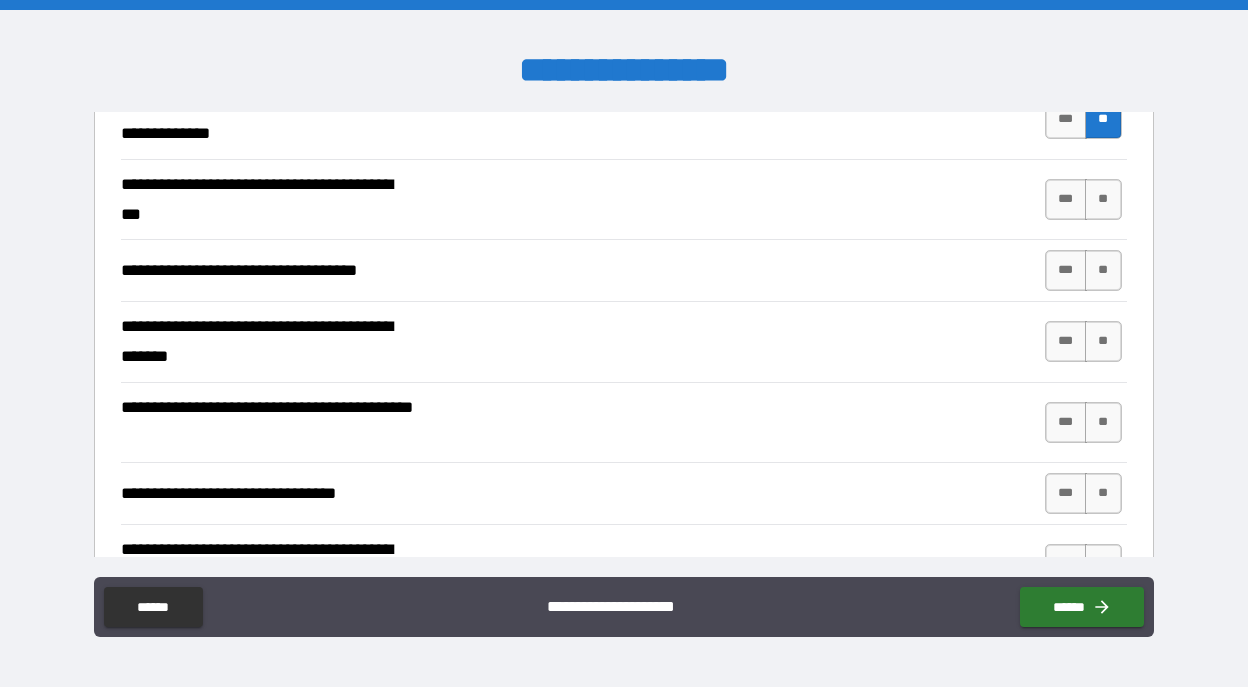 scroll, scrollTop: 5760, scrollLeft: 0, axis: vertical 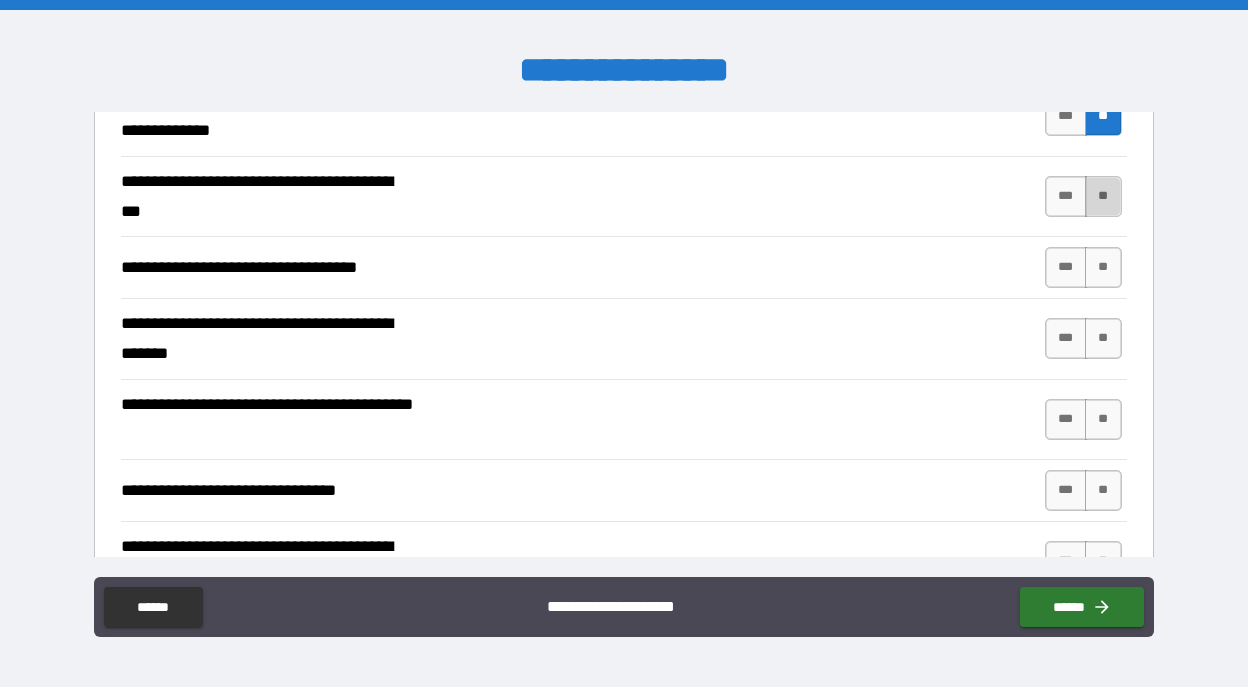 click on "**" at bounding box center [1103, 196] 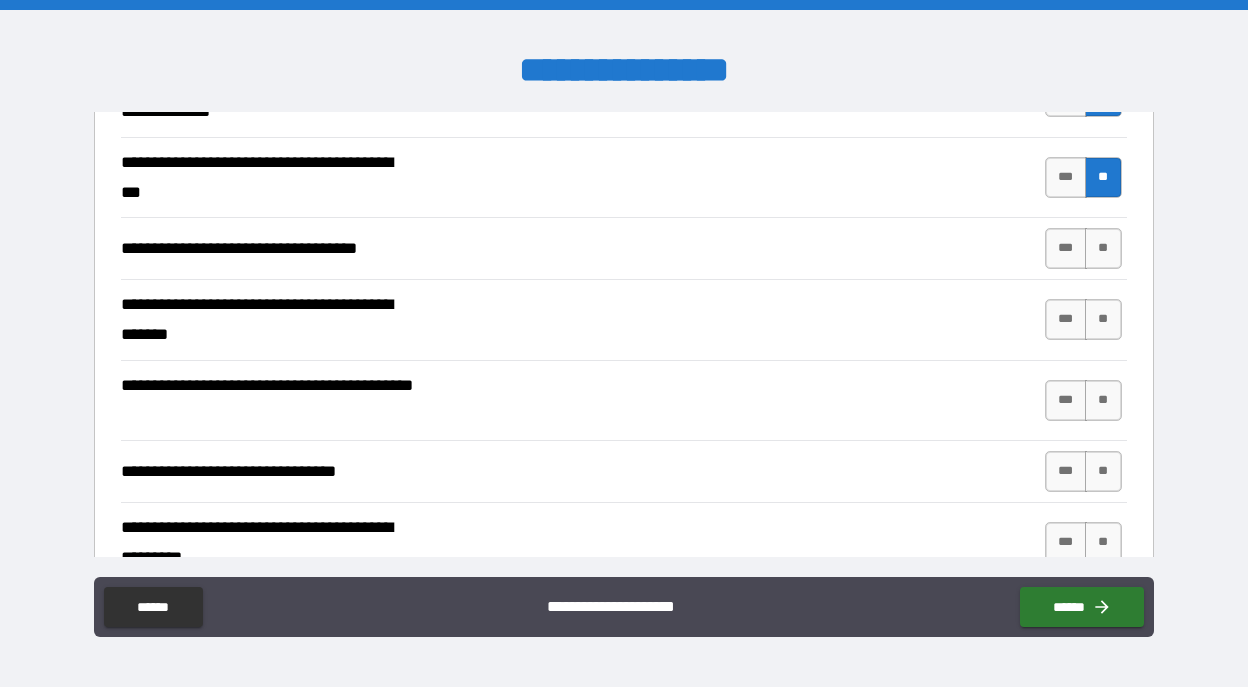 scroll, scrollTop: 5782, scrollLeft: 0, axis: vertical 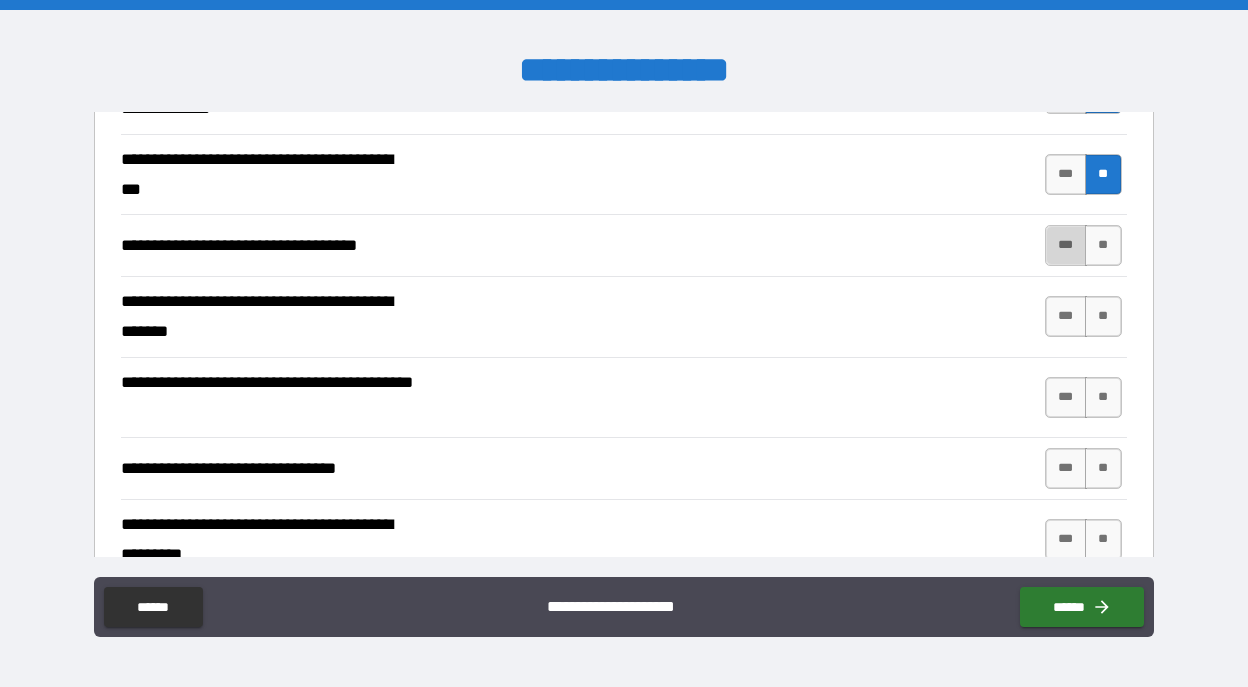 click on "***" at bounding box center (1066, 245) 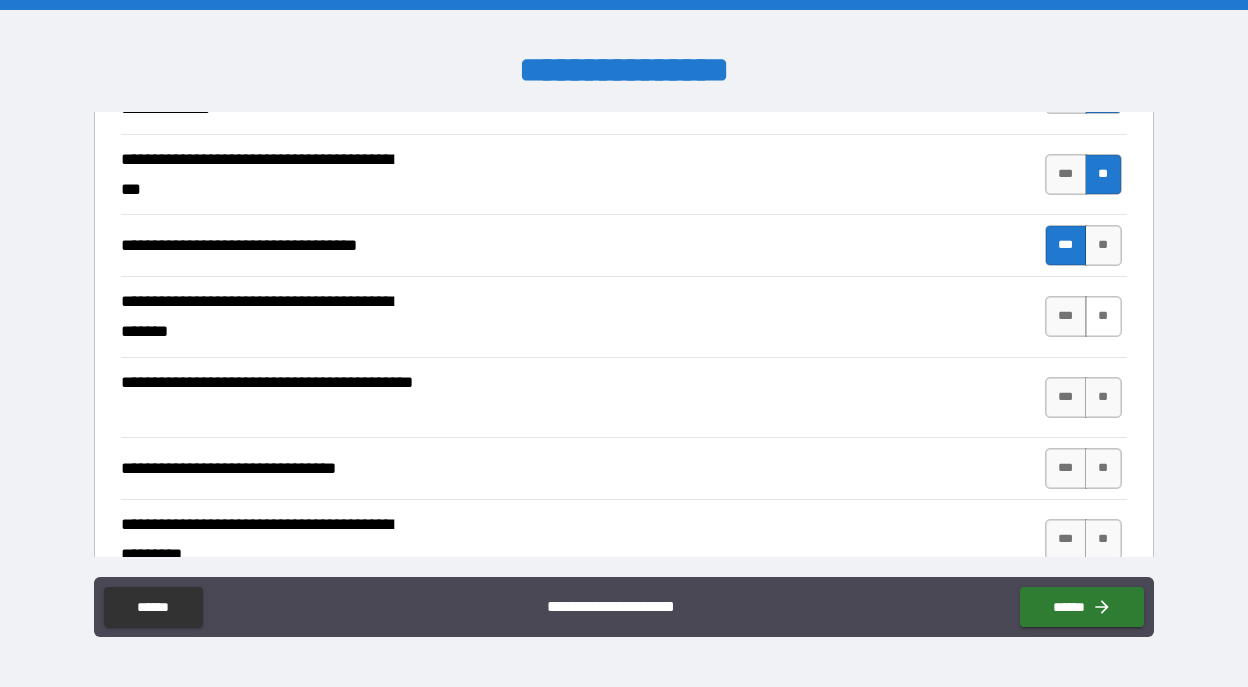 click on "**" at bounding box center (1103, 316) 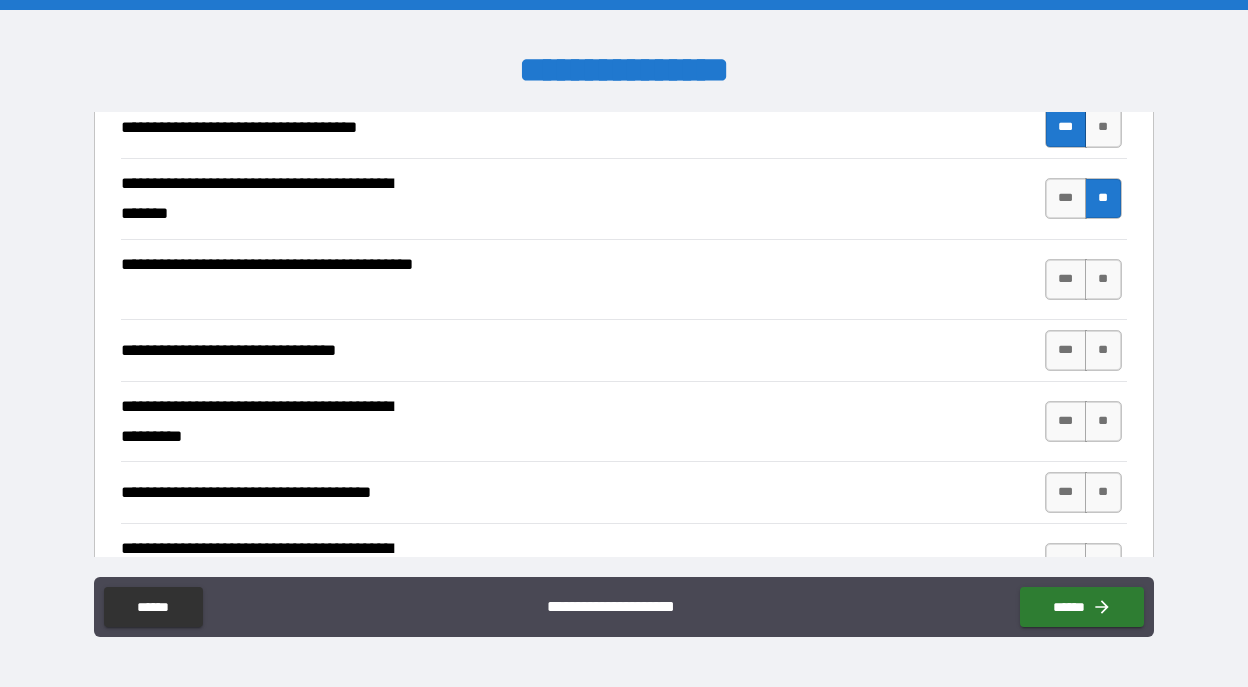 scroll, scrollTop: 5902, scrollLeft: 0, axis: vertical 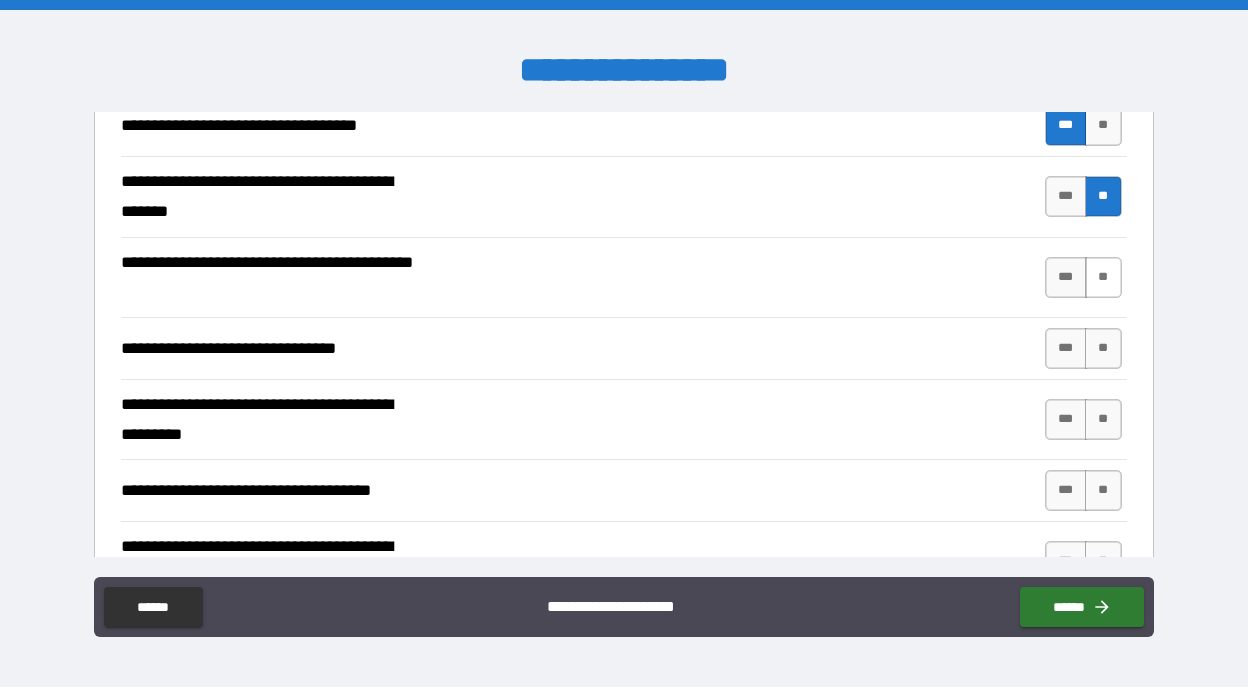click on "**" at bounding box center [1103, 277] 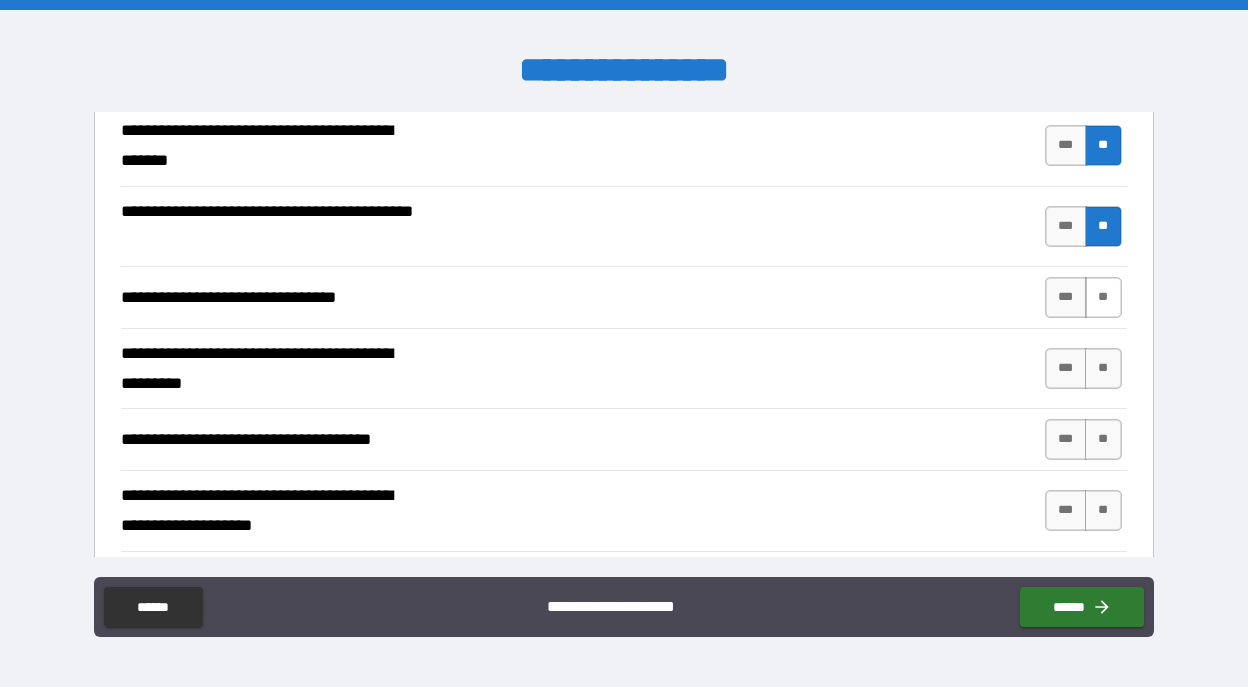 scroll, scrollTop: 5954, scrollLeft: 0, axis: vertical 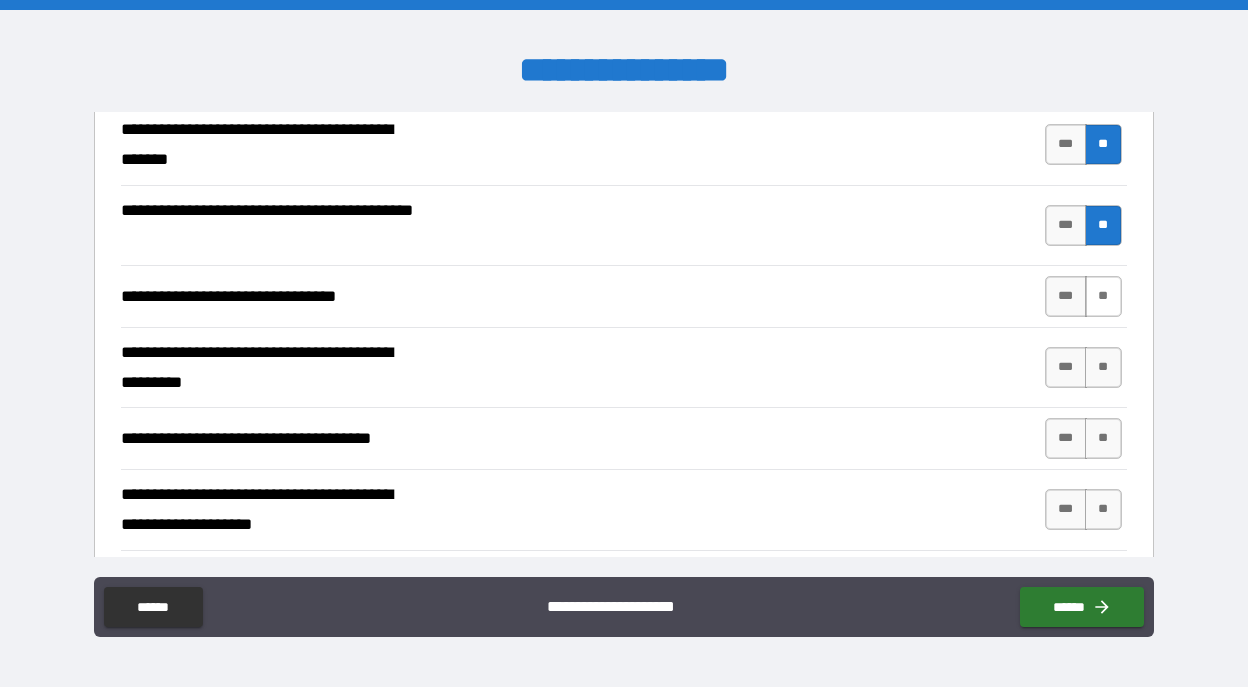 click on "**" at bounding box center (1103, 296) 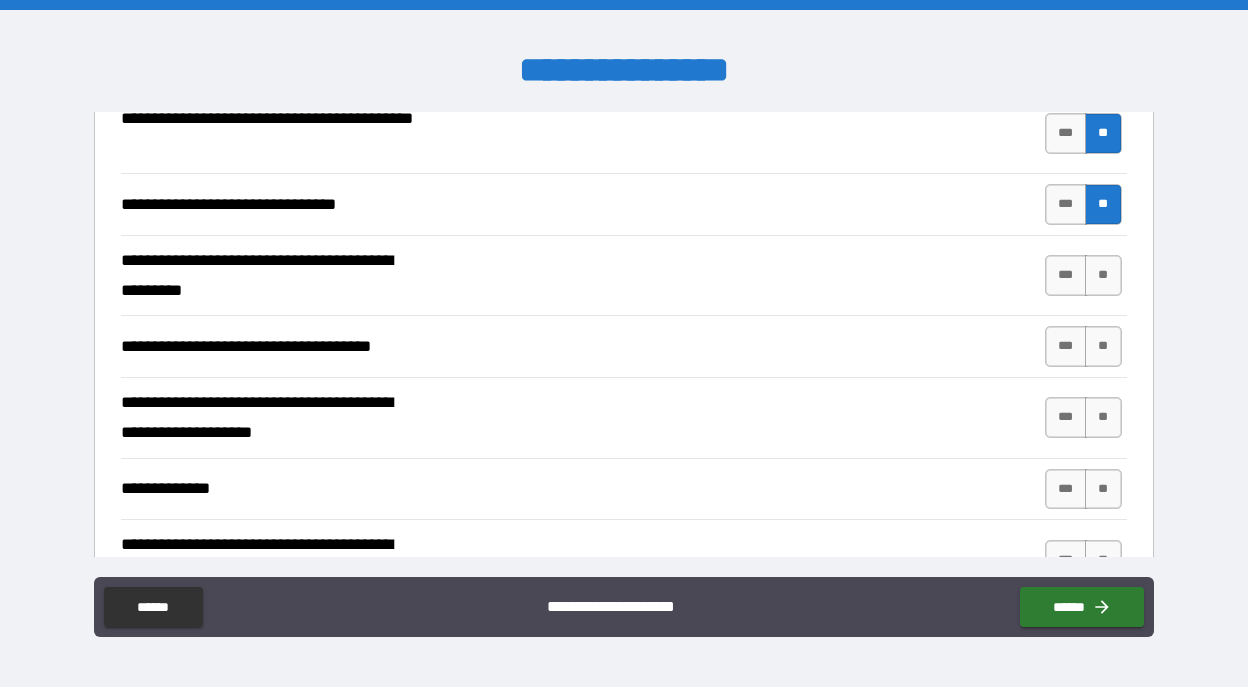 scroll, scrollTop: 6052, scrollLeft: 0, axis: vertical 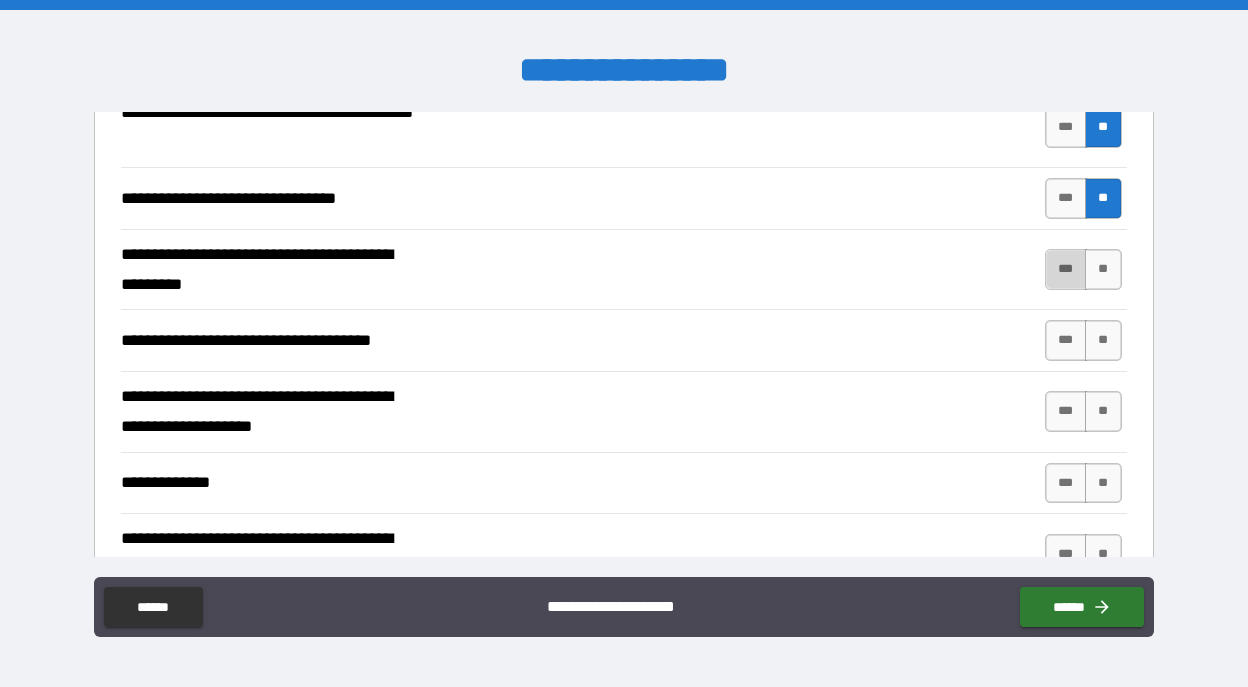 click on "***" at bounding box center [1066, 269] 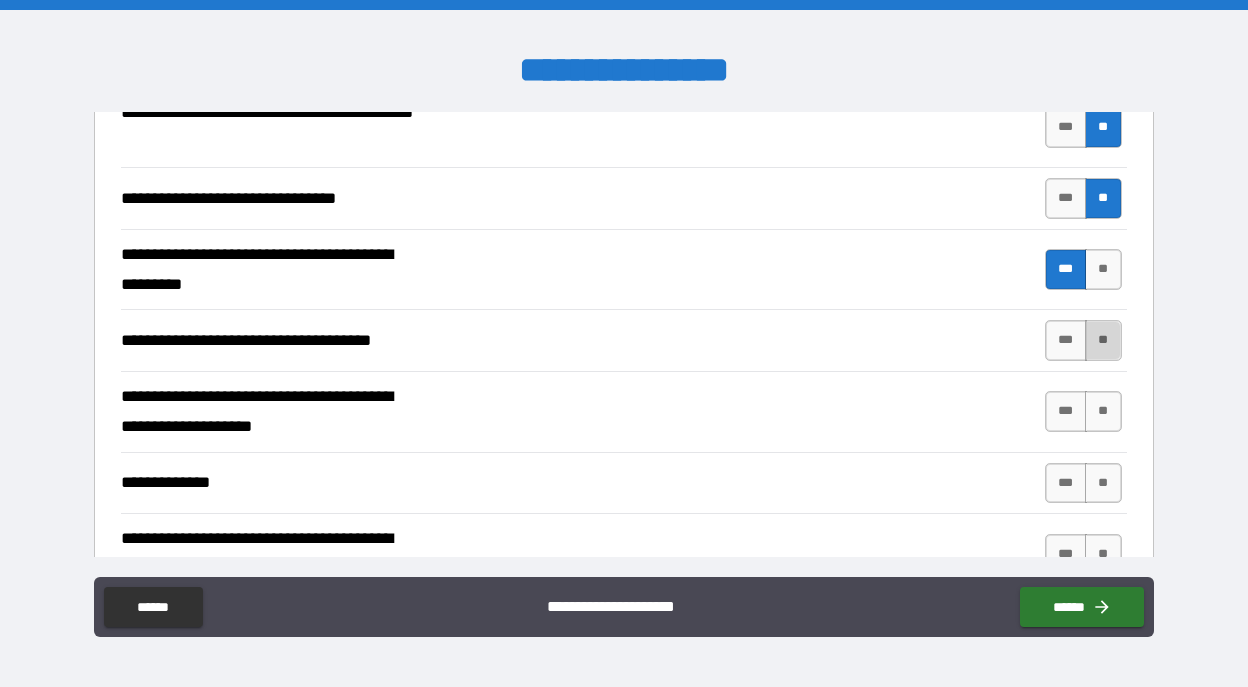 click on "**" at bounding box center [1103, 340] 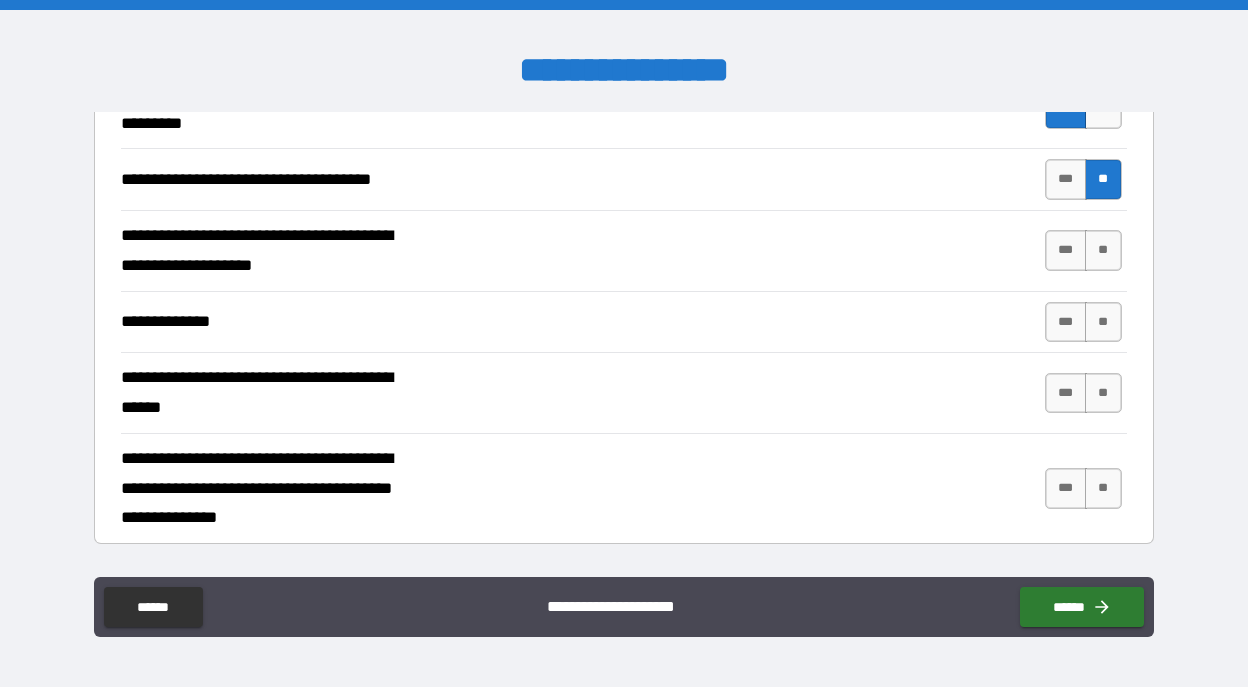 scroll, scrollTop: 6216, scrollLeft: 0, axis: vertical 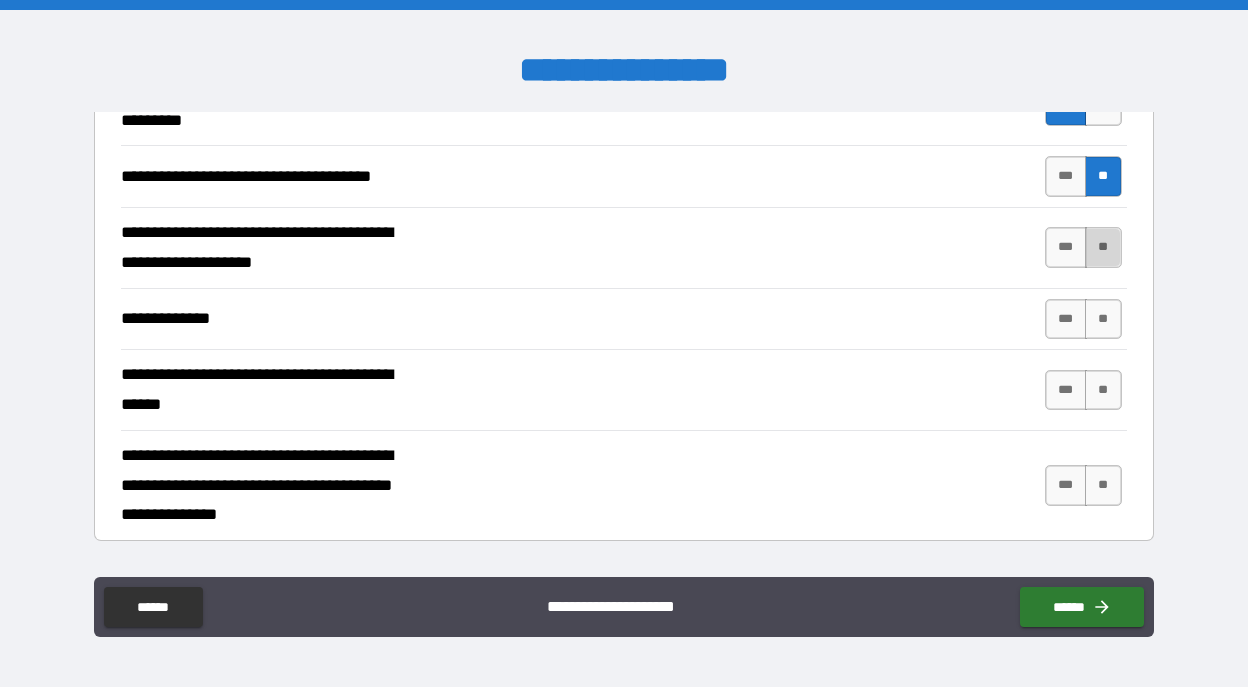 click on "**" at bounding box center (1103, 247) 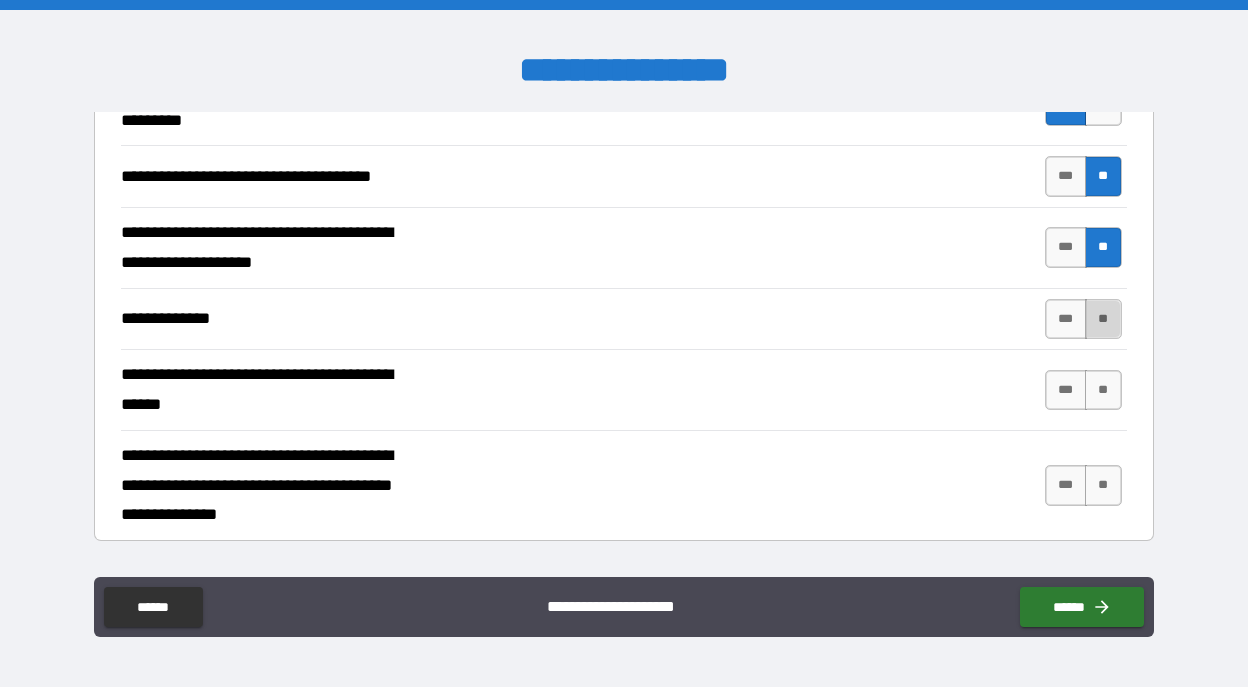 click on "**" at bounding box center (1103, 319) 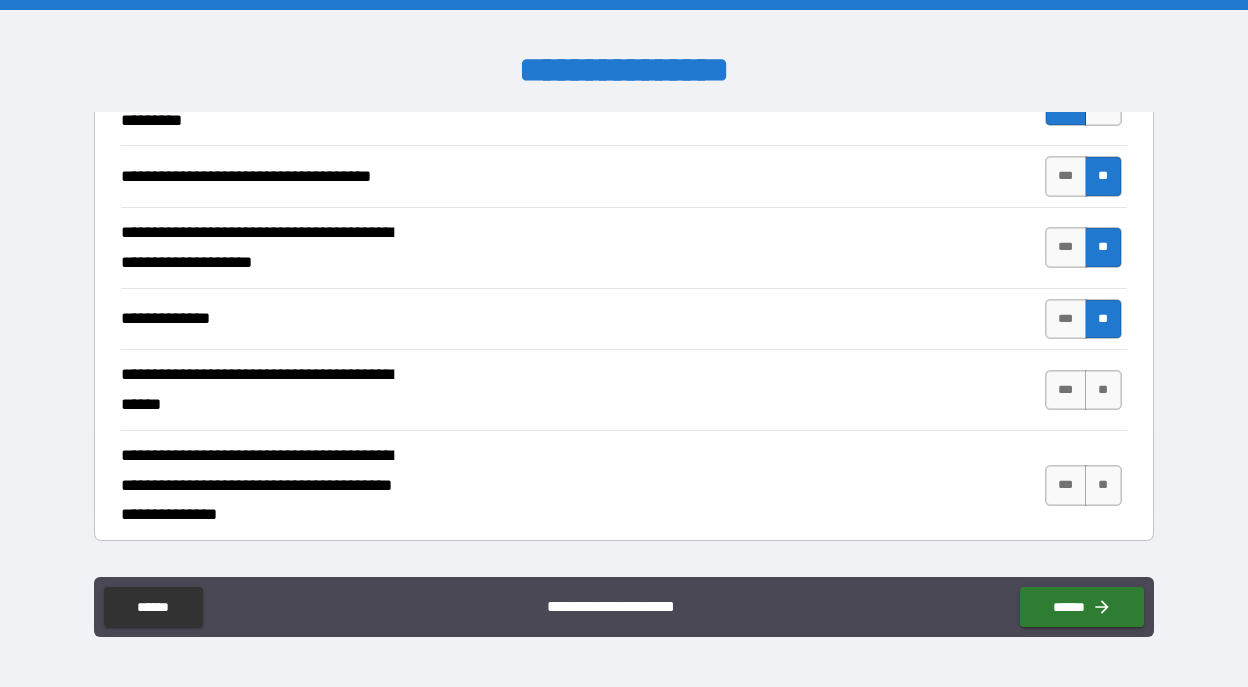 click on "**" at bounding box center (1103, 319) 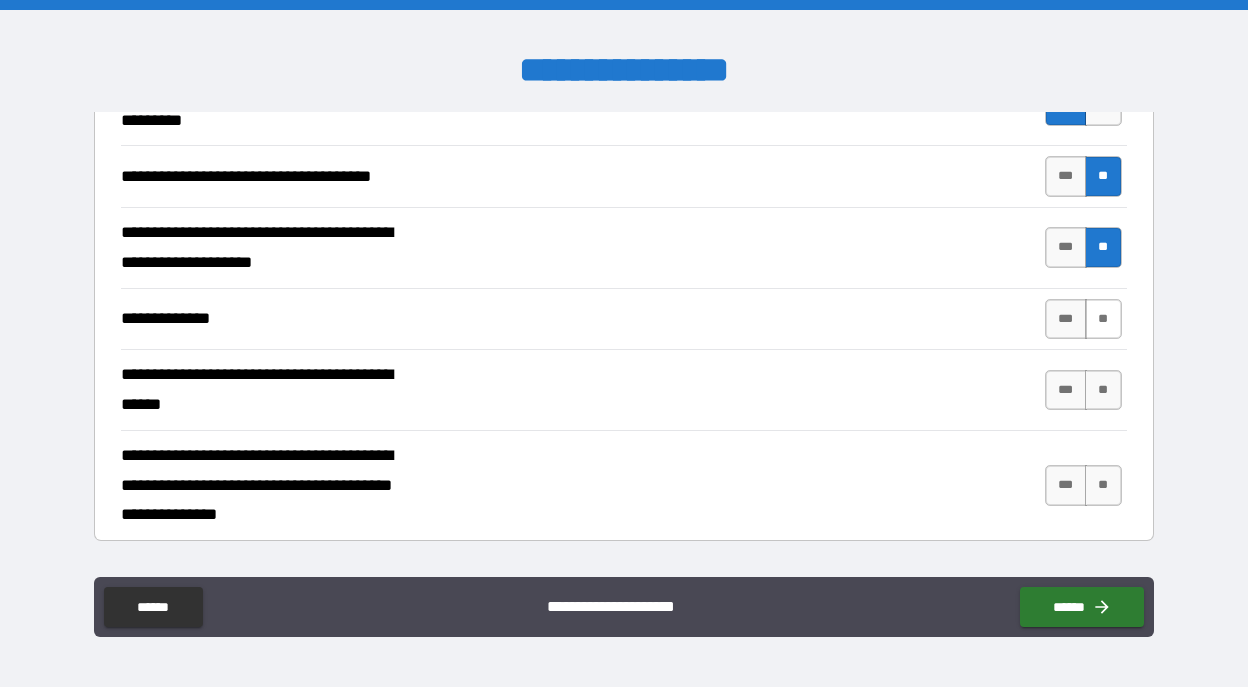 click on "**" at bounding box center (1103, 319) 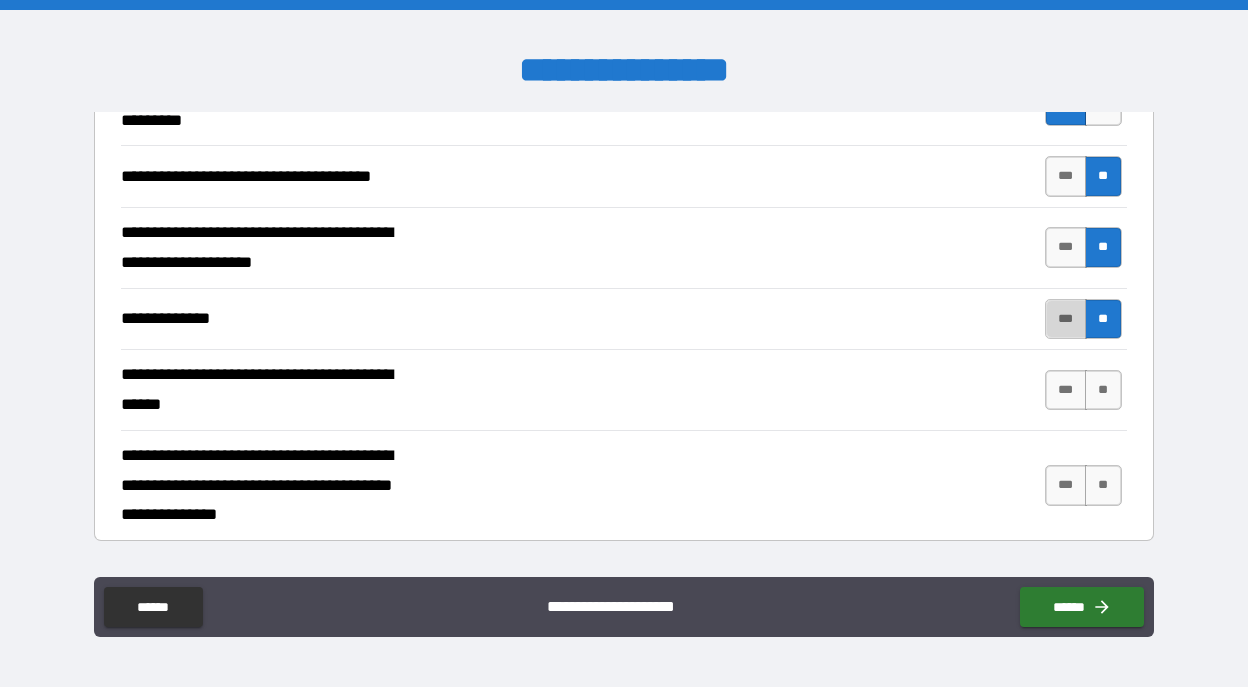 click on "***" at bounding box center (1066, 319) 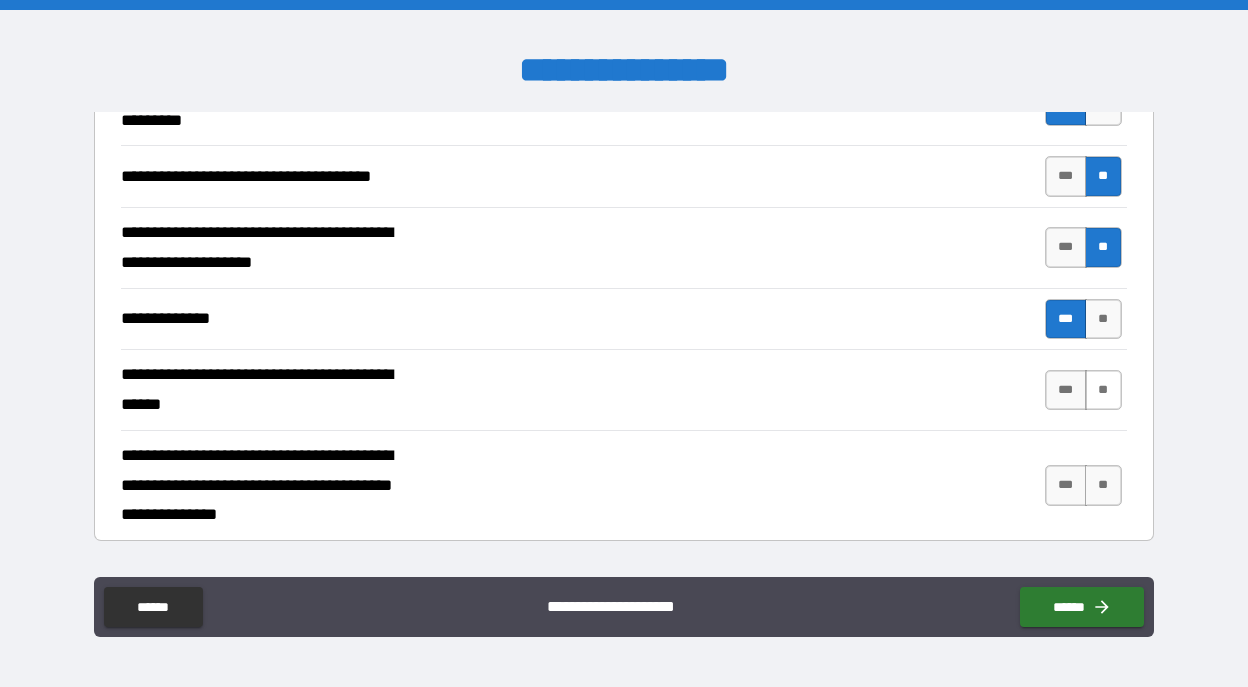click on "**" at bounding box center [1103, 390] 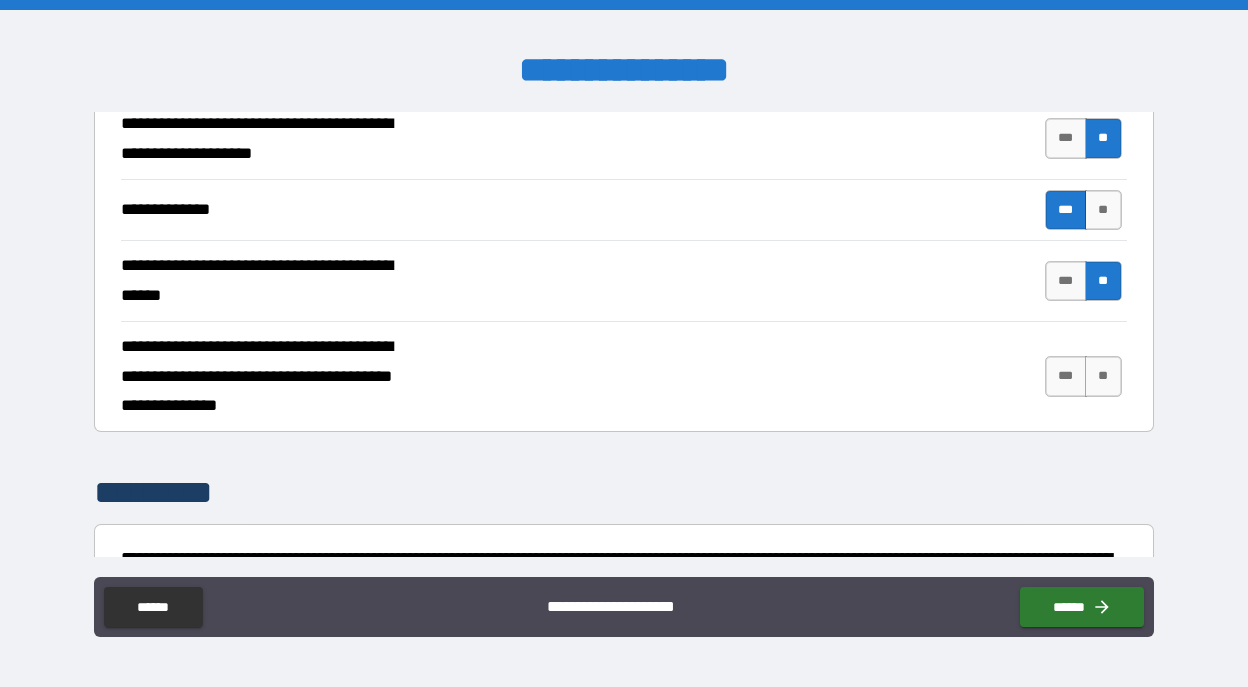 scroll, scrollTop: 6320, scrollLeft: 0, axis: vertical 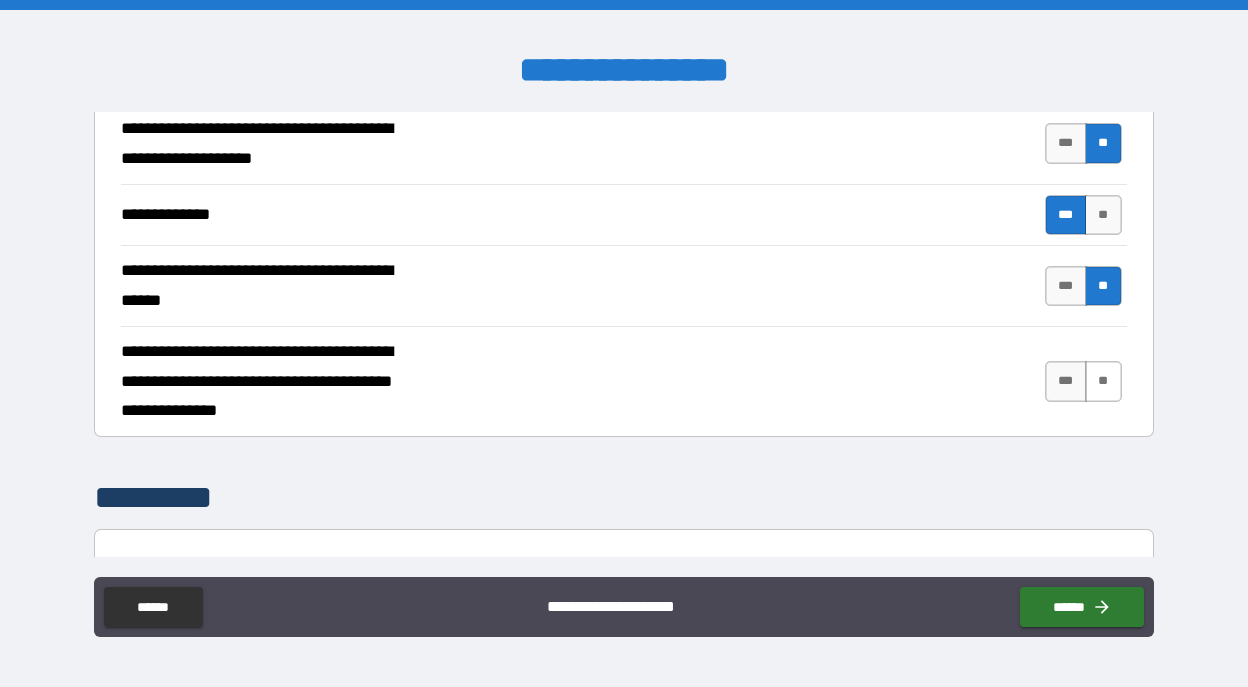 click on "**" at bounding box center (1103, 381) 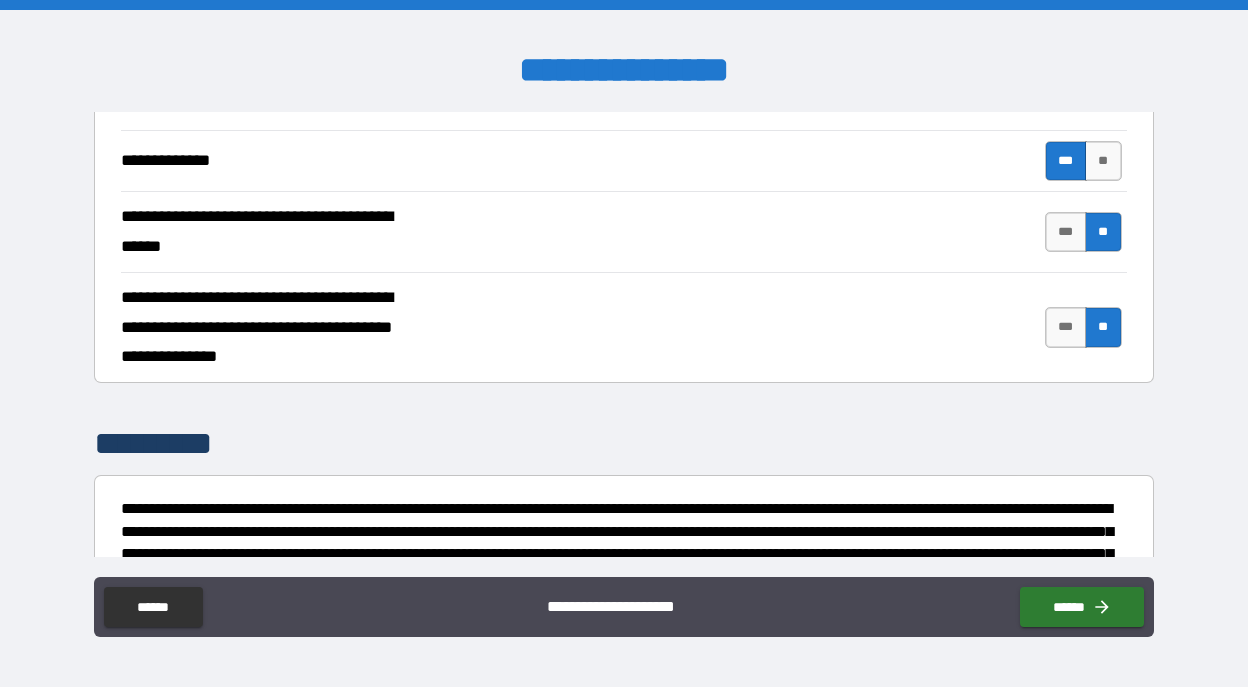 scroll, scrollTop: 6497, scrollLeft: 0, axis: vertical 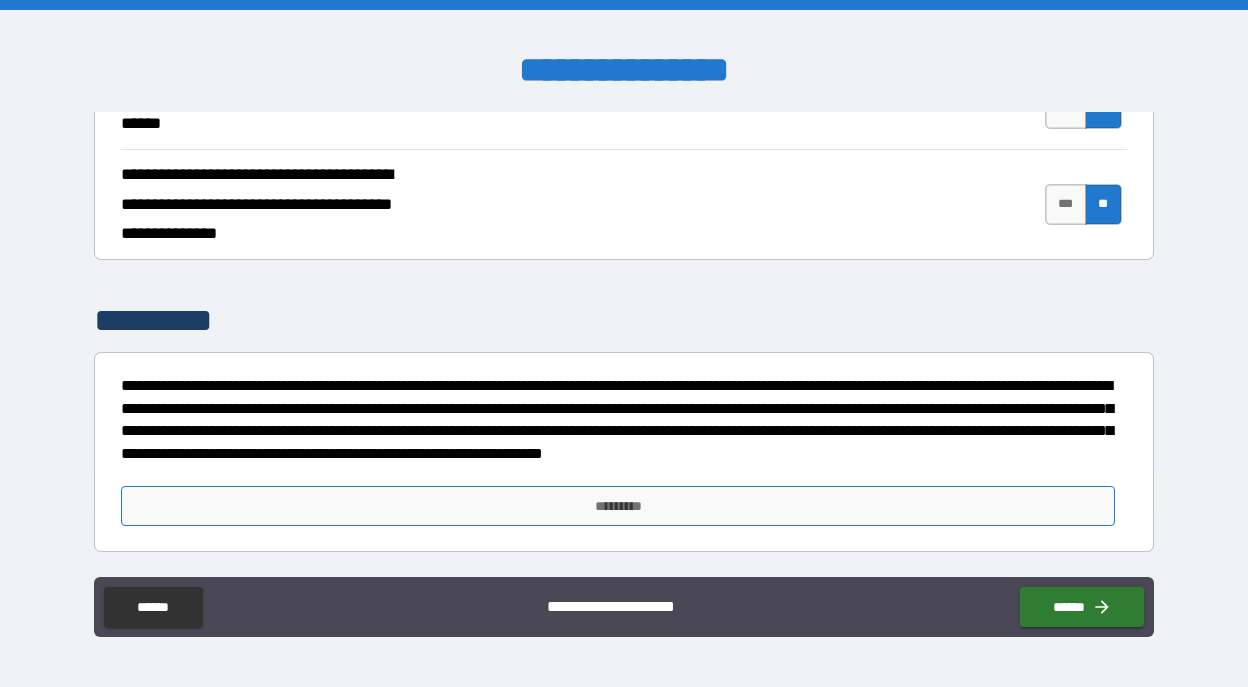 click on "*********" at bounding box center [618, 506] 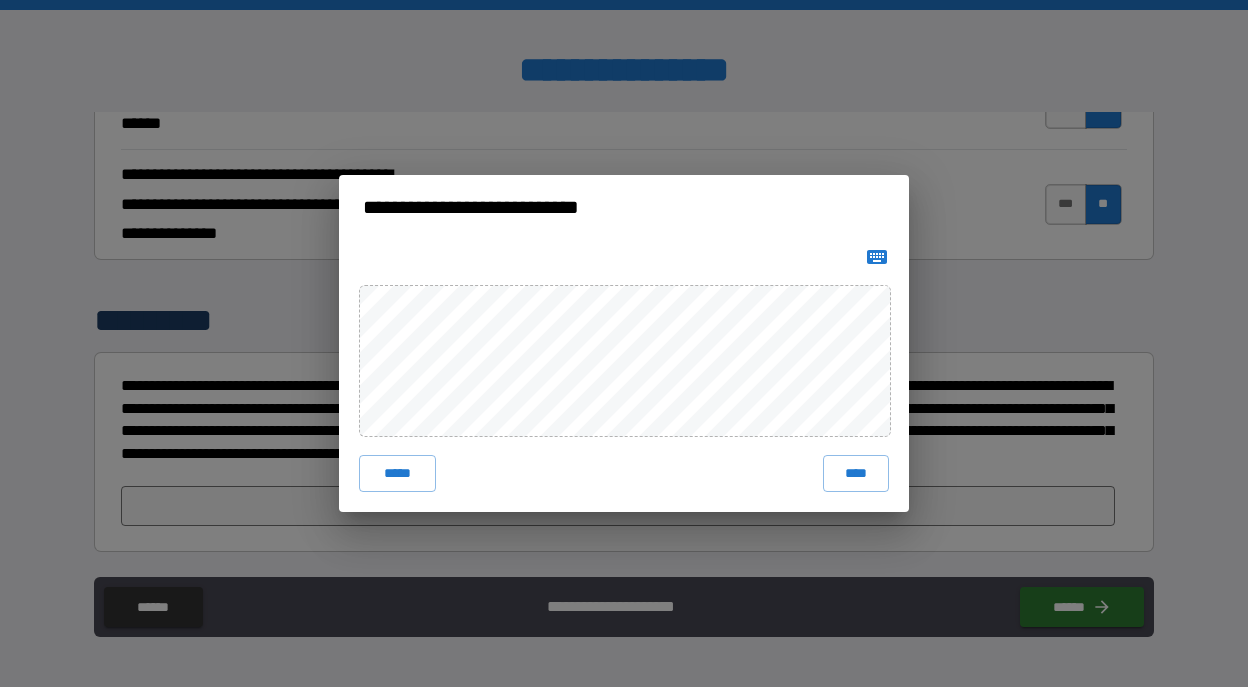 click on "**********" at bounding box center [624, 207] 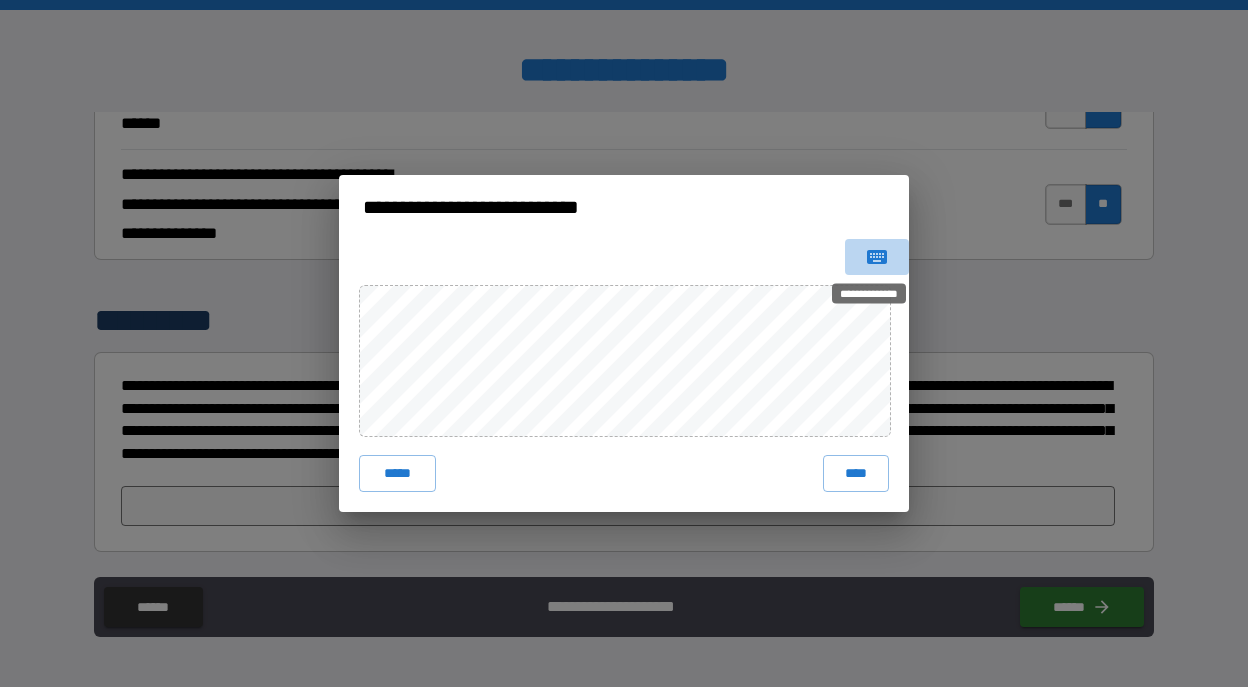 click 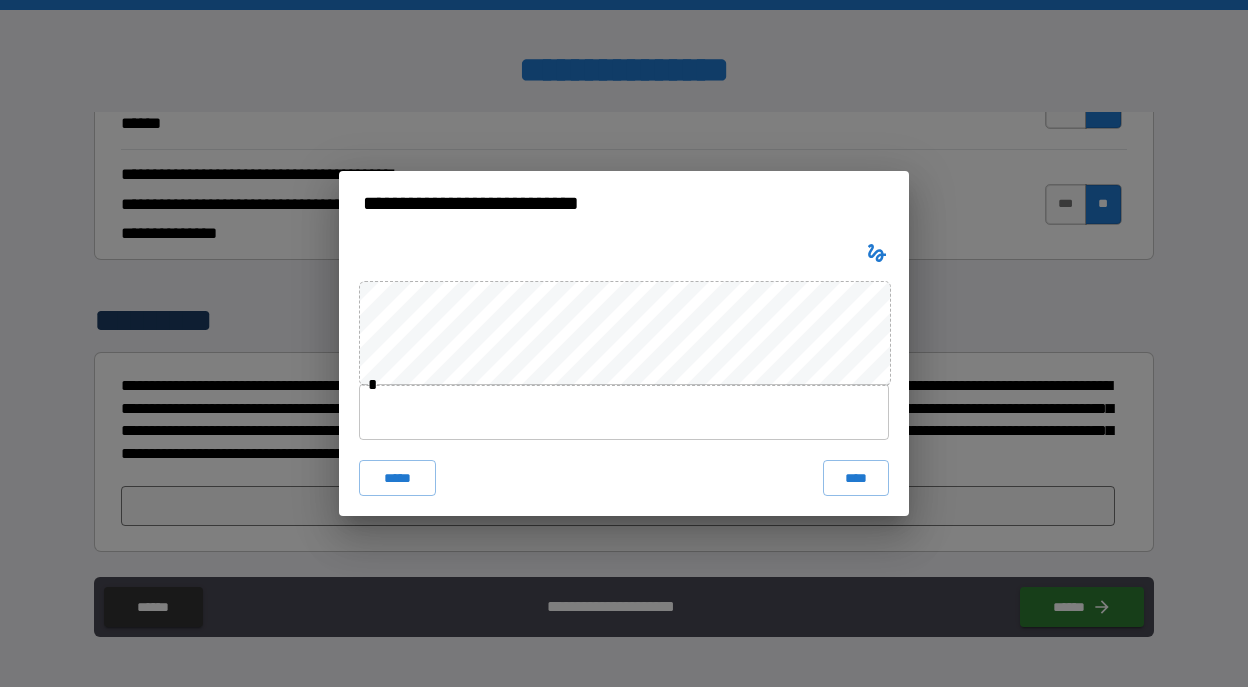 click on "* ***** ****" at bounding box center [624, 376] 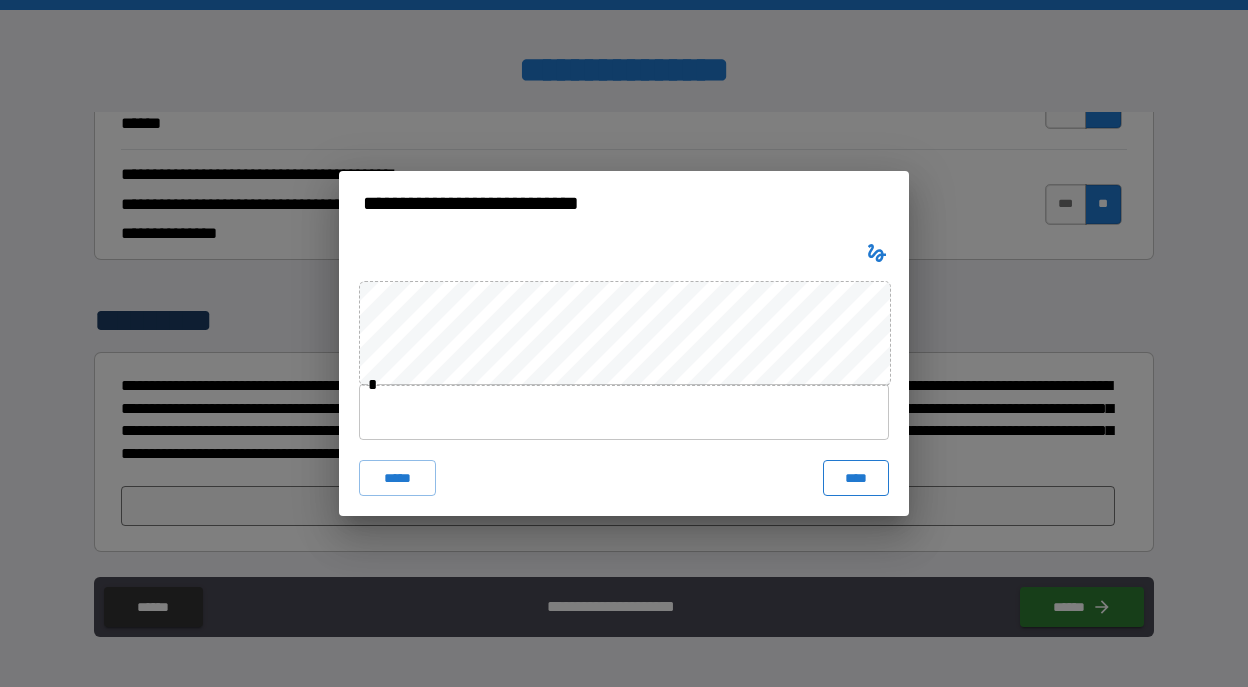 click on "****" at bounding box center (856, 478) 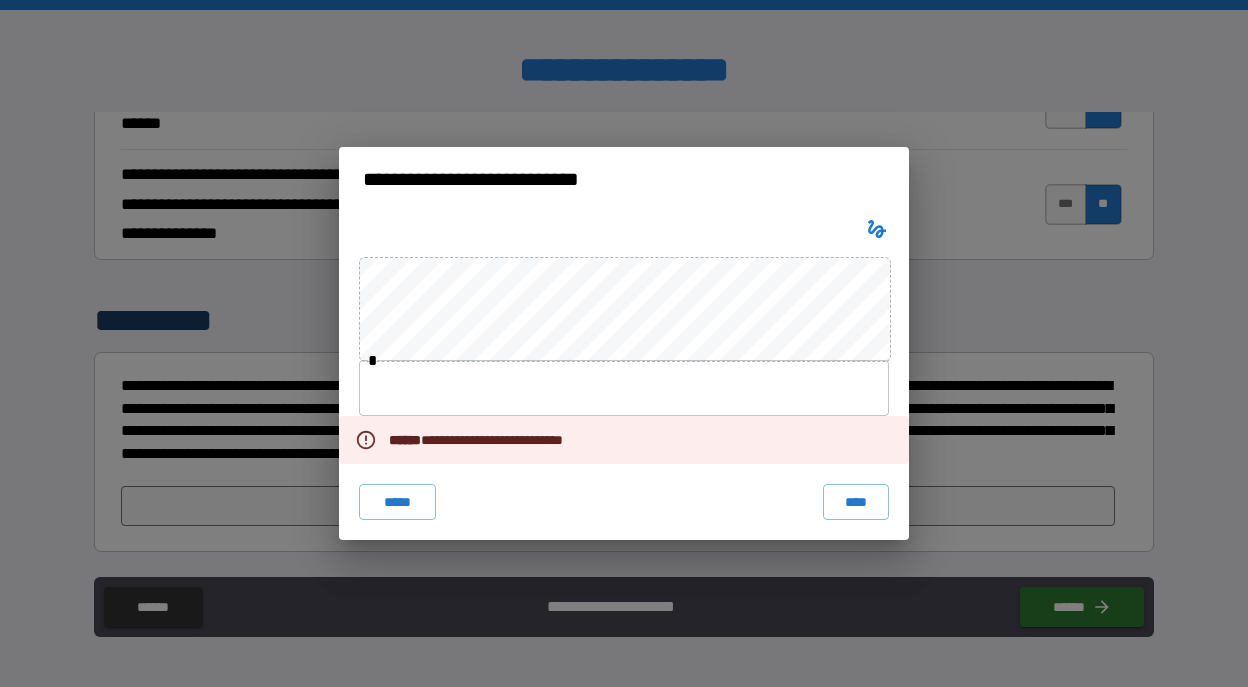 click on "**********" at bounding box center [486, 440] 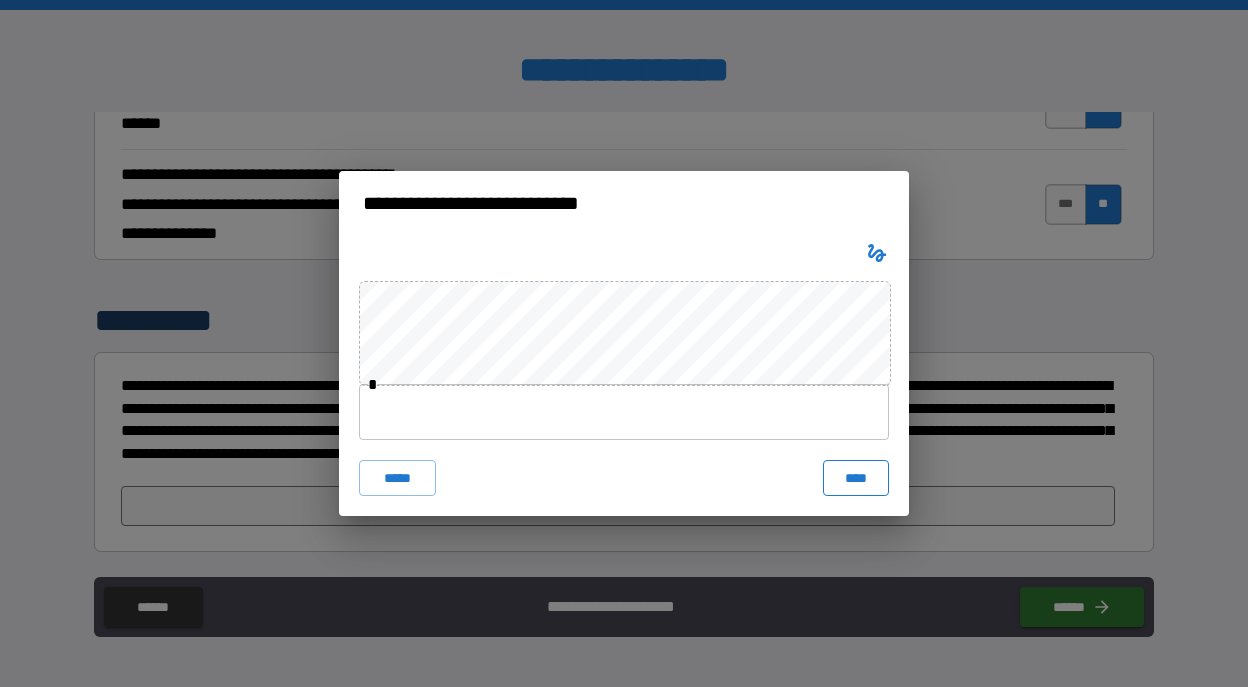 click on "****" at bounding box center (856, 478) 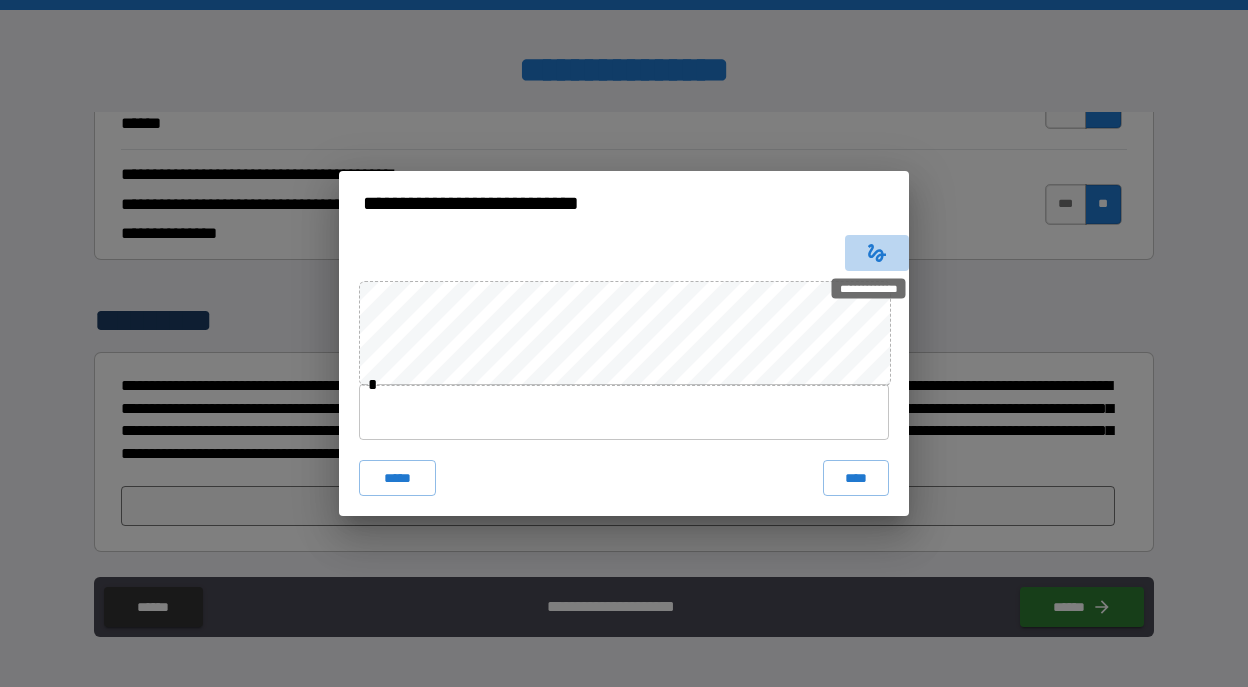 click 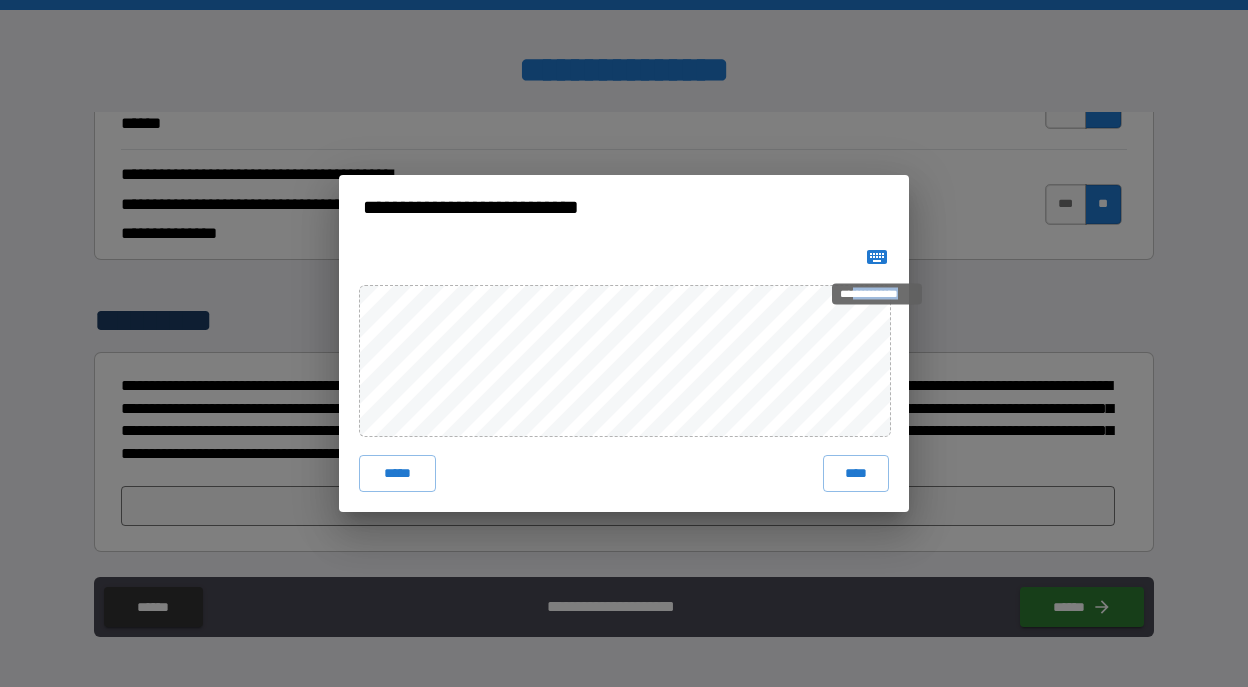 click on "**********" at bounding box center [877, 294] 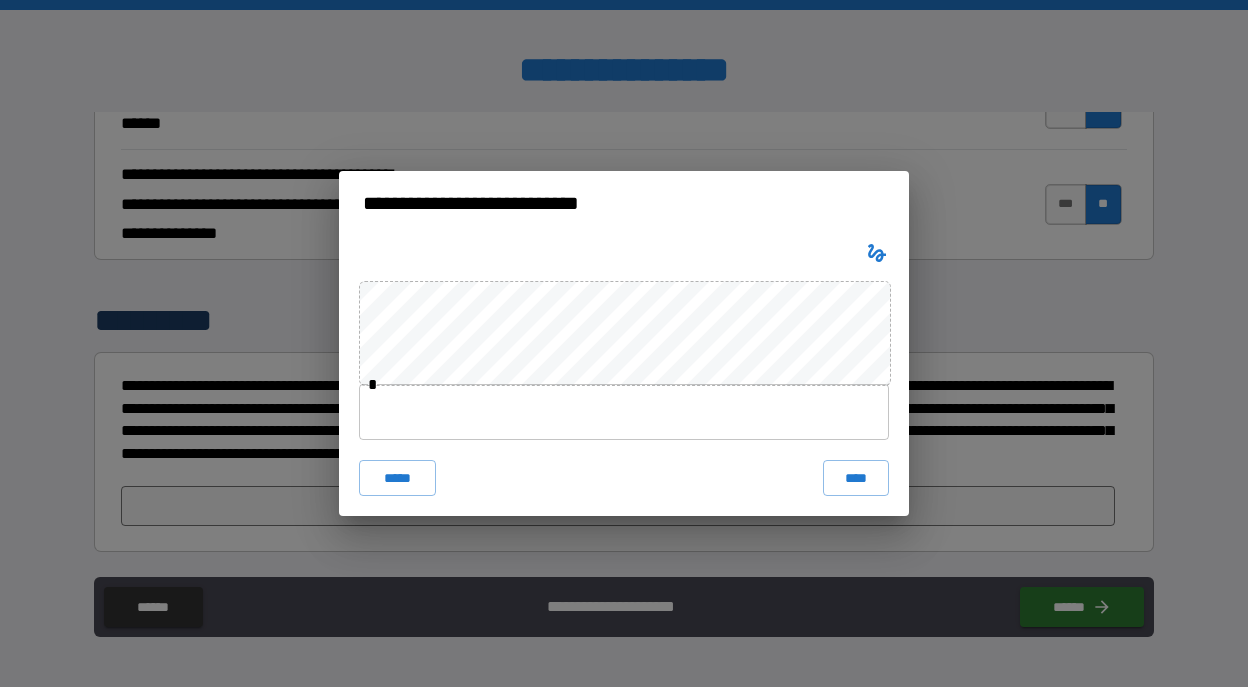 click 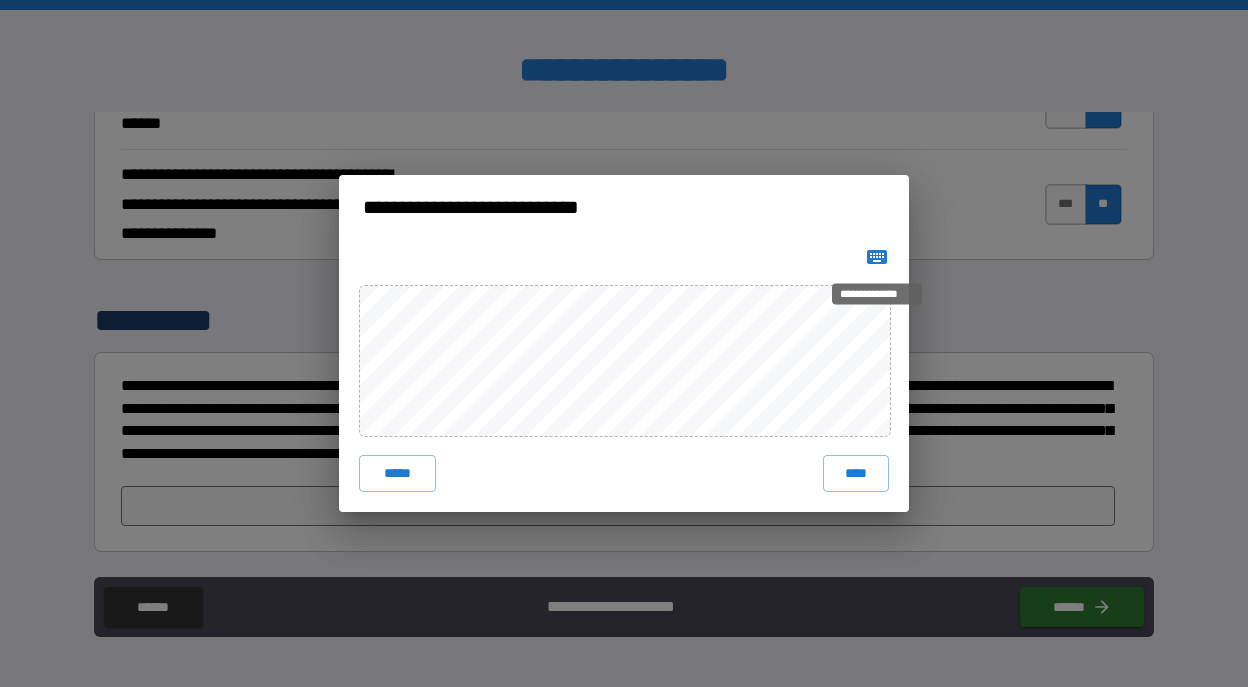 type 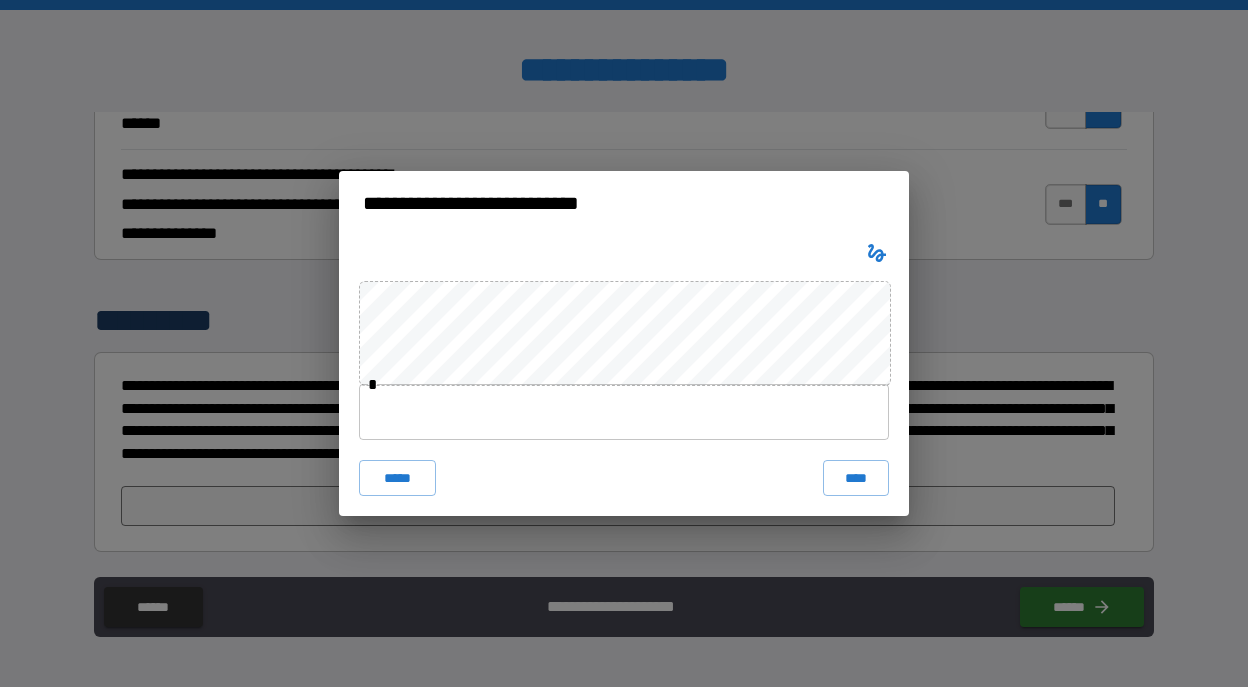 click 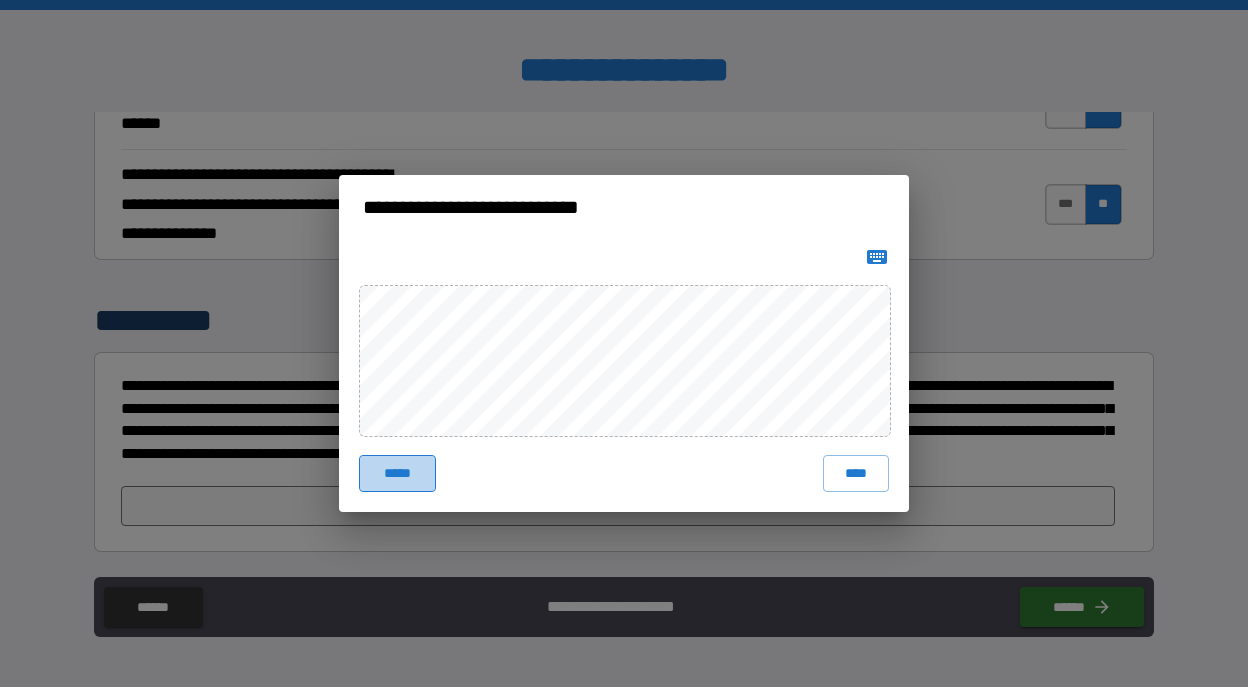 click on "*****" at bounding box center [397, 473] 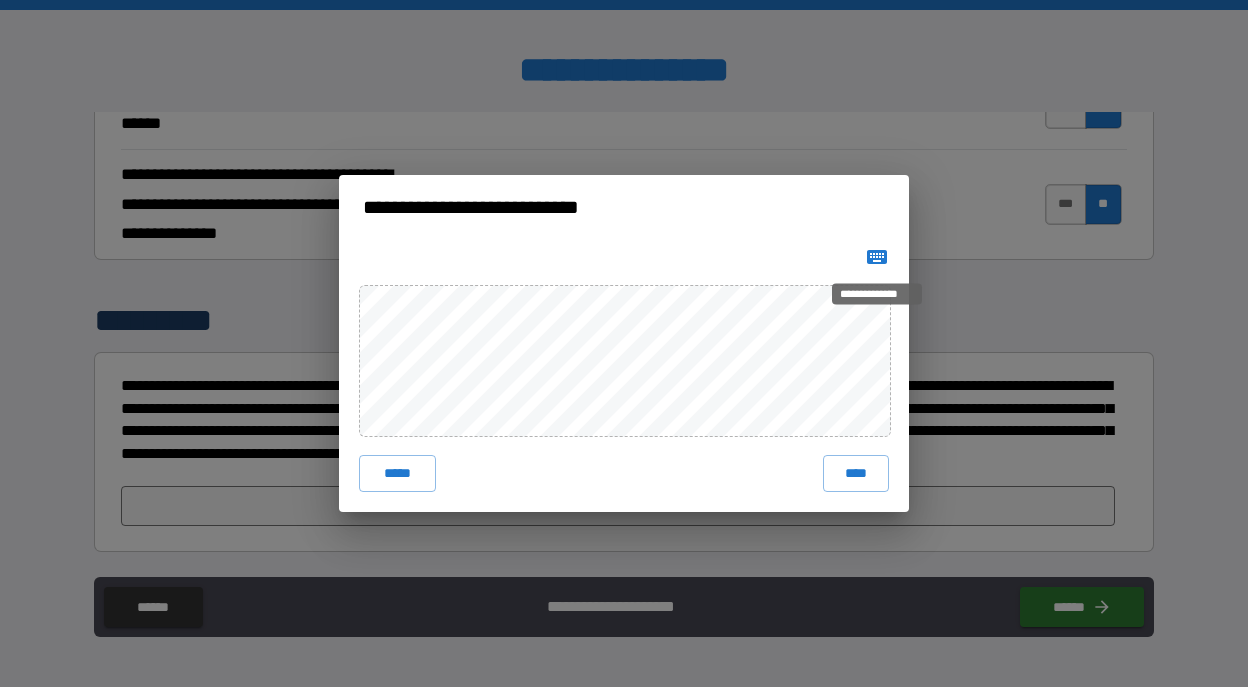 click 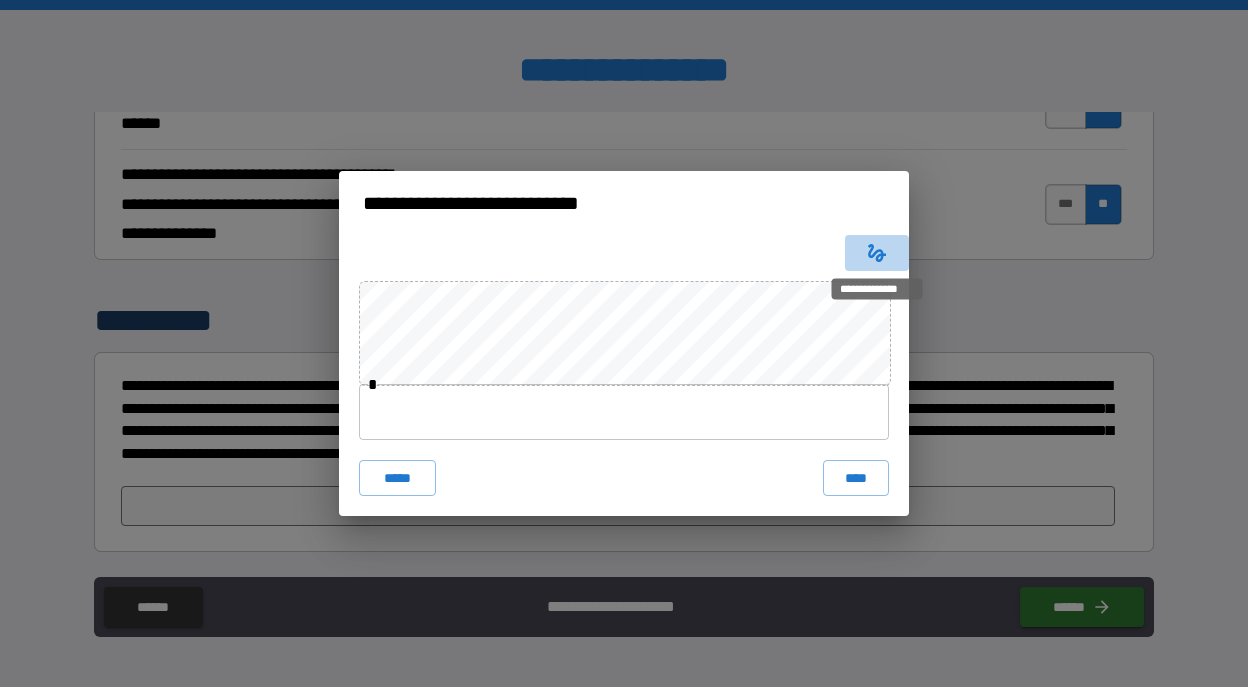 click 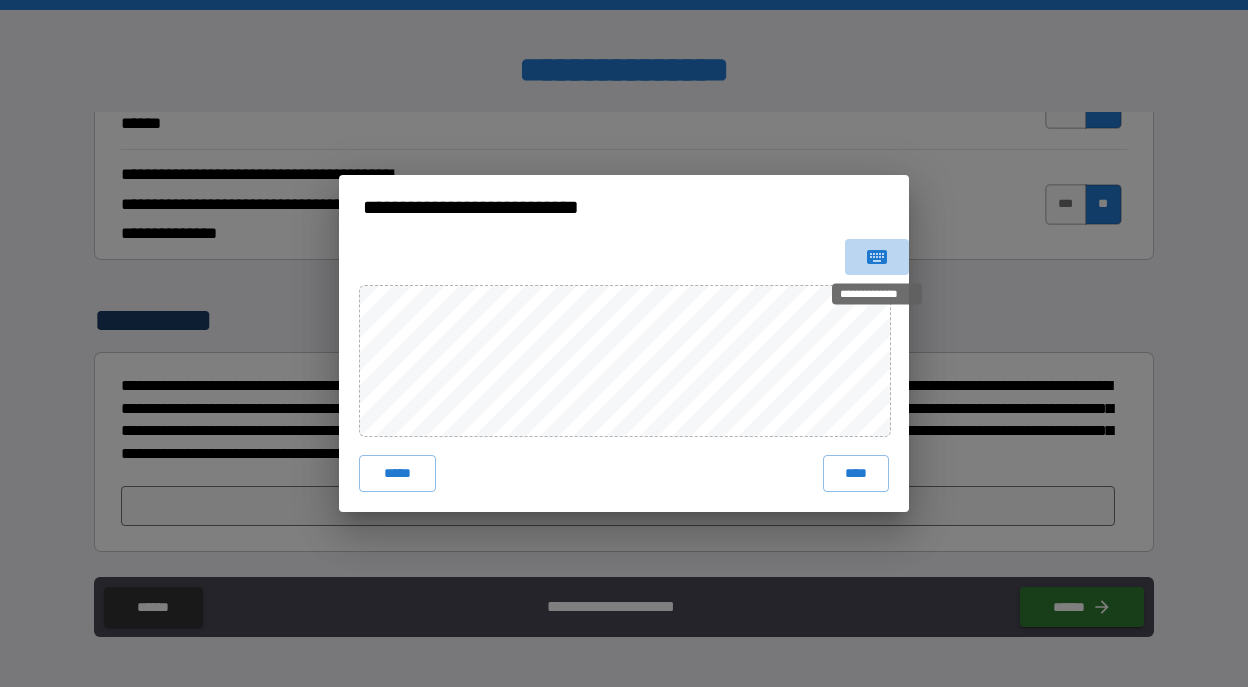 click 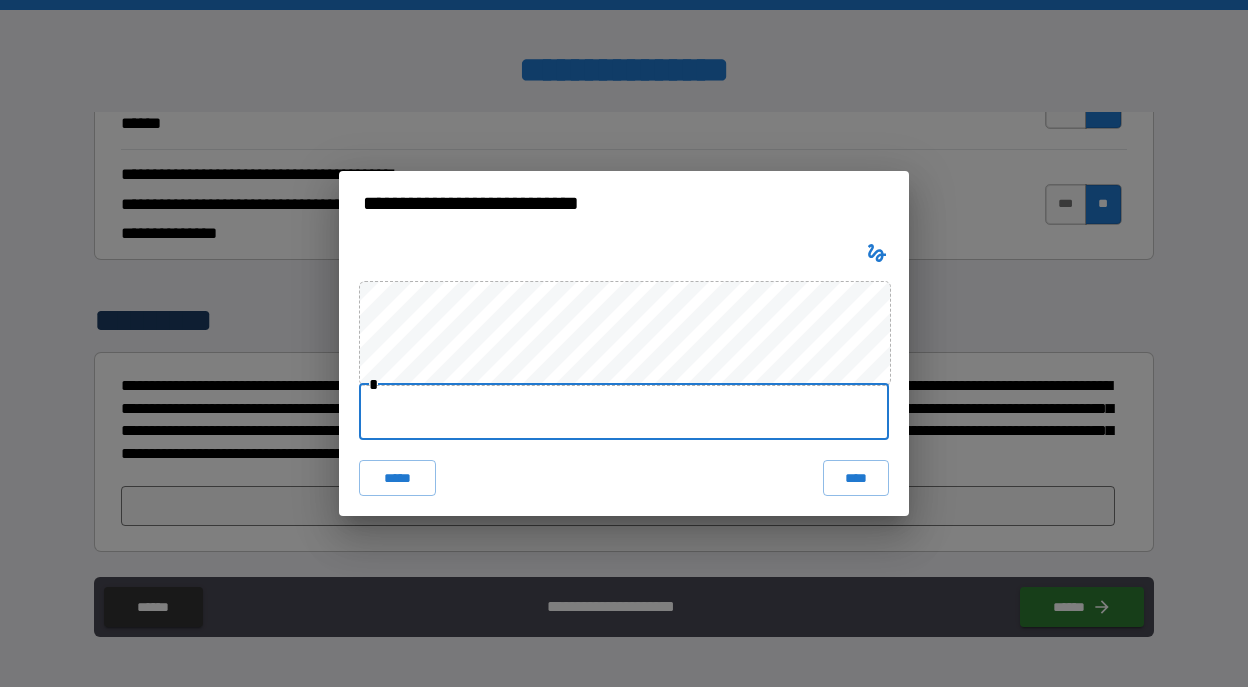 click at bounding box center (624, 412) 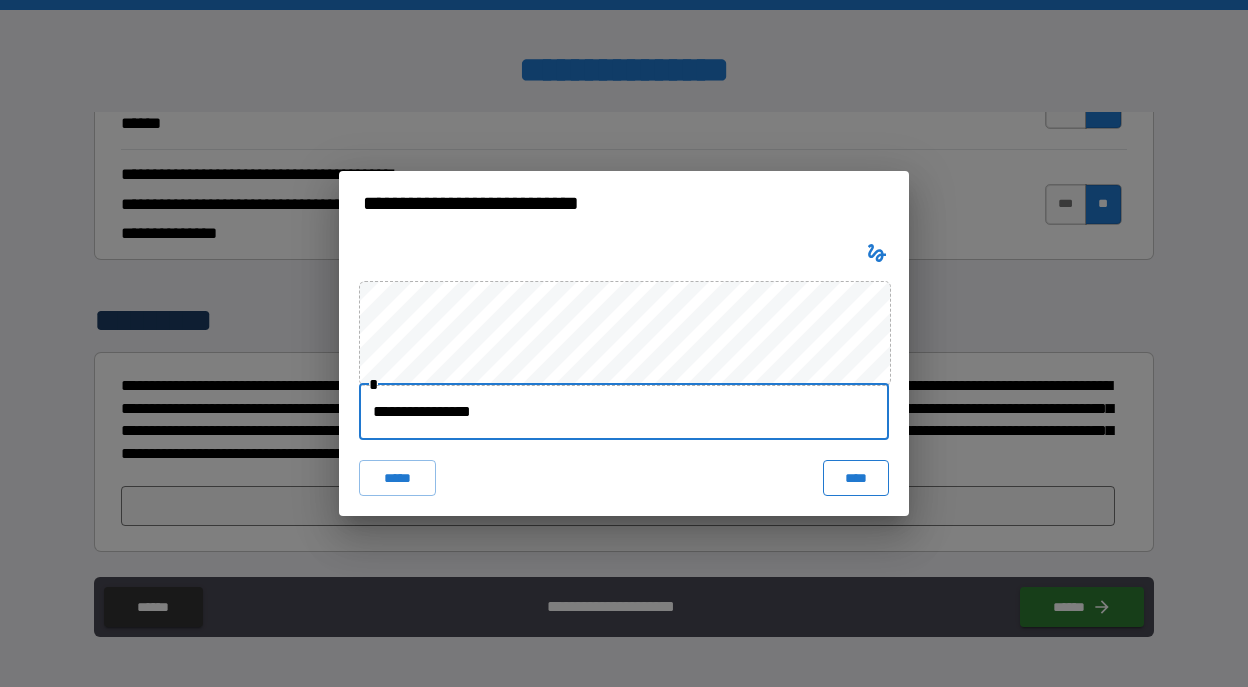 type on "**********" 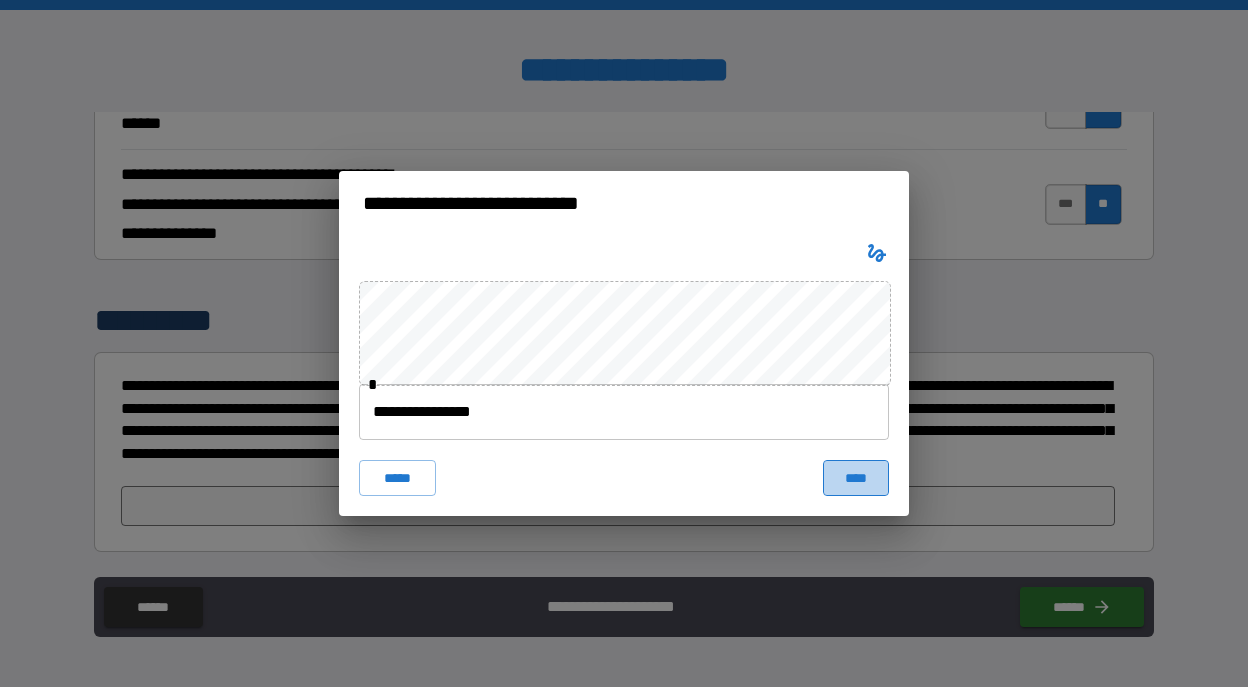 click on "****" at bounding box center [856, 478] 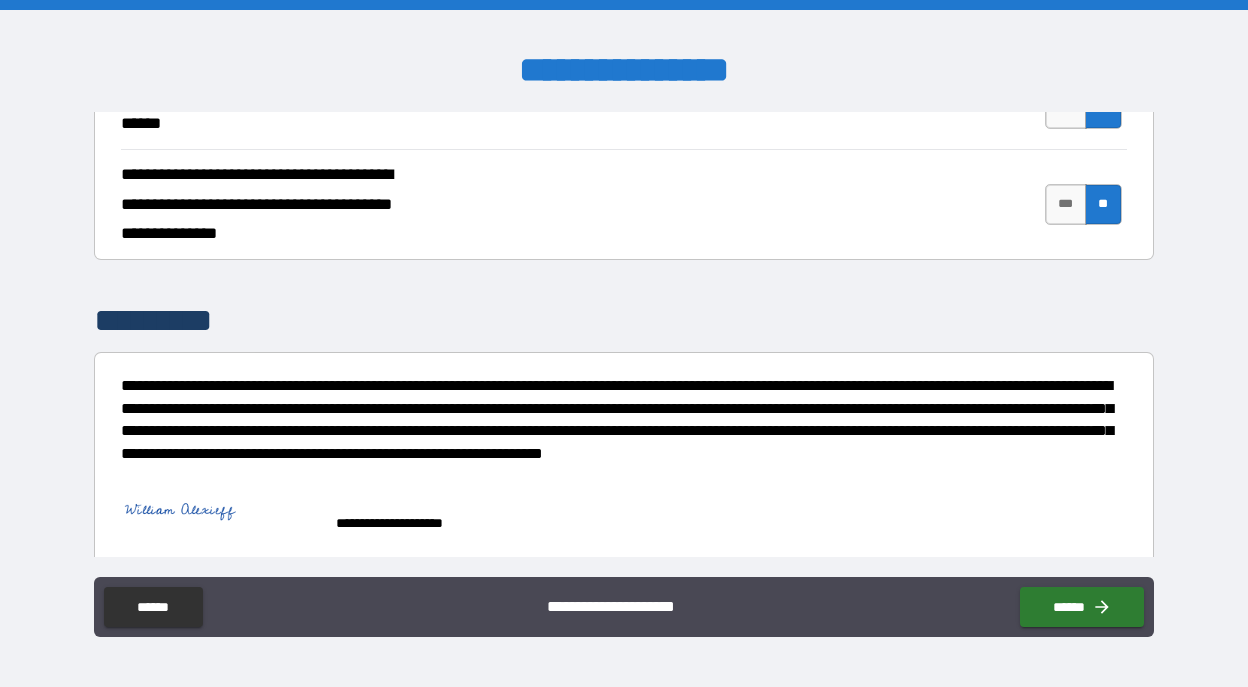 scroll, scrollTop: 6514, scrollLeft: 0, axis: vertical 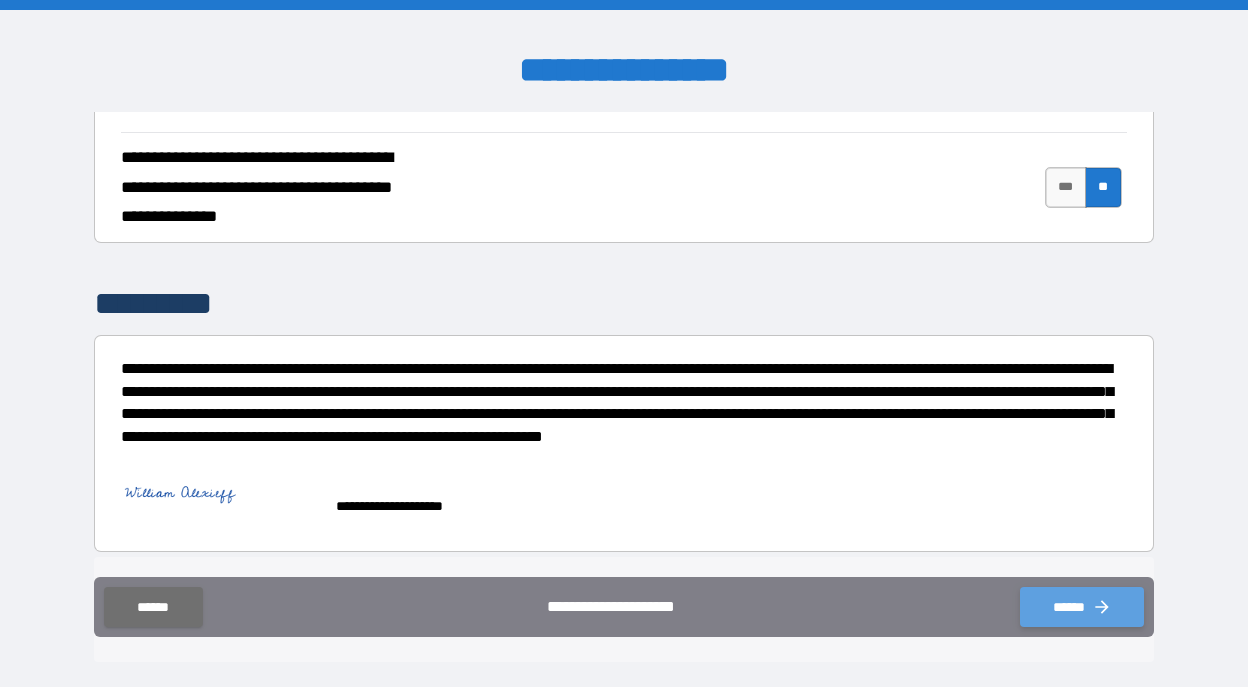click on "******" at bounding box center (1082, 607) 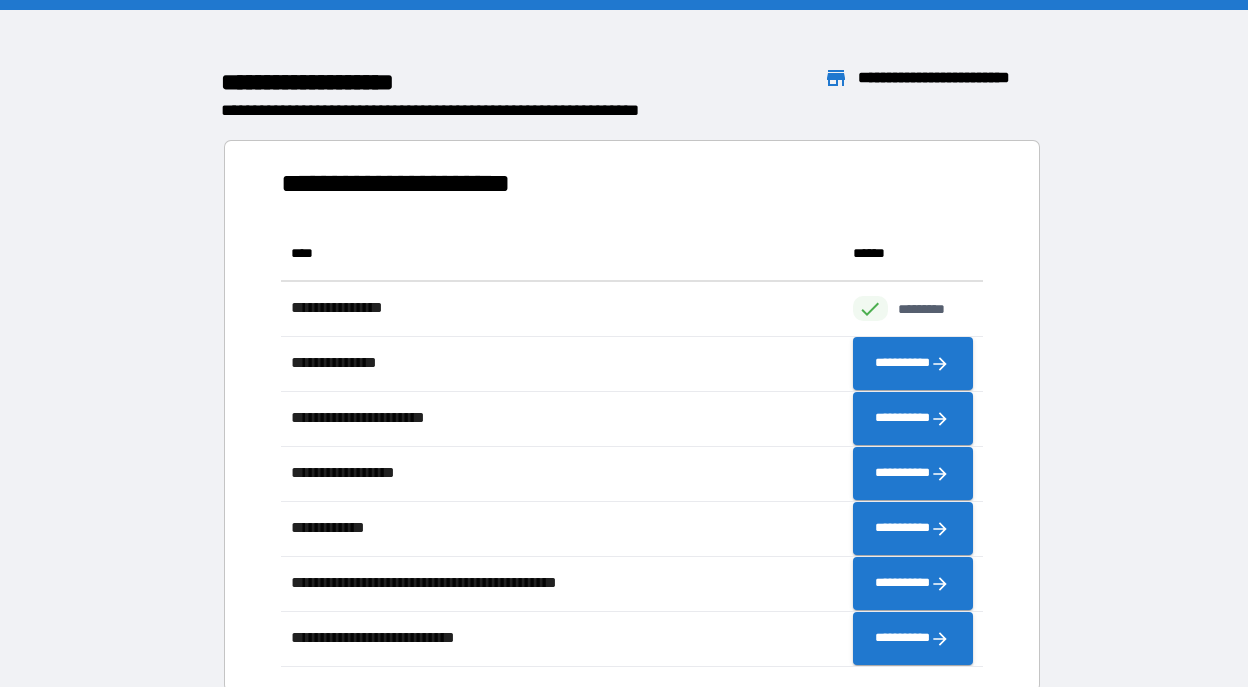 scroll, scrollTop: 1, scrollLeft: 1, axis: both 